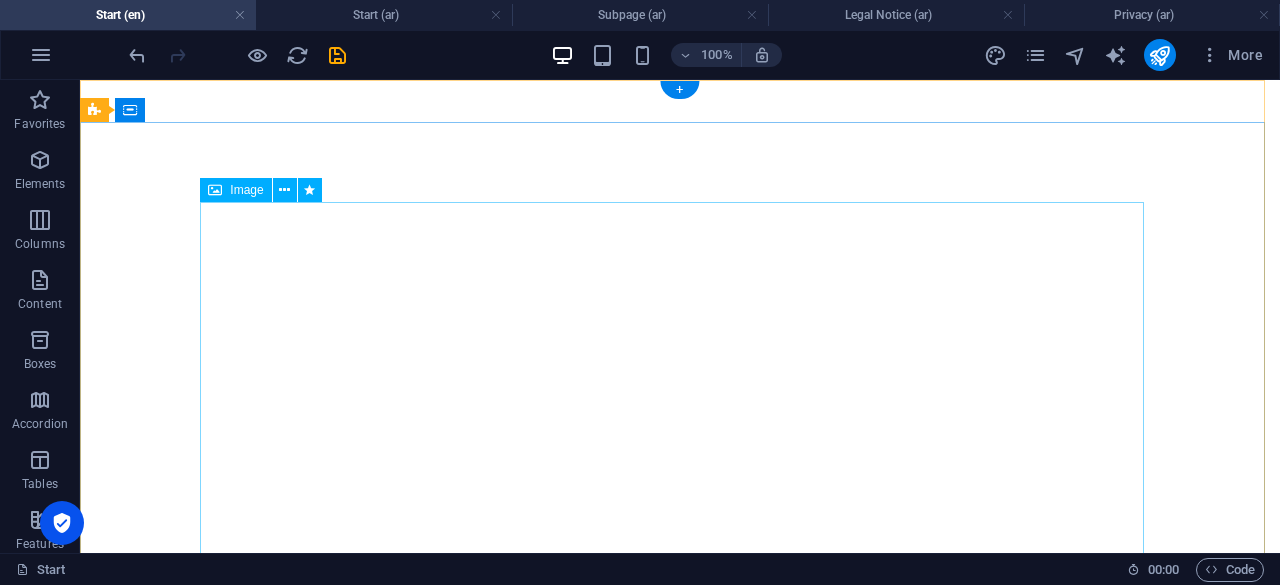 scroll, scrollTop: 0, scrollLeft: 0, axis: both 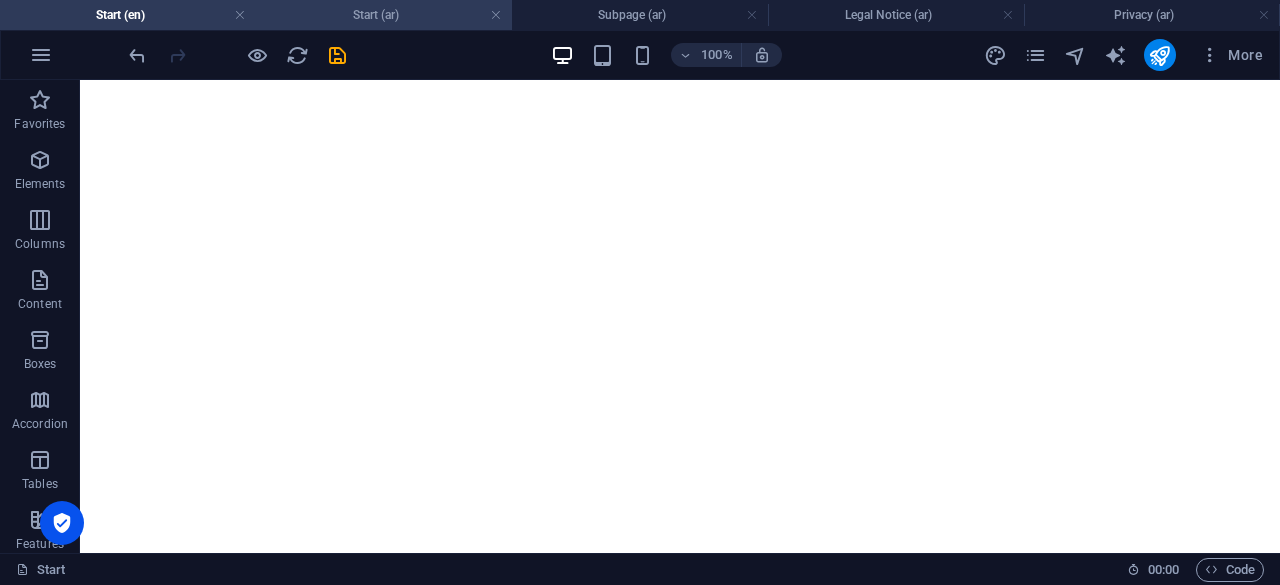 click on "Start (ar)" at bounding box center (384, 15) 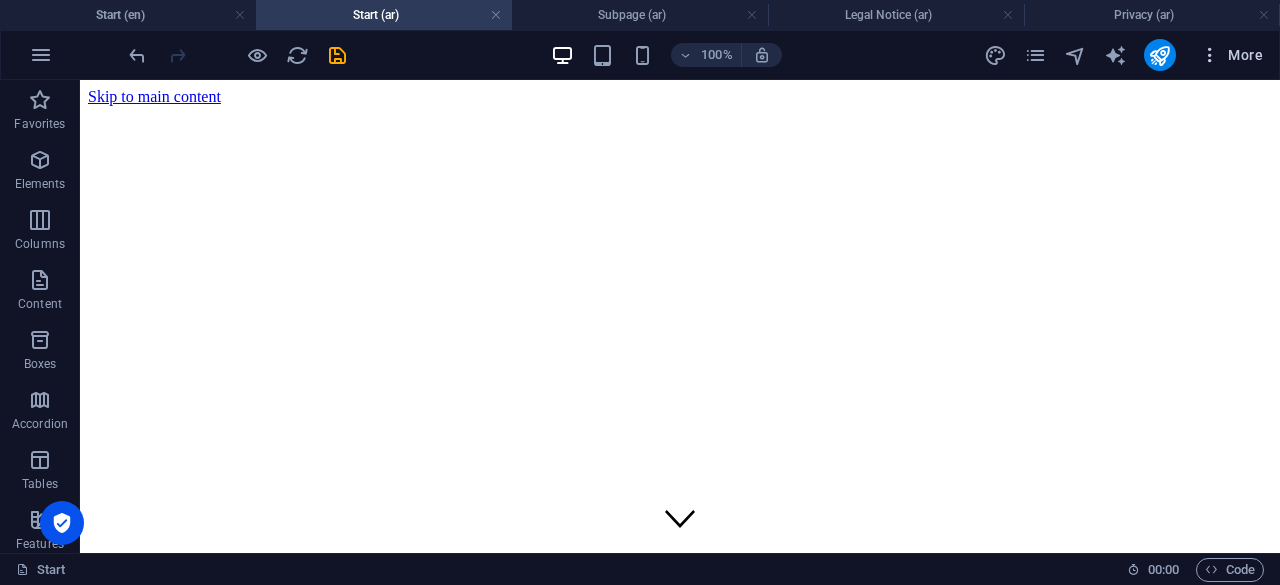 click at bounding box center [1210, 55] 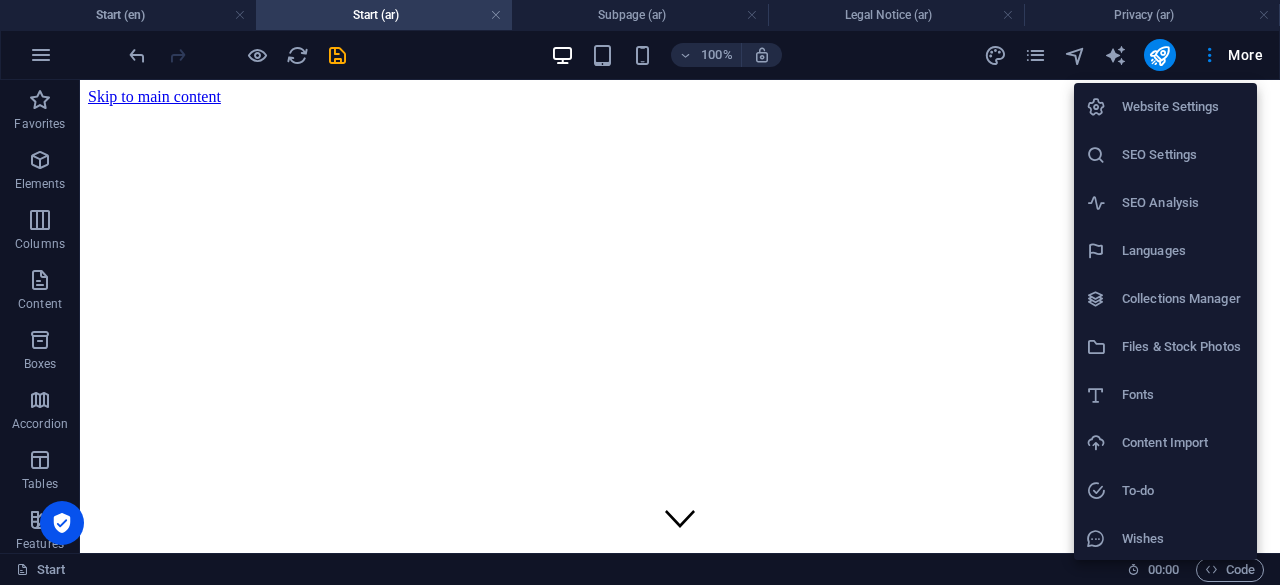 click on "Languages" at bounding box center [1165, 251] 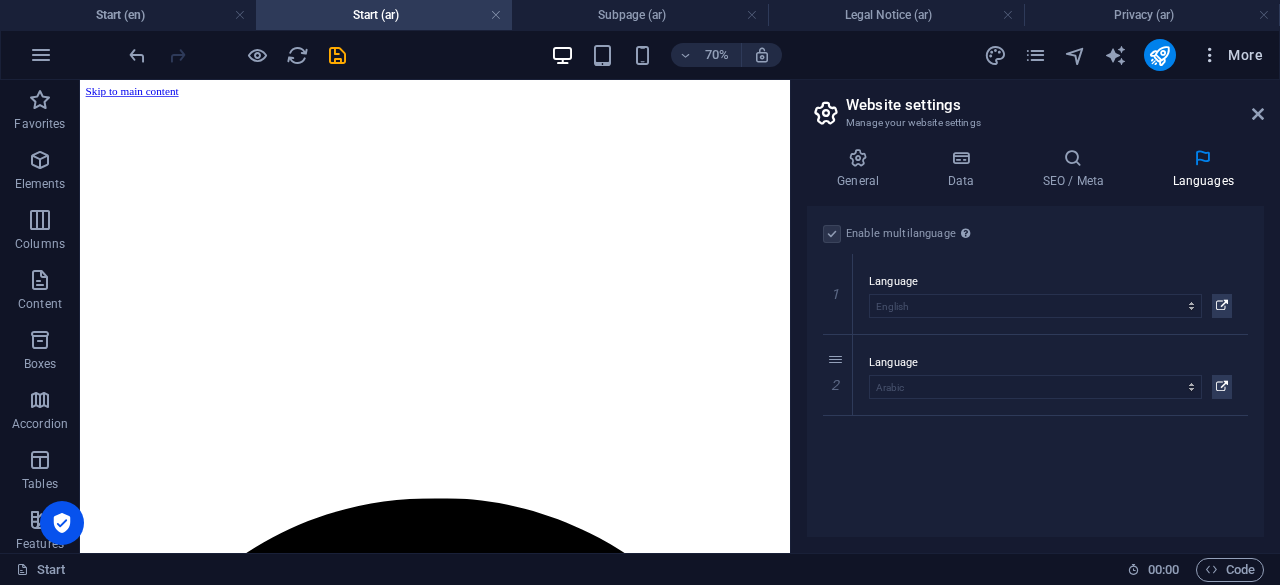 click at bounding box center (1210, 55) 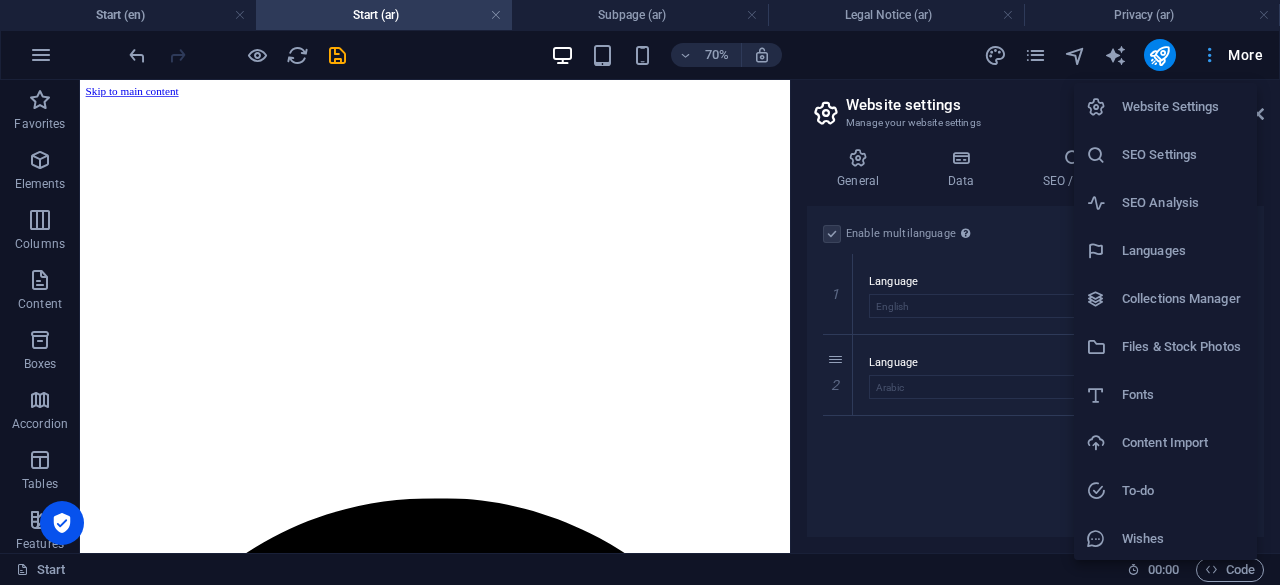 click at bounding box center [640, 292] 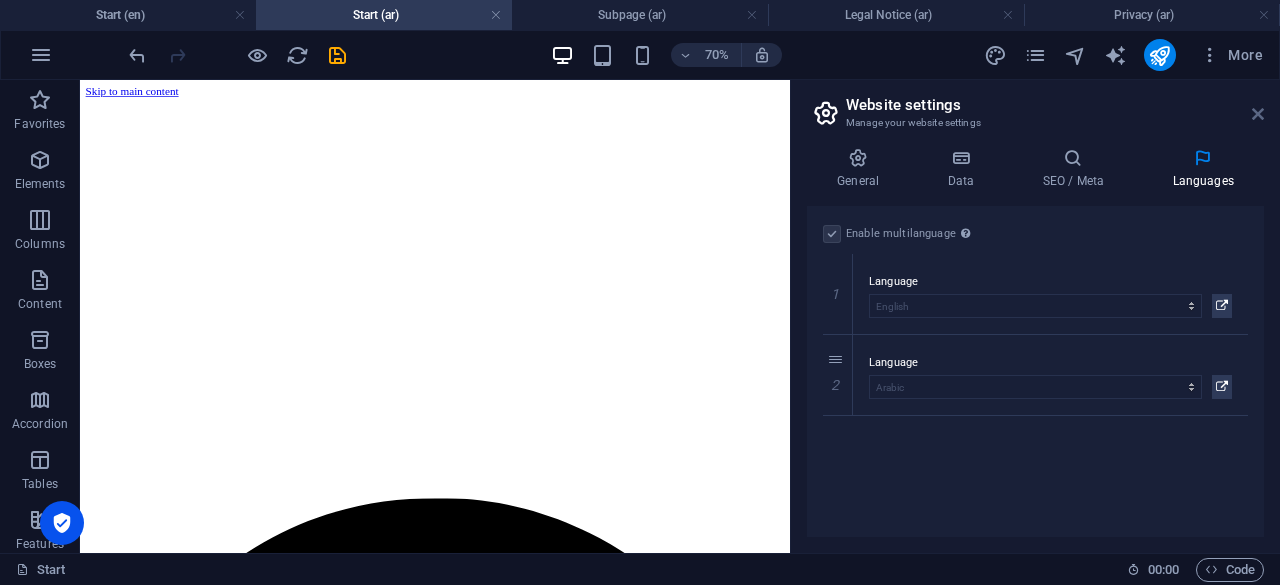 drag, startPoint x: 1252, startPoint y: 120, endPoint x: 1168, endPoint y: 40, distance: 116 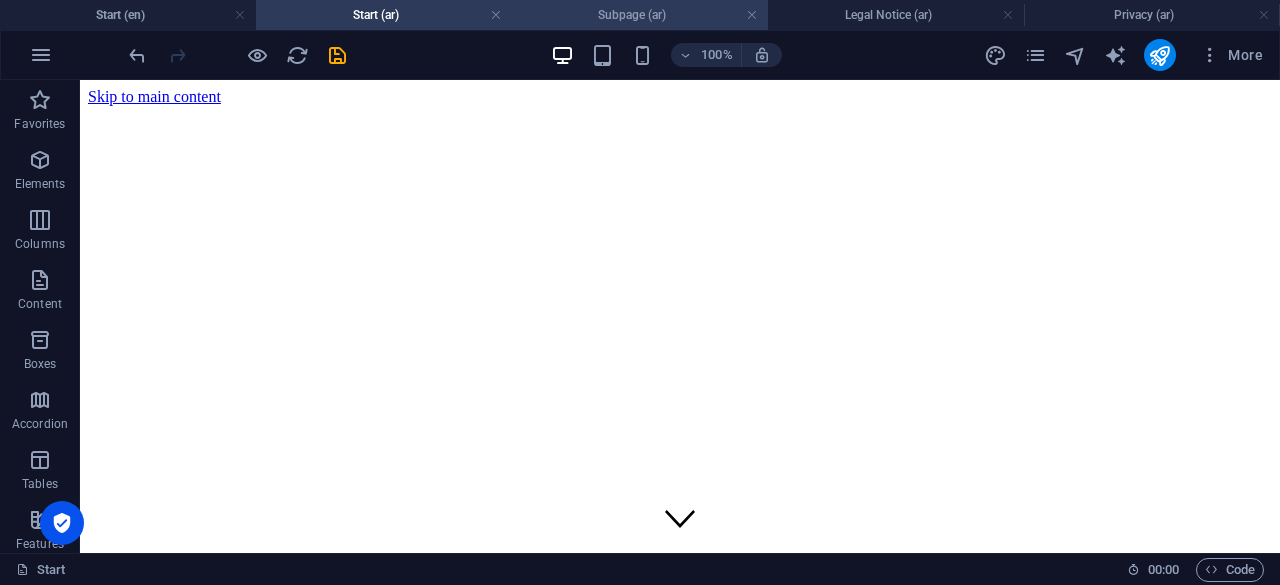 click on "Subpage (ar)" at bounding box center (640, 15) 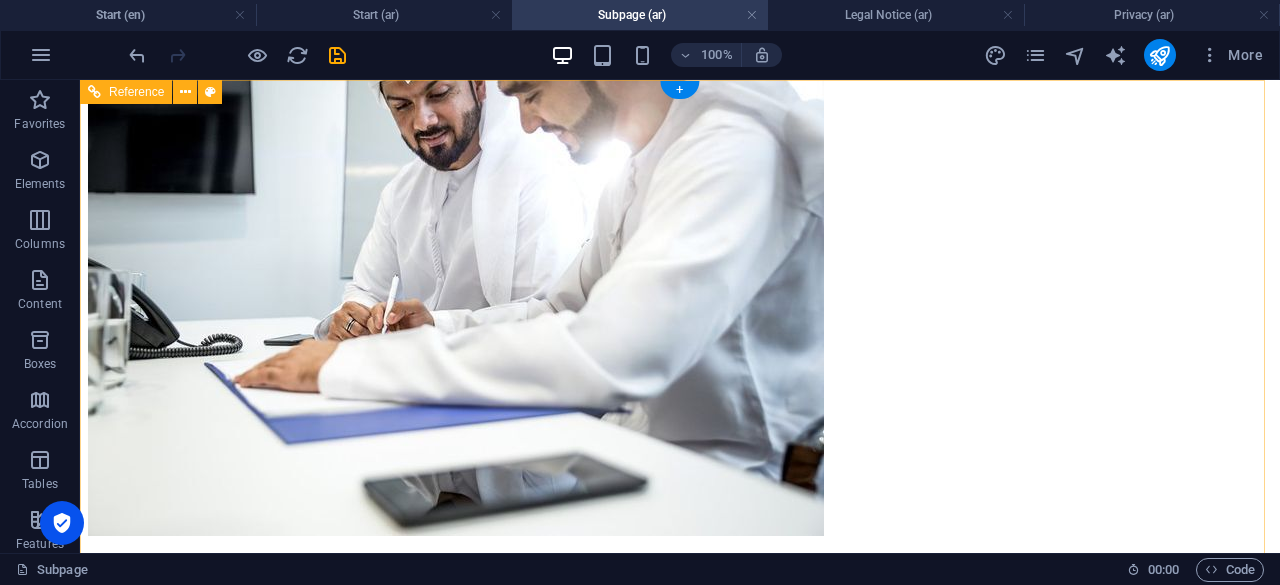 scroll, scrollTop: 0, scrollLeft: 0, axis: both 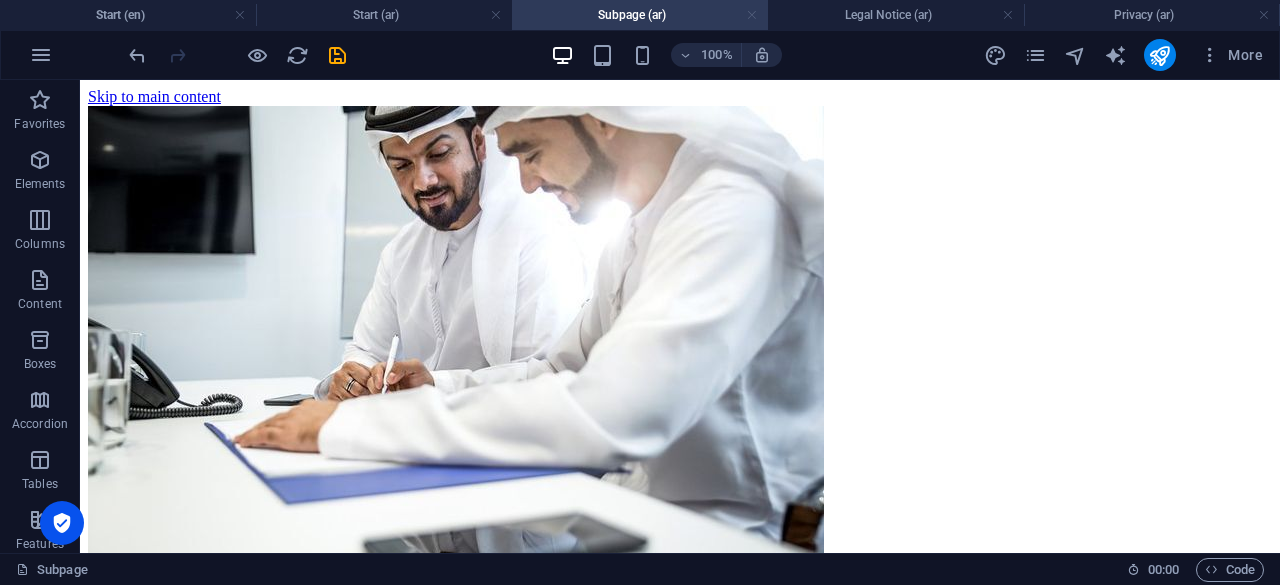 click at bounding box center [752, 15] 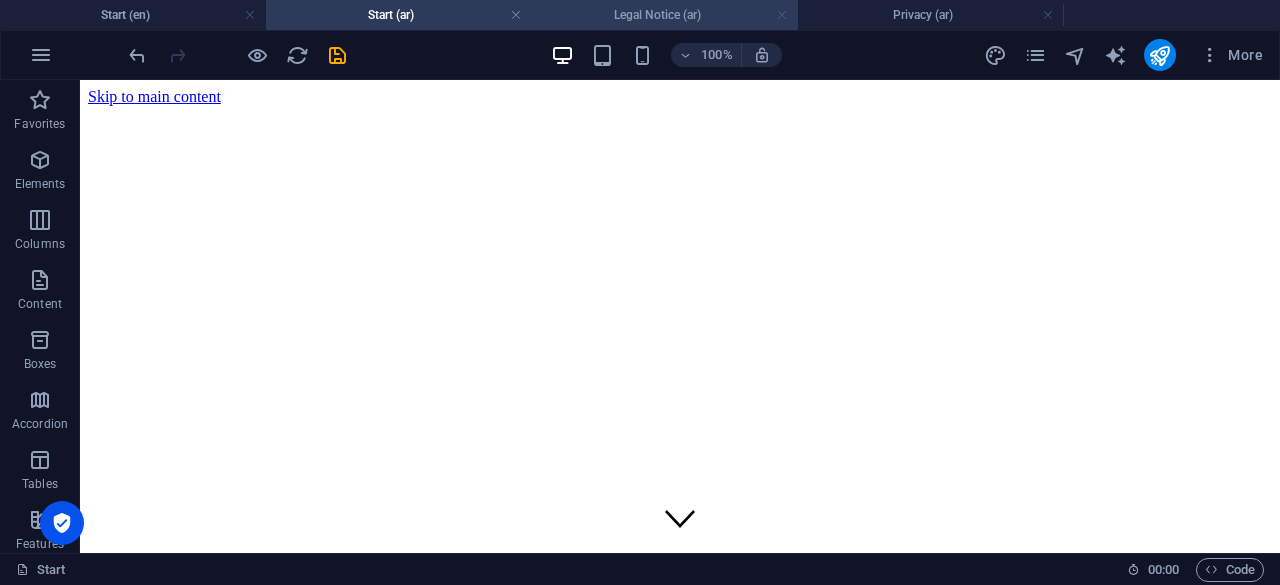 click at bounding box center [782, 15] 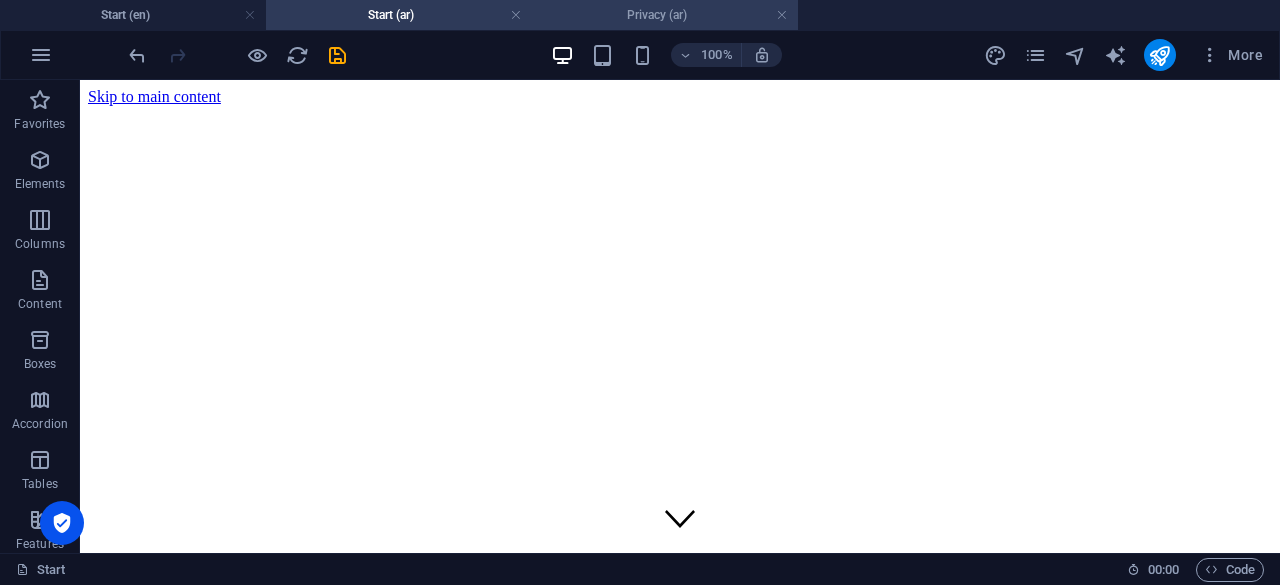 click on "Privacy (ar)" at bounding box center [665, 15] 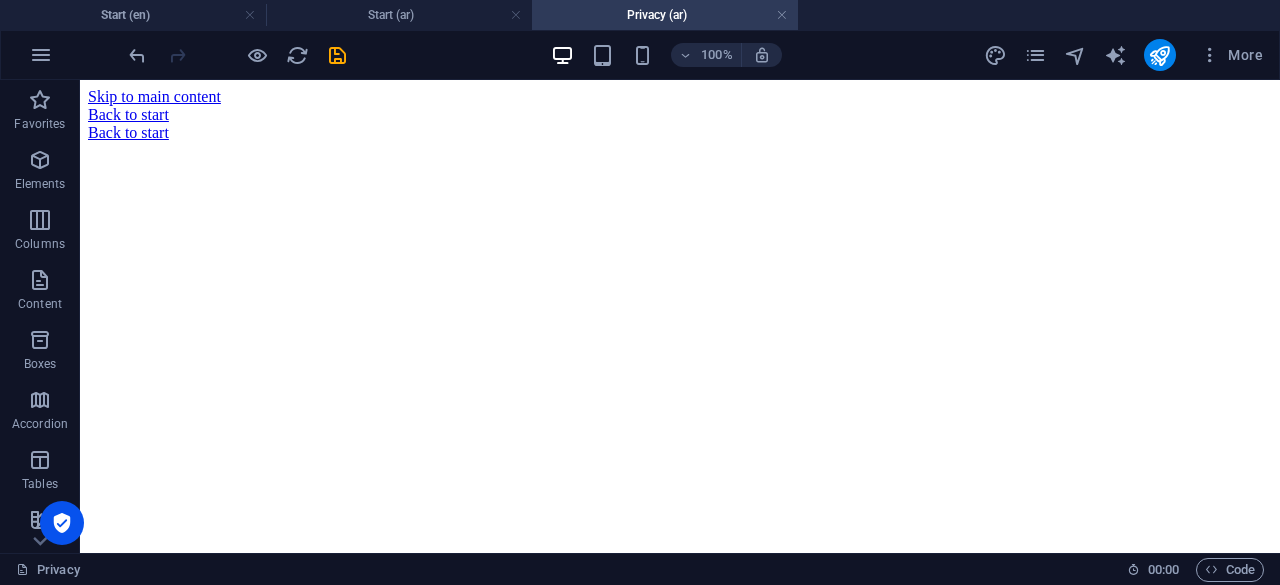 click on "Privacy (ar)" at bounding box center [665, 15] 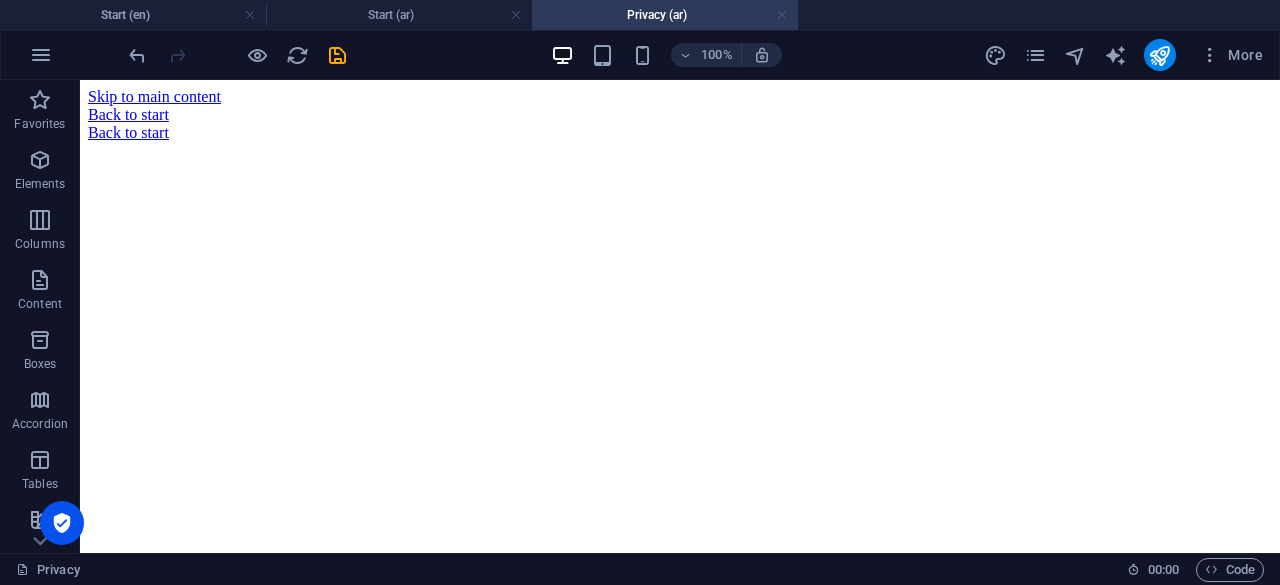 click at bounding box center [782, 15] 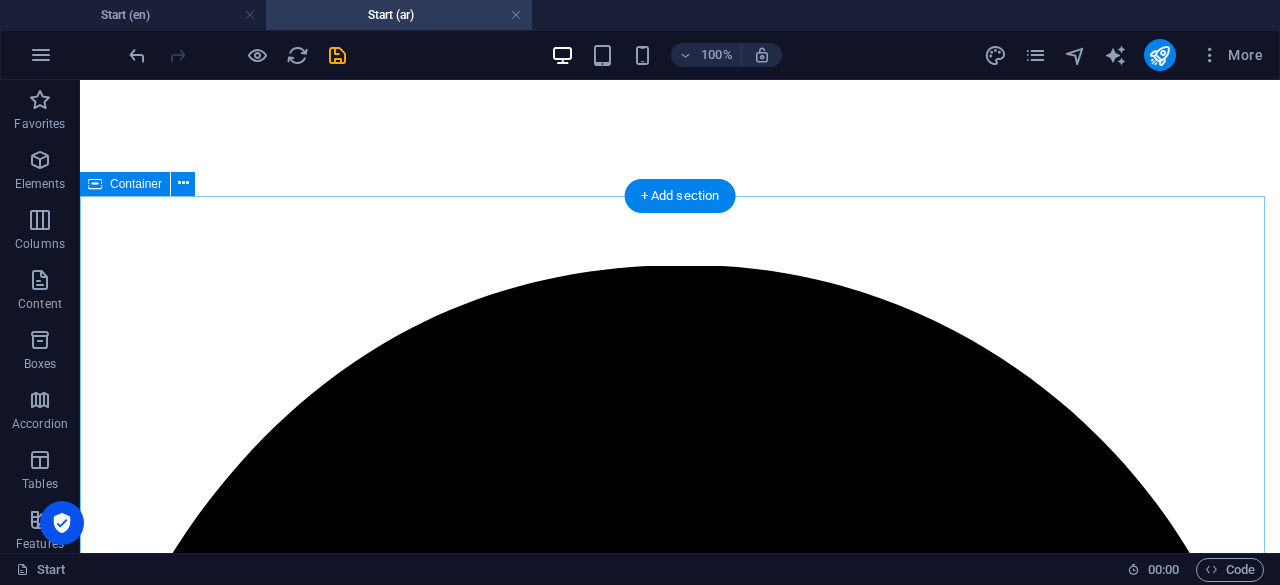 scroll, scrollTop: 500, scrollLeft: 0, axis: vertical 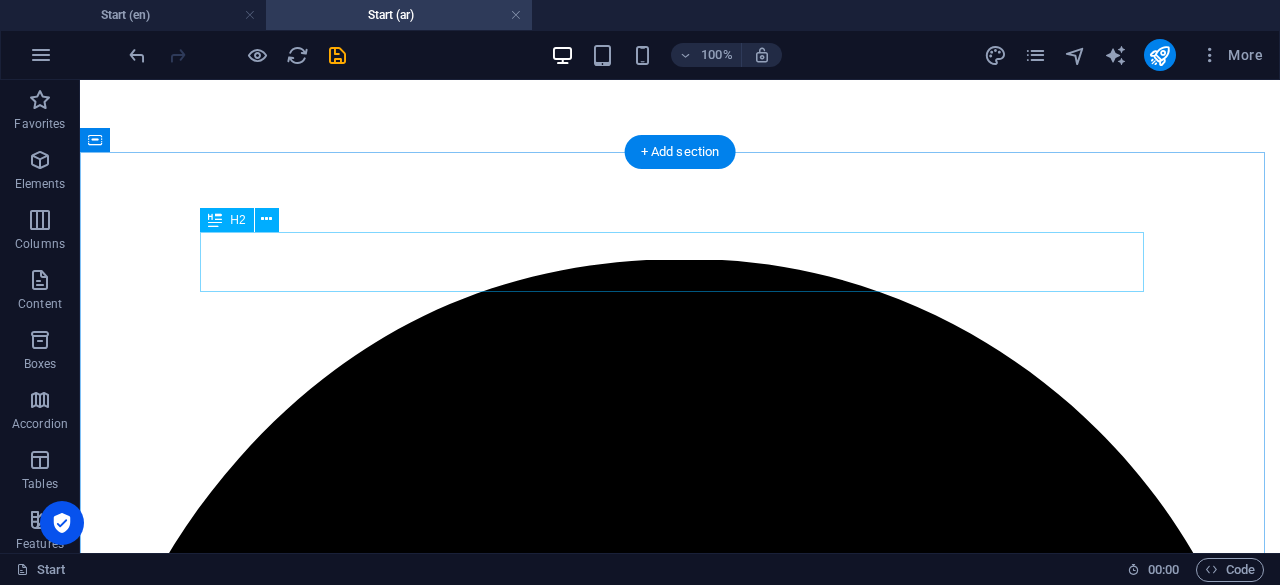 click on "About  Individual" at bounding box center (680, 7692) 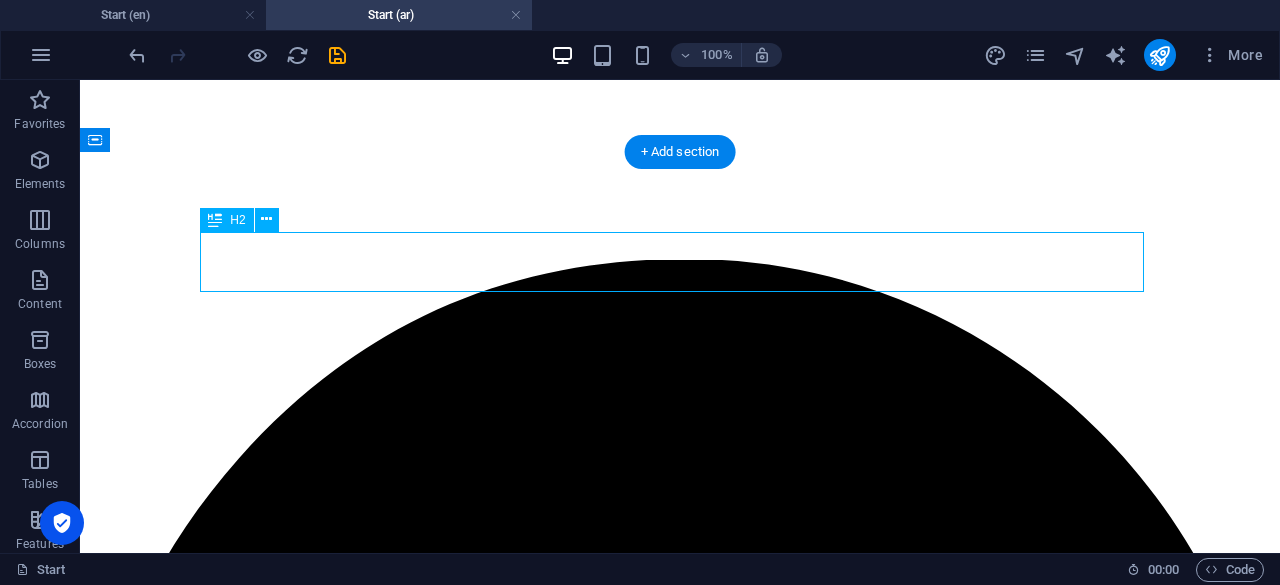 click on "About  Individual" at bounding box center [680, 7692] 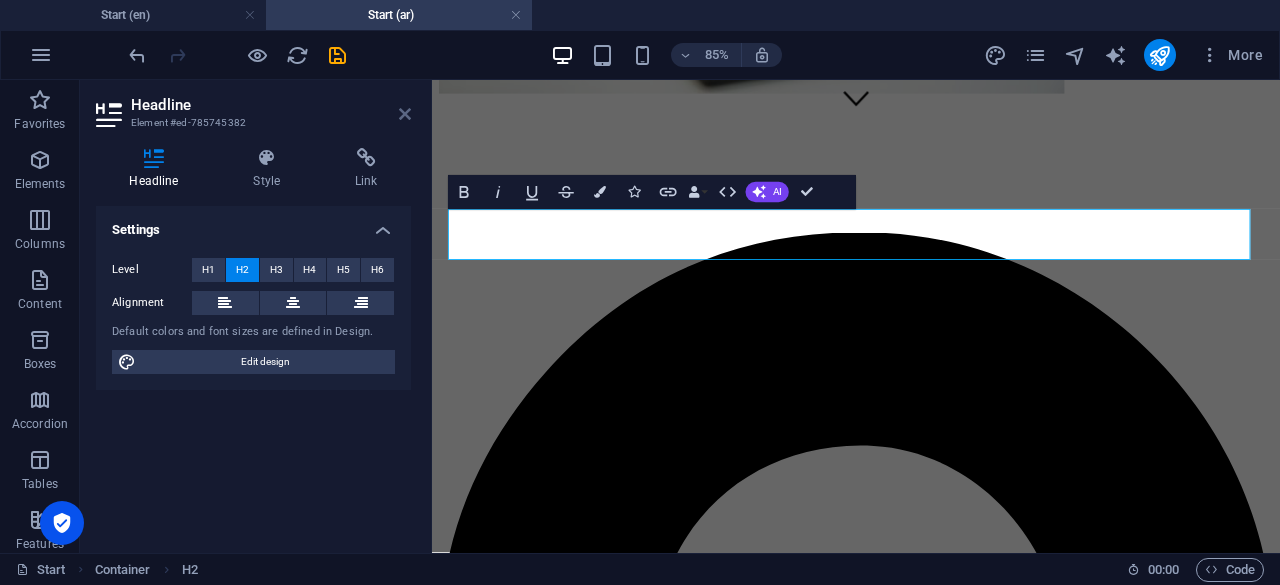 click at bounding box center (405, 114) 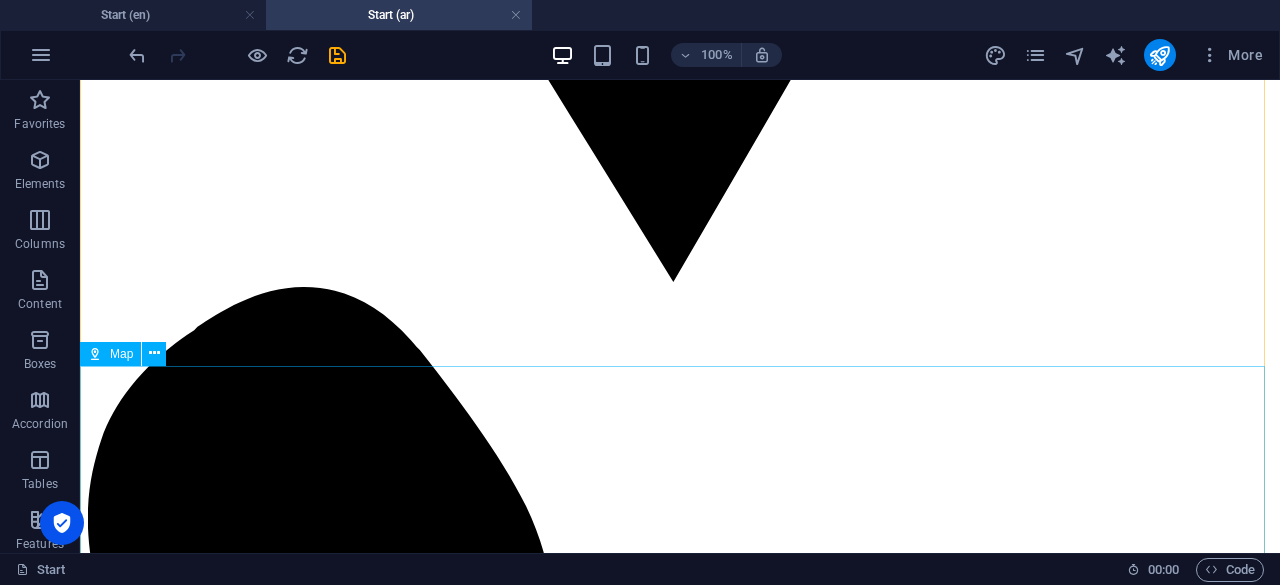 scroll, scrollTop: 7016, scrollLeft: 0, axis: vertical 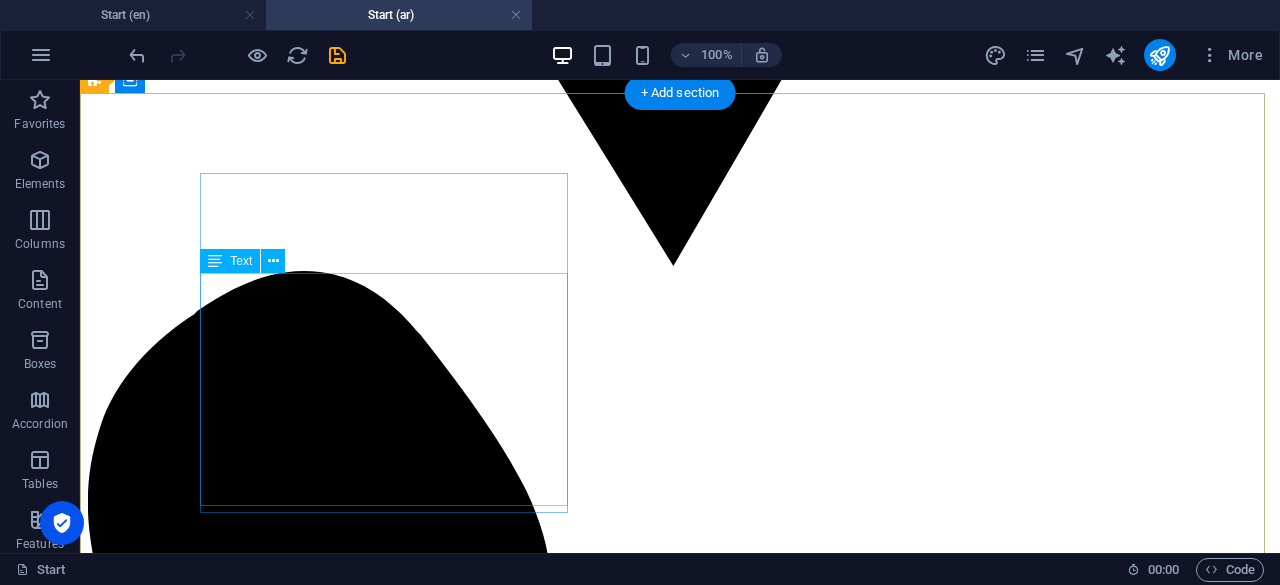 click on "[GEOGRAPHIC_DATA]   [PHONE_NUMBER] [EMAIL_ADDRESS][DOMAIN_NAME] Legal Notice  |  Privacy" at bounding box center (680, 38575) 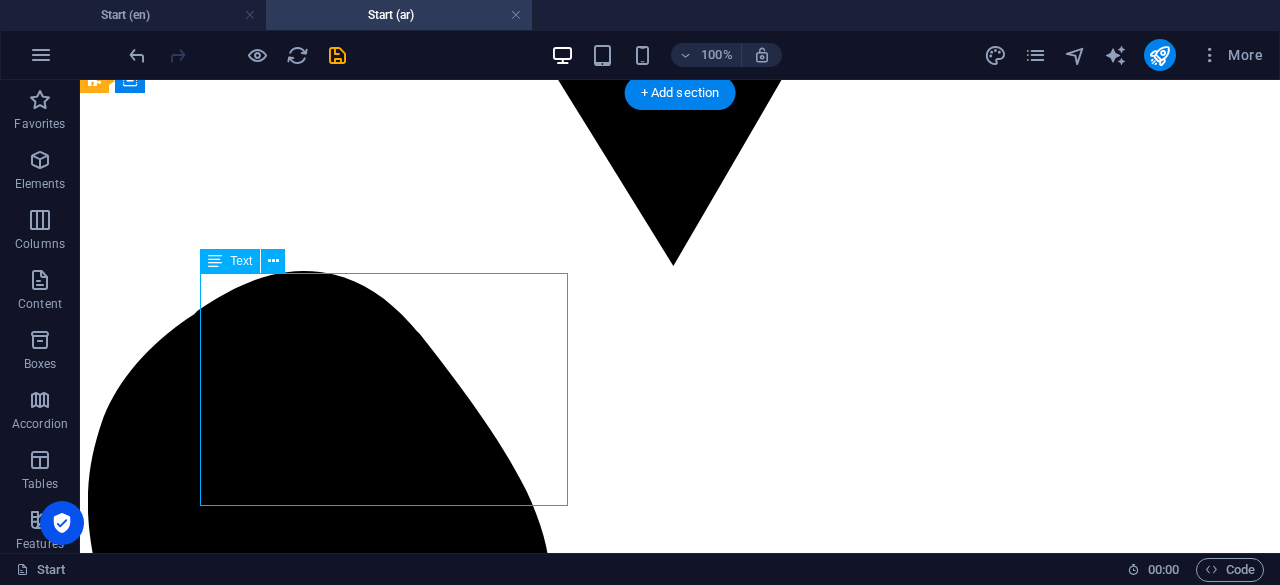 click on "[GEOGRAPHIC_DATA]   [PHONE_NUMBER] [EMAIL_ADDRESS][DOMAIN_NAME] Legal Notice  |  Privacy" at bounding box center [680, 38575] 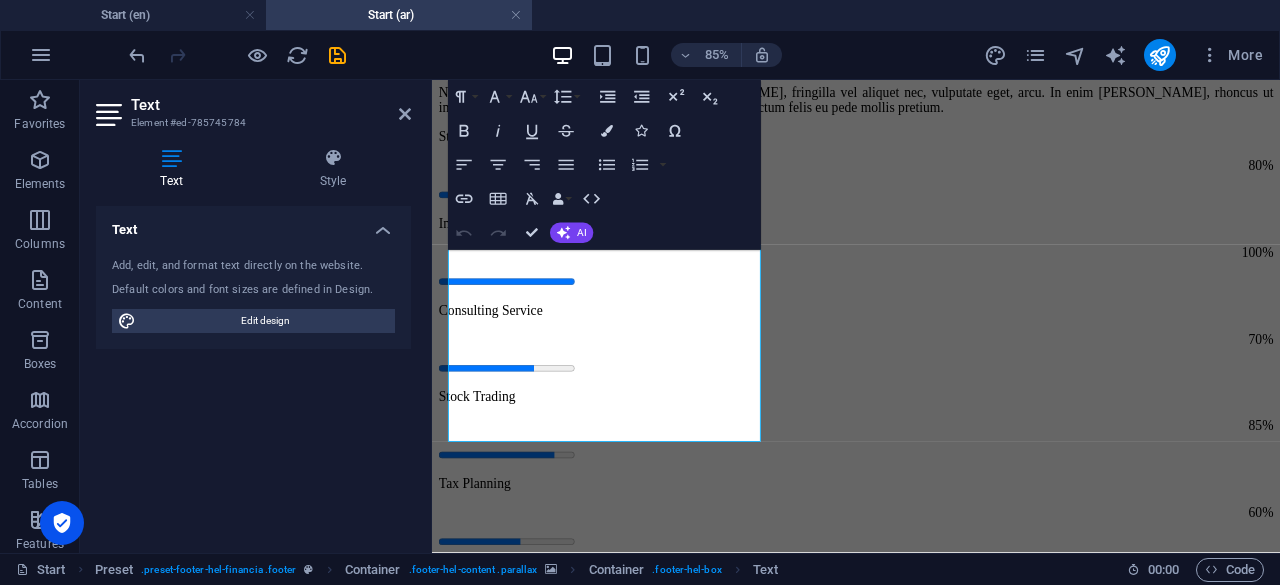 click on "Text Add, edit, and format text directly on the website. Default colors and font sizes are defined in Design. Edit design Alignment Left aligned Centered Right aligned" at bounding box center (253, 371) 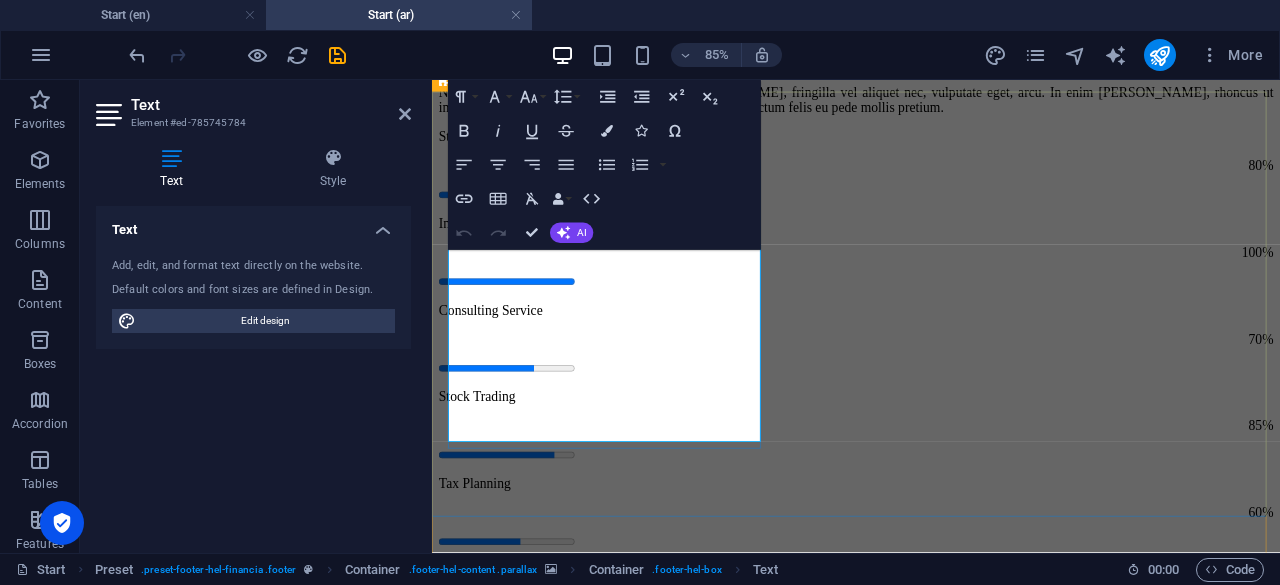 click on "[GEOGRAPHIC_DATA]   [PHONE_NUMBER] [EMAIL_ADDRESS][DOMAIN_NAME] Legal Notice  |  Privacy" at bounding box center [931, 32181] 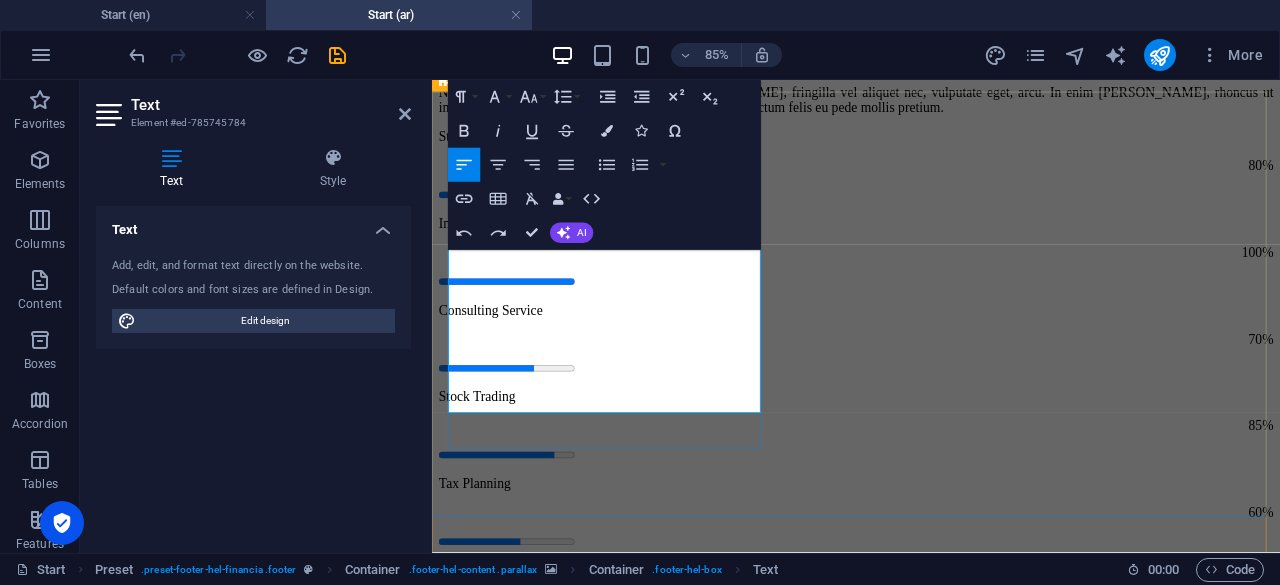 drag, startPoint x: 471, startPoint y: 394, endPoint x: 456, endPoint y: 383, distance: 18.601076 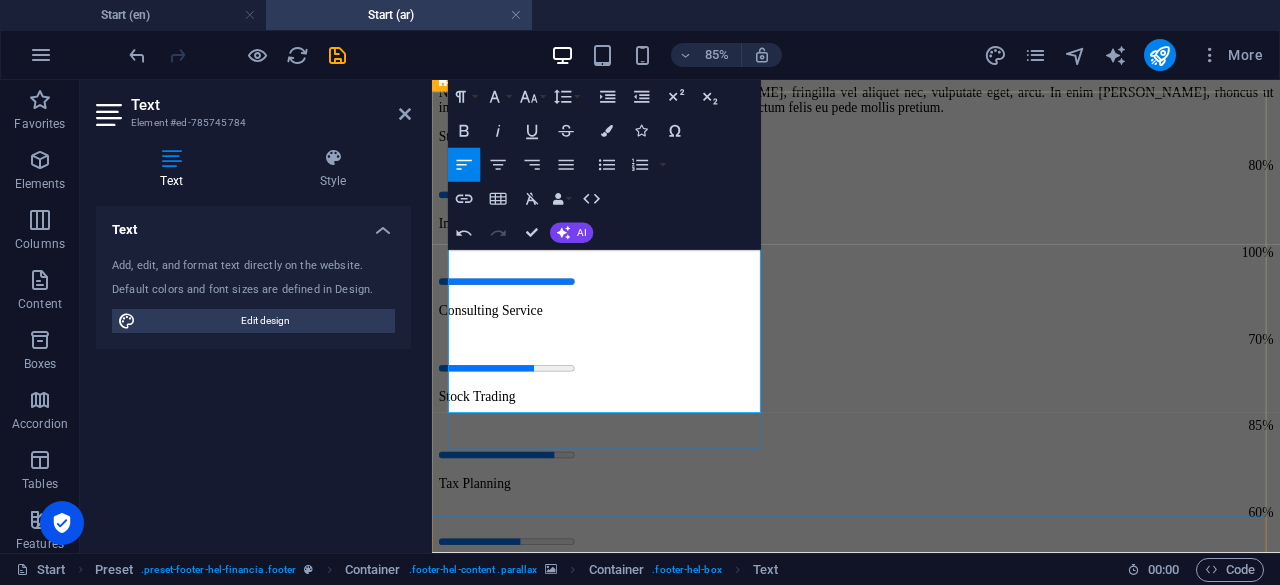 type 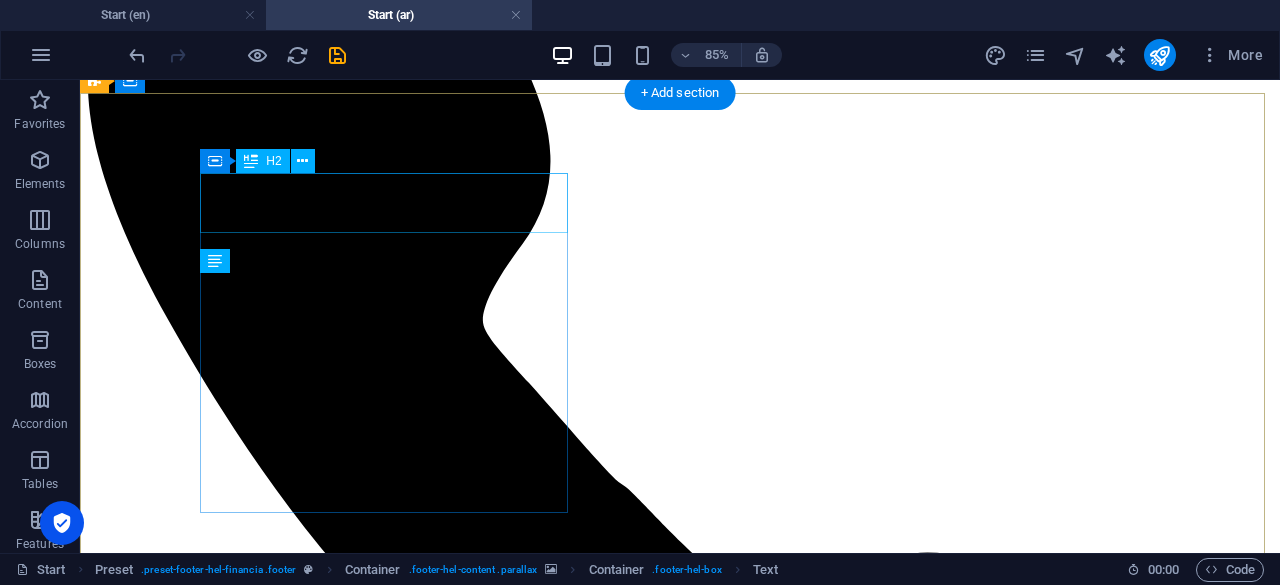 scroll, scrollTop: 6616, scrollLeft: 0, axis: vertical 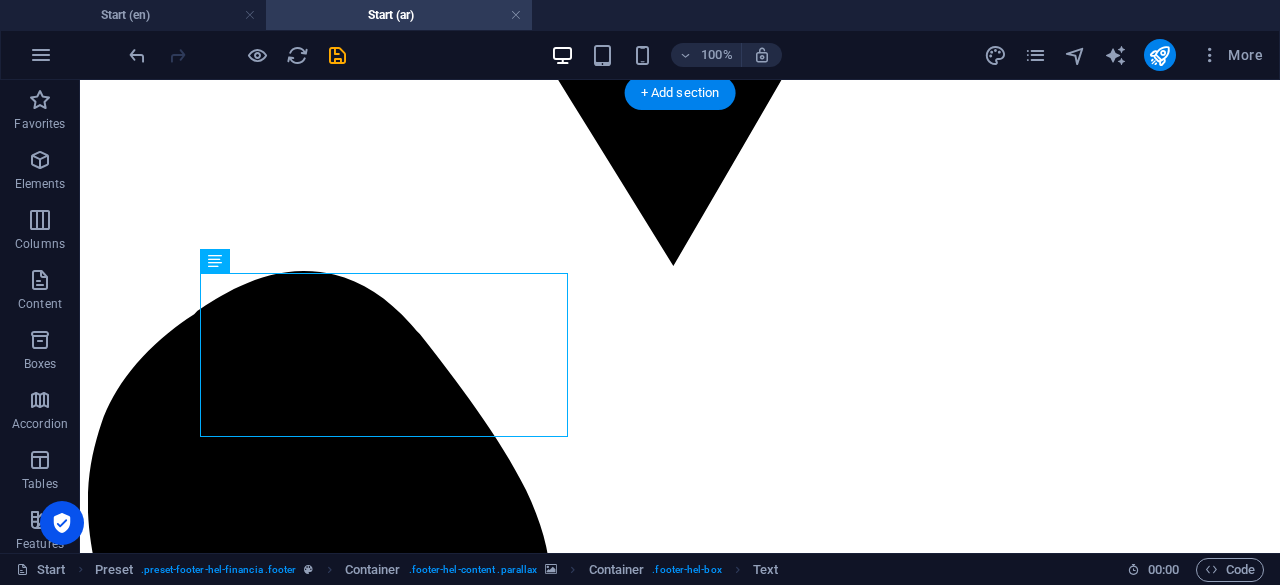click at bounding box center (680, 37865) 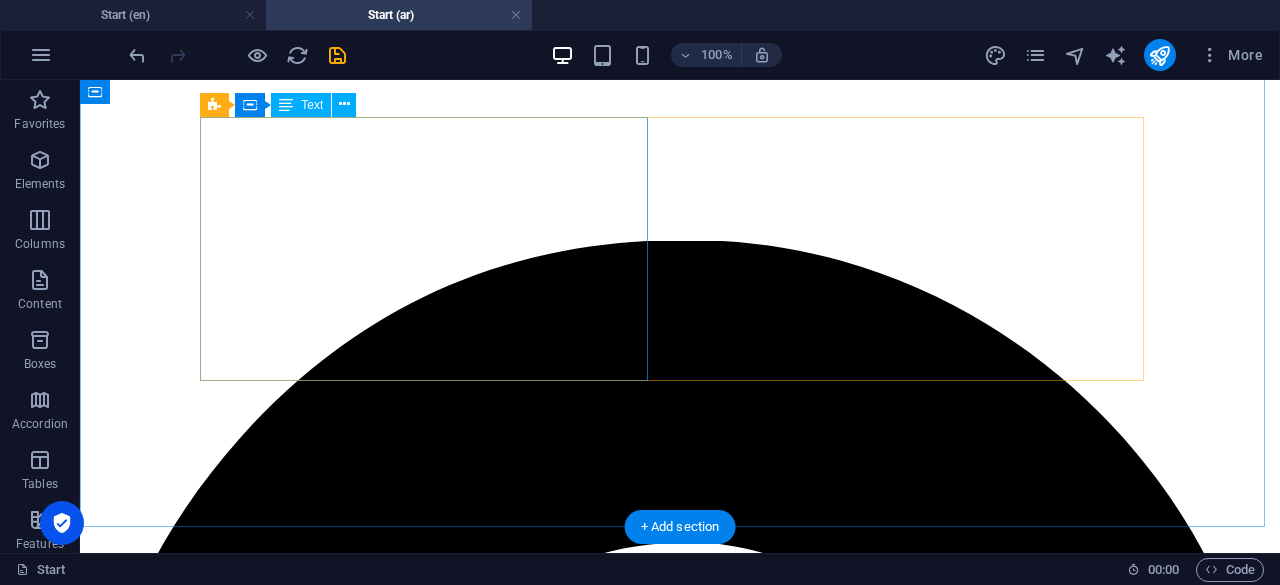 scroll, scrollTop: 400, scrollLeft: 0, axis: vertical 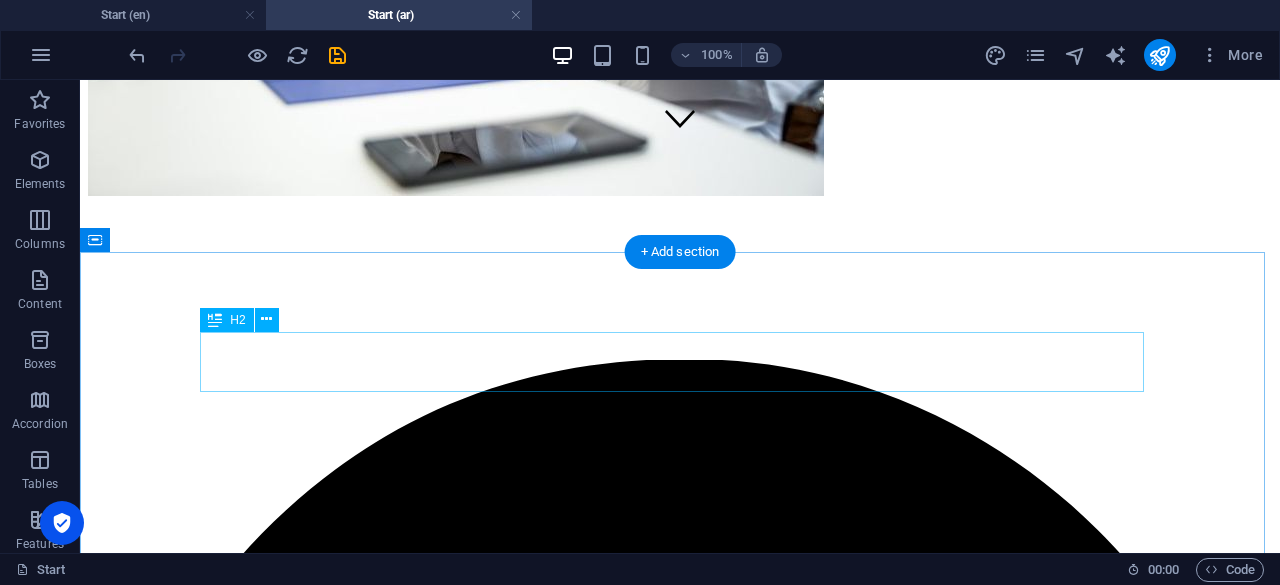 click on "About  Individual" at bounding box center [680, 7792] 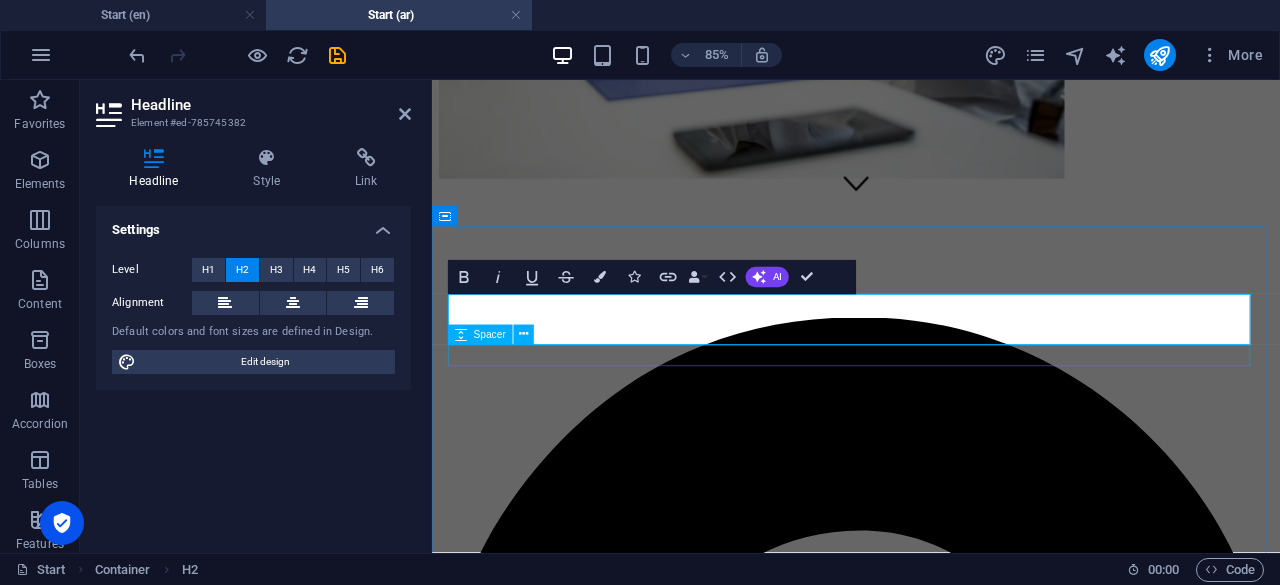 click at bounding box center [931, 6692] 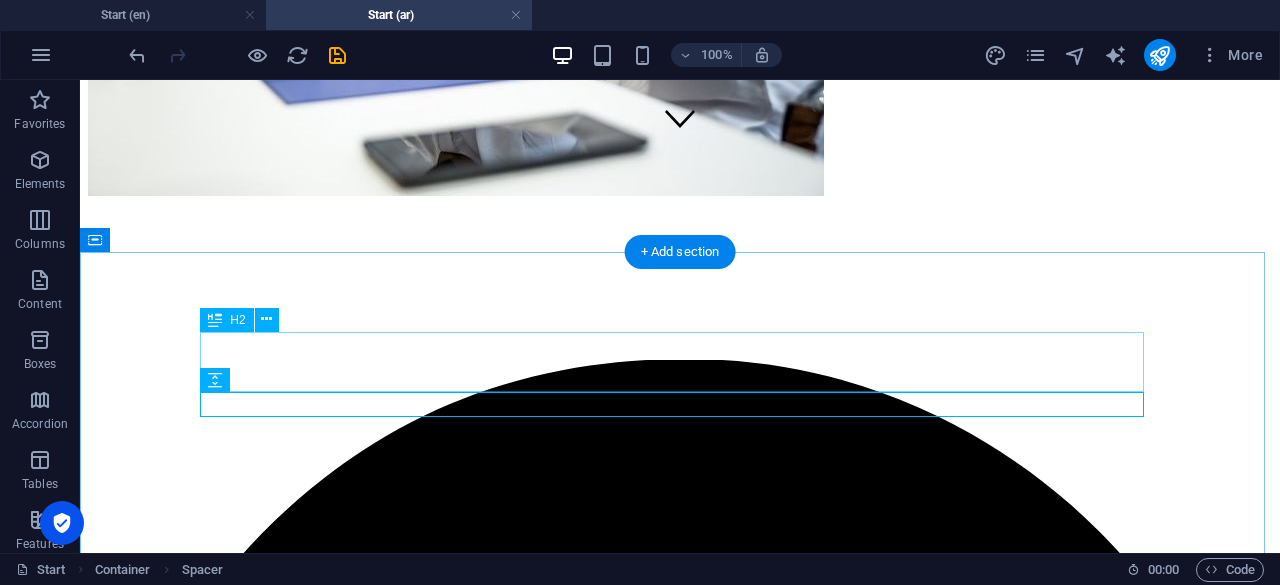click on "About  Individual" at bounding box center [680, 7792] 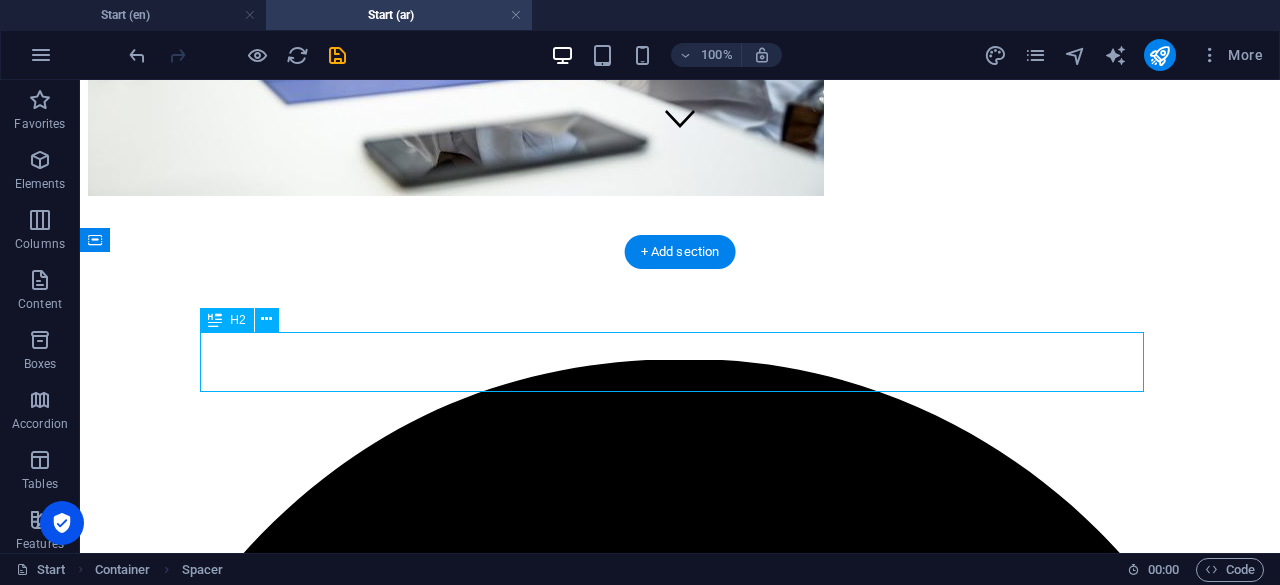 click on "About  Individual" at bounding box center (680, 7792) 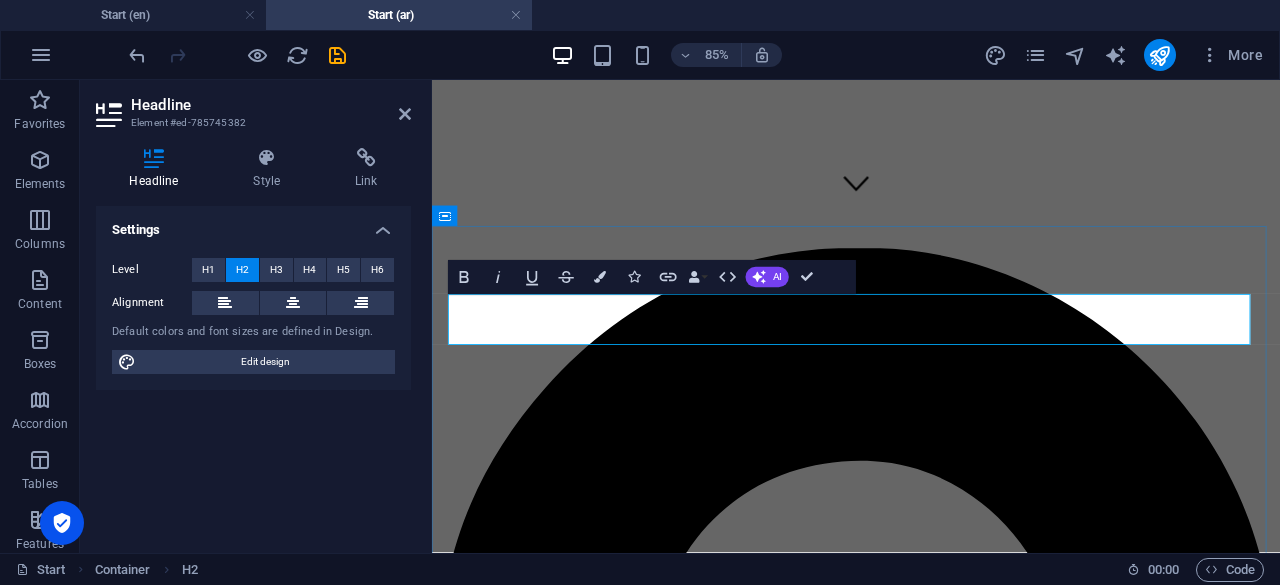 click on "About Individual" at bounding box center [931, 6564] 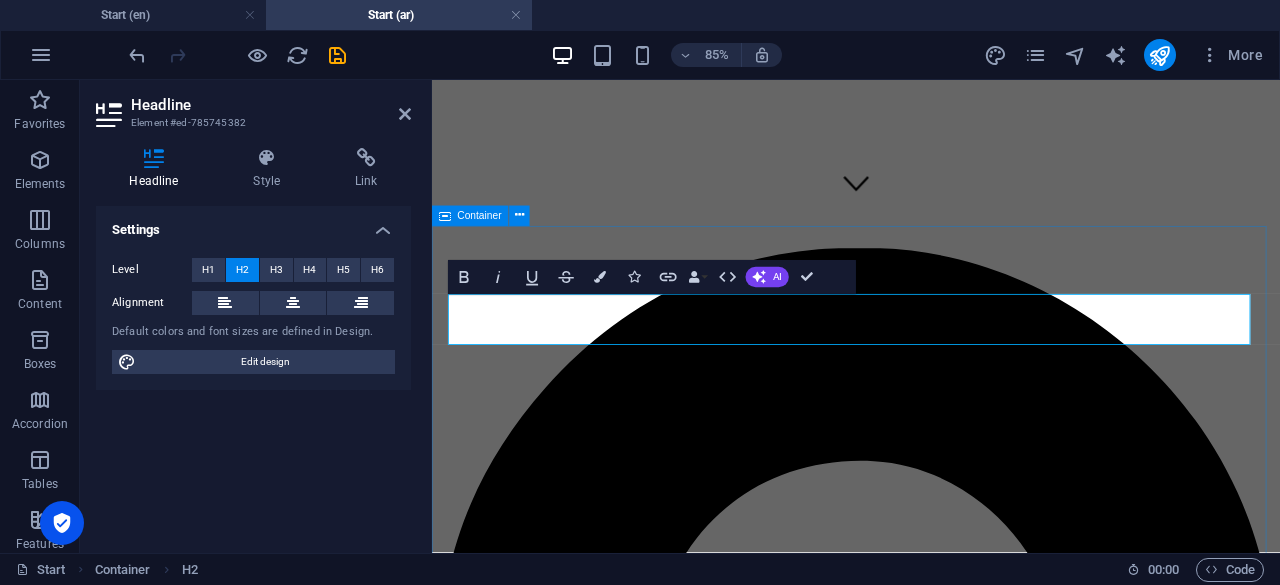 click on "Lorem ipsum dolor sit amet, consectetuer adipiscing elit. Aenean commodo ligula eget dolor. Aenean massa. Cum sociis natoque penatibus et magnis dis parturient [PERSON_NAME], nascetur ridiculus mus. Donec [PERSON_NAME] ultricies nec pellentesque eu, pretium quis, sem.  Nulla consequat massa quis enim. Donec [PERSON_NAME], fringilla vel aliquet nec, vulputate eget, arcu. In enim [PERSON_NAME], rhoncus ut imperdiet a venenatis vitae [PERSON_NAME]. Nullam dictum felis eu pede mollis pretium. Strategy Planning  80%
Investment Planning  100%
Consulting Service  70%
Stock Trading  85%
Tax Planning 60%
Get in touch" at bounding box center (931, 6932) 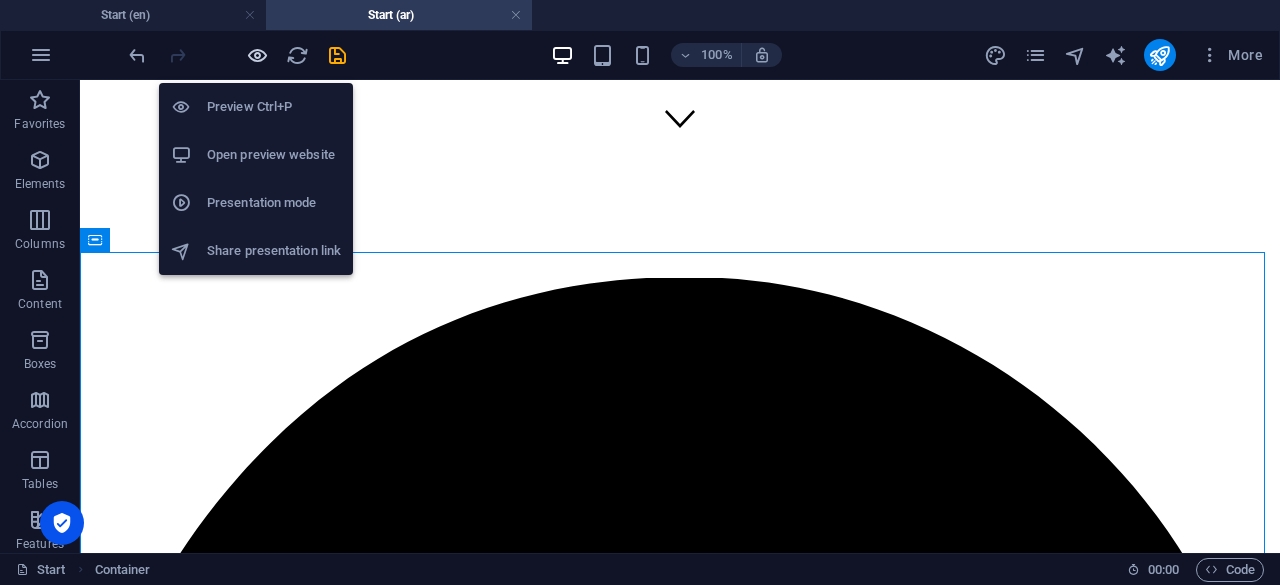 click at bounding box center (257, 55) 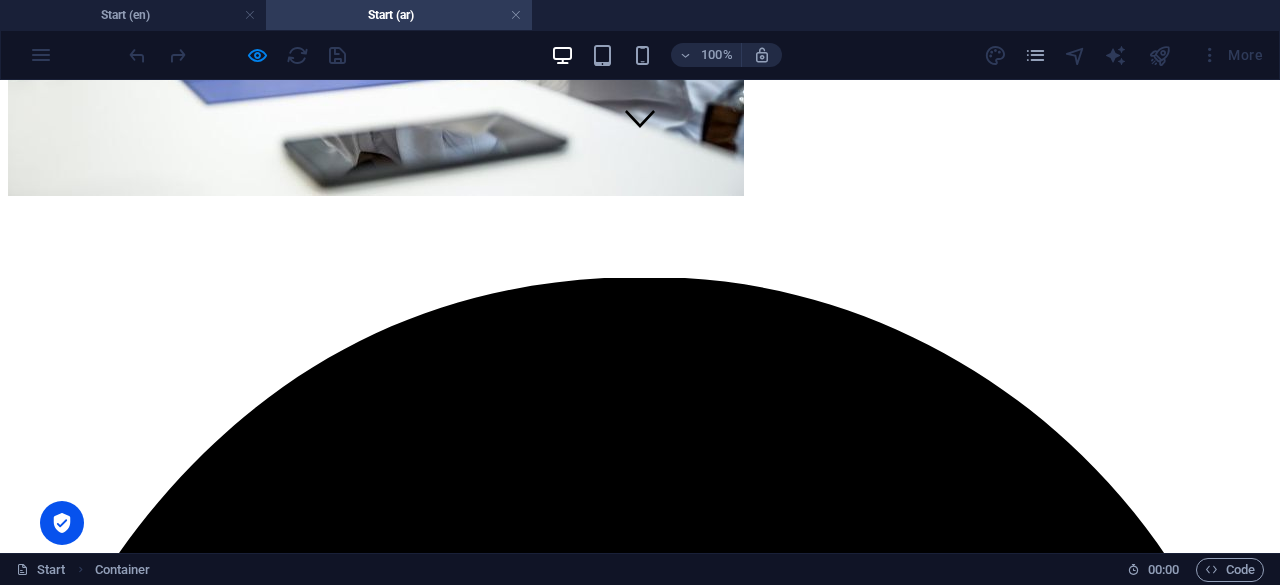 click on "About us" at bounding box center [77, 4927] 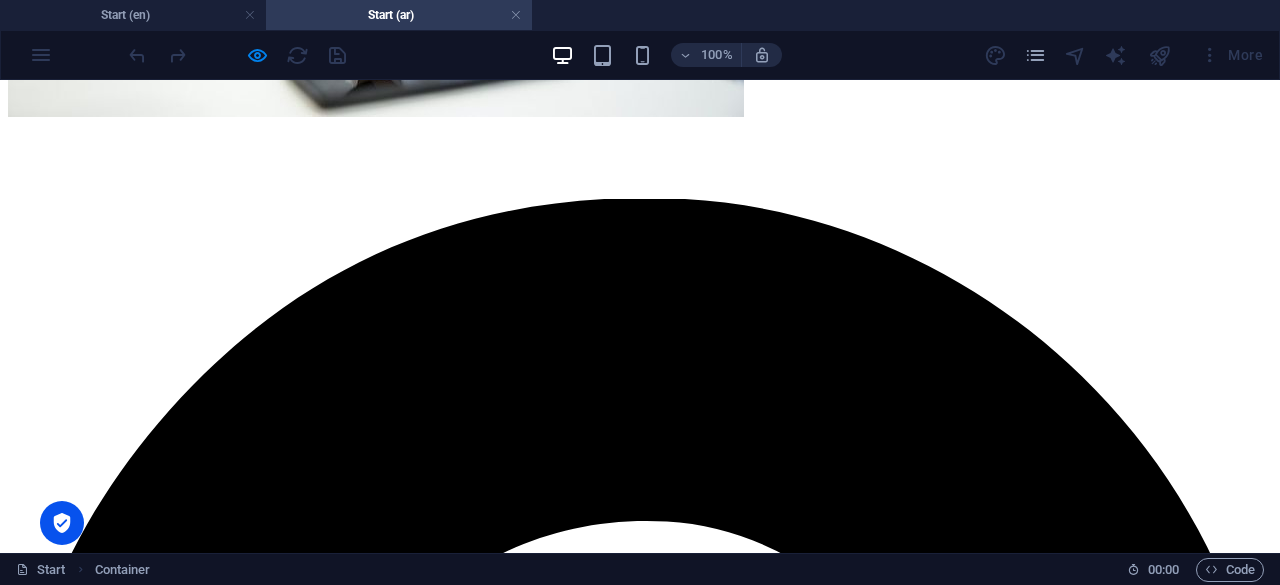 scroll, scrollTop: 490, scrollLeft: 0, axis: vertical 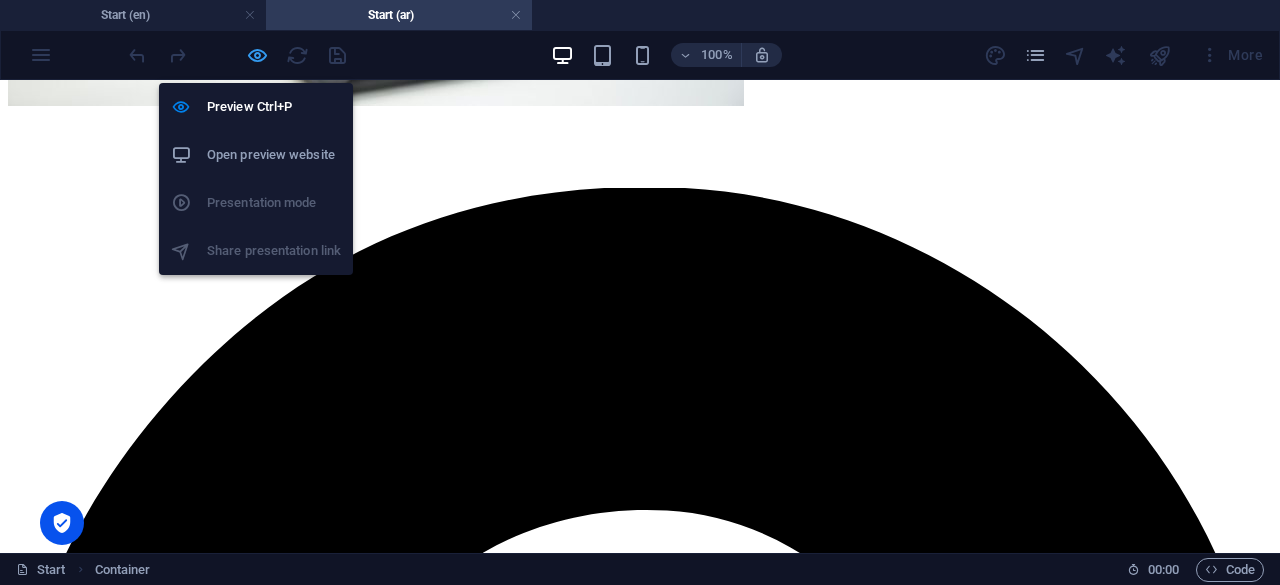 click at bounding box center [257, 55] 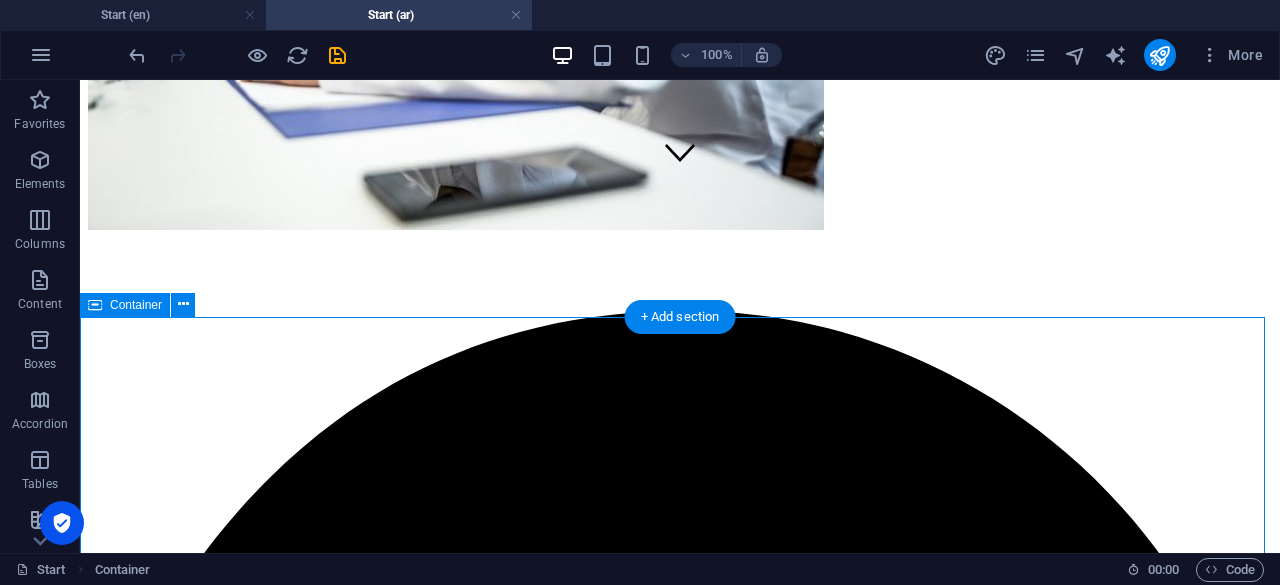 scroll, scrollTop: 390, scrollLeft: 0, axis: vertical 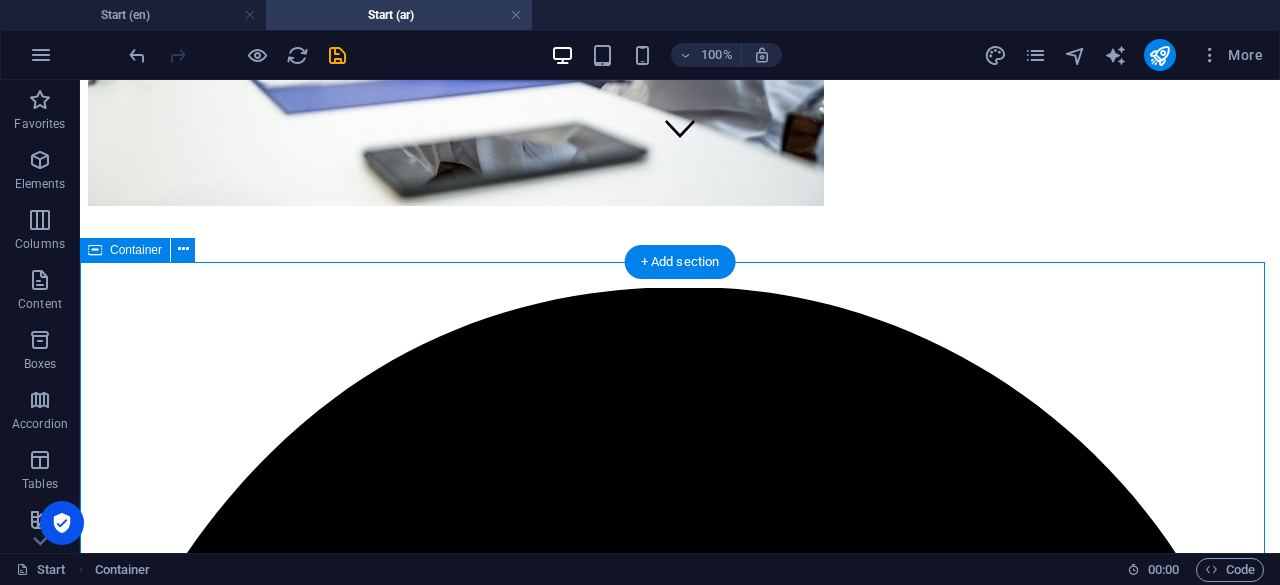 click on "Lorem ipsum dolor sit amet, consectetuer adipiscing elit. Aenean commodo ligula eget dolor. Aenean massa. Cum sociis natoque penatibus et magnis dis parturient [PERSON_NAME], nascetur ridiculus mus. Donec [PERSON_NAME] ultricies nec pellentesque eu, pretium quis, sem.  Nulla consequat massa quis enim. Donec [PERSON_NAME], fringilla vel aliquet nec, vulputate eget, arcu. In enim [PERSON_NAME], rhoncus ut imperdiet a venenatis vitae [PERSON_NAME]. Nullam dictum felis eu pede mollis pretium. Strategy Planning  80%
Investment Planning  100%
Consulting Service  70%
Stock Trading  85%
Tax Planning 60%
Get in touch" at bounding box center (680, 8045) 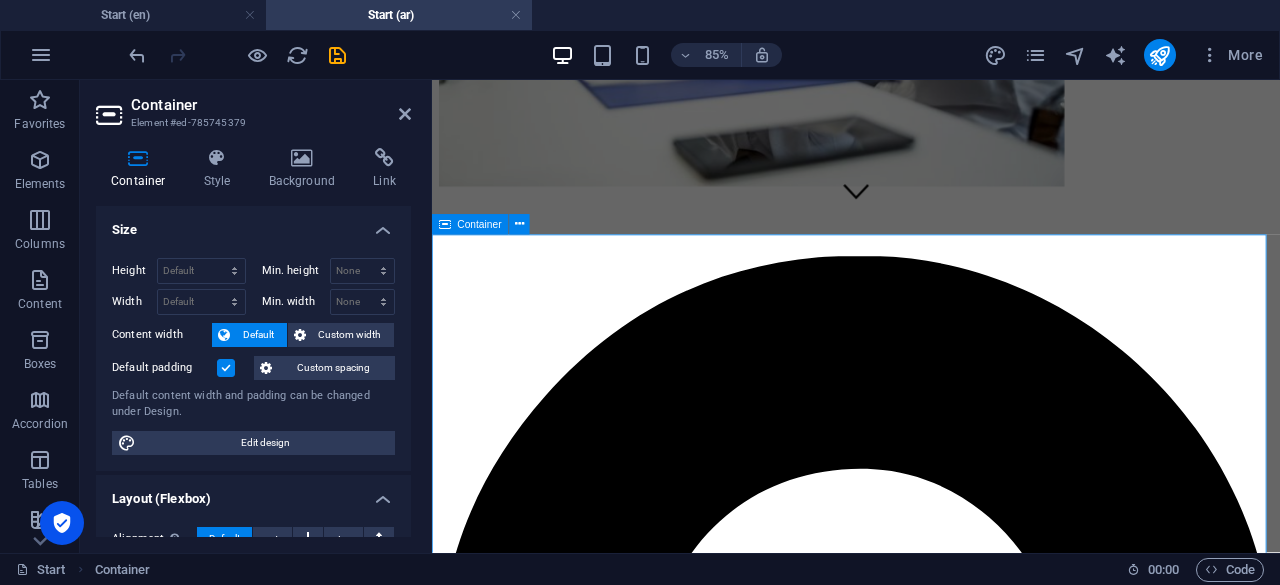 click on "Lorem ipsum dolor sit amet, consectetuer adipiscing elit. Aenean commodo ligula eget dolor. Aenean massa. Cum sociis natoque penatibus et magnis dis parturient [PERSON_NAME], nascetur ridiculus mus. Donec [PERSON_NAME] ultricies nec pellentesque eu, pretium quis, sem.  Nulla consequat massa quis enim. Donec [PERSON_NAME], fringilla vel aliquet nec, vulputate eget, arcu. In enim [PERSON_NAME], rhoncus ut imperdiet a venenatis vitae [PERSON_NAME]. Nullam dictum felis eu pede mollis pretium. Strategy Planning  80%
Investment Planning  100%
Consulting Service  70%
Stock Trading  85%
Tax Planning 60%
Get in touch" at bounding box center (931, 6899) 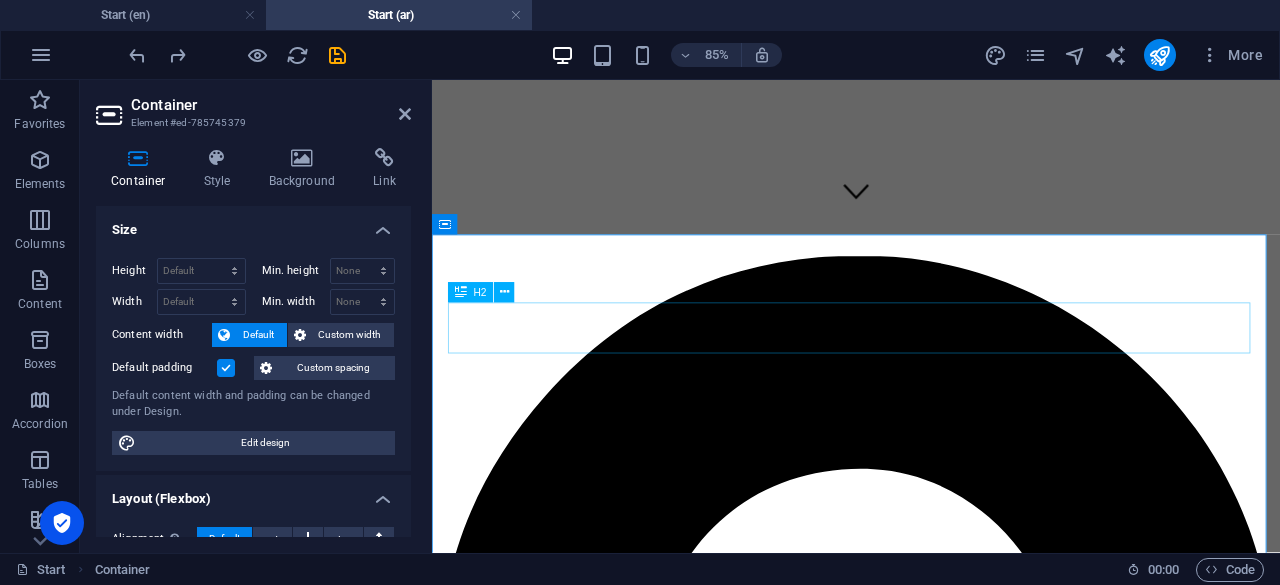 click on "About  Individual" at bounding box center (931, 6574) 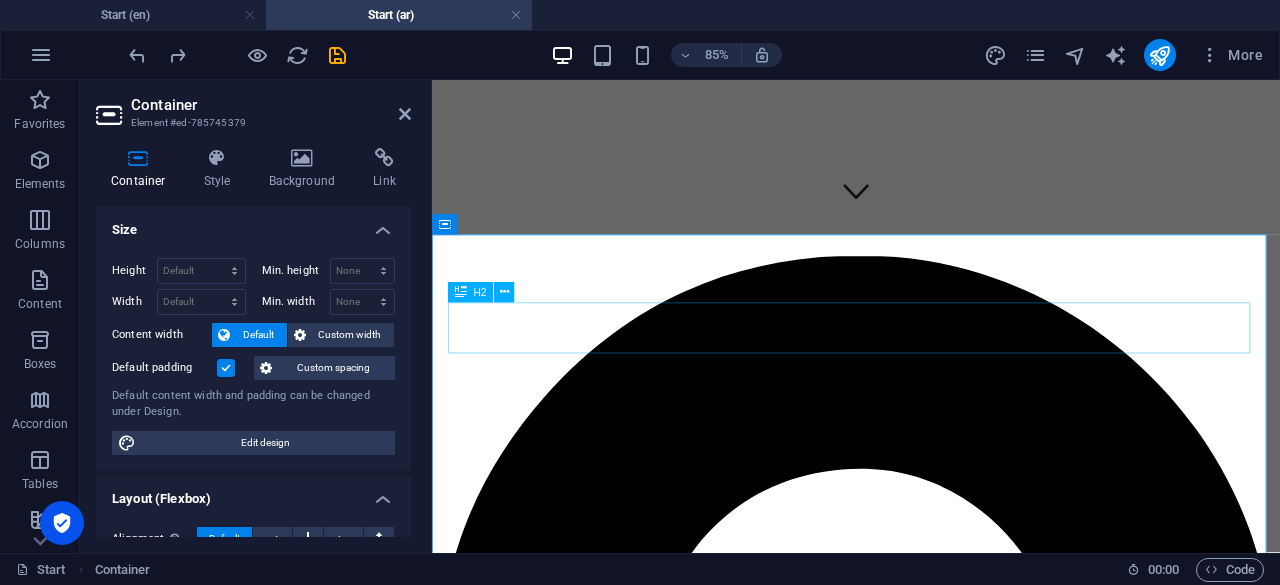 click on "About  Individual" at bounding box center [931, 6574] 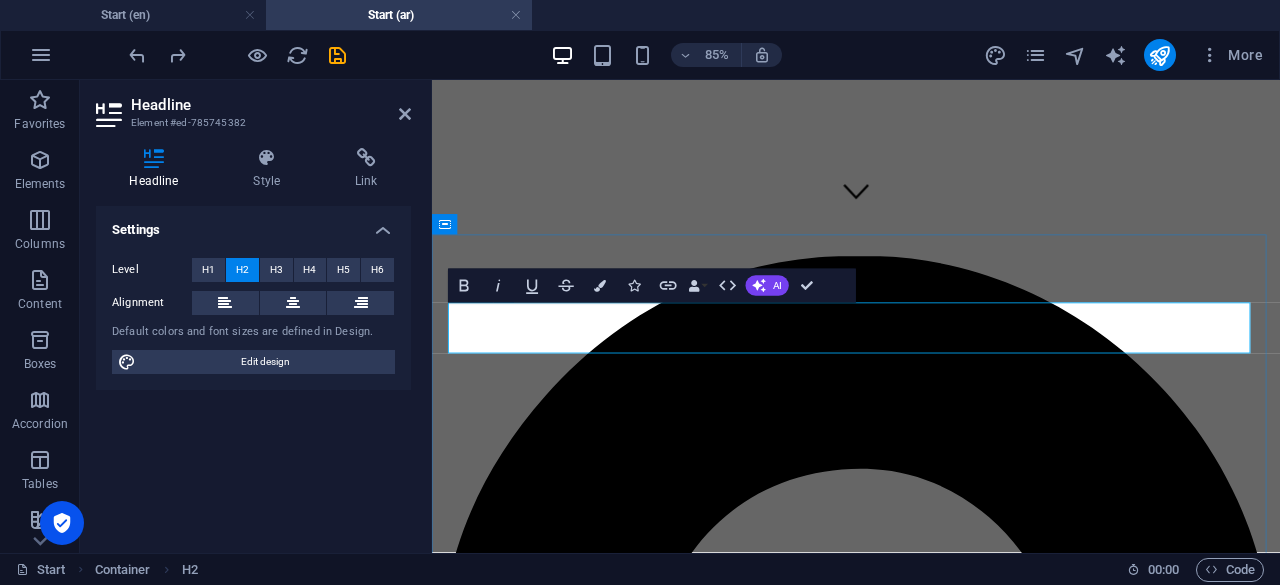 click on "Individual" at bounding box center [557, 6574] 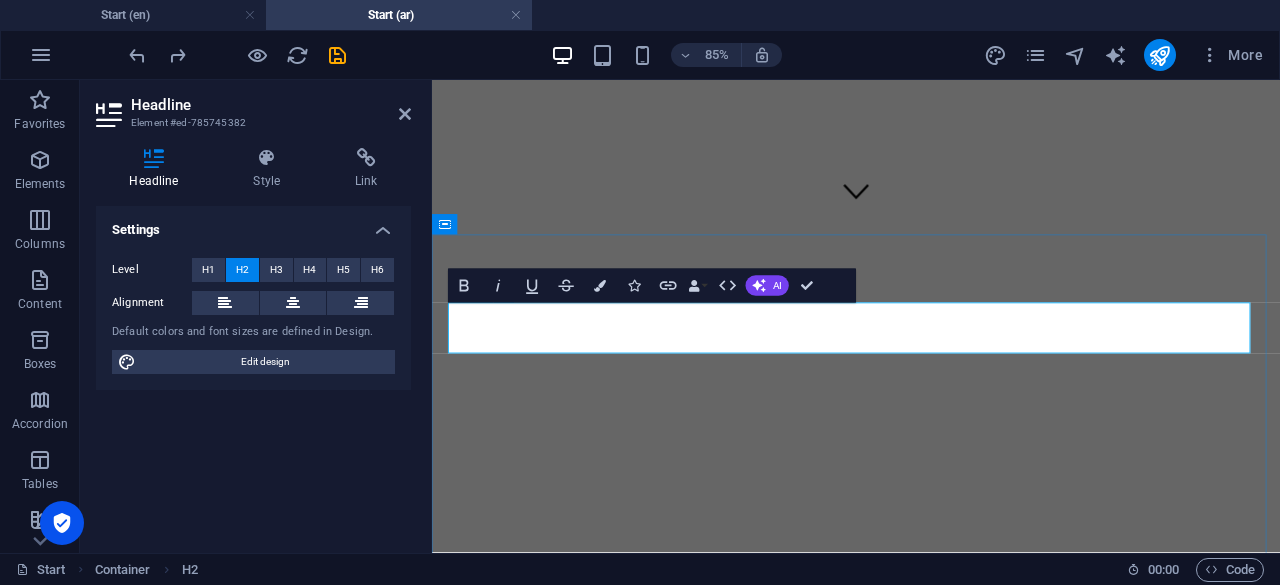 scroll, scrollTop: 1170, scrollLeft: 0, axis: vertical 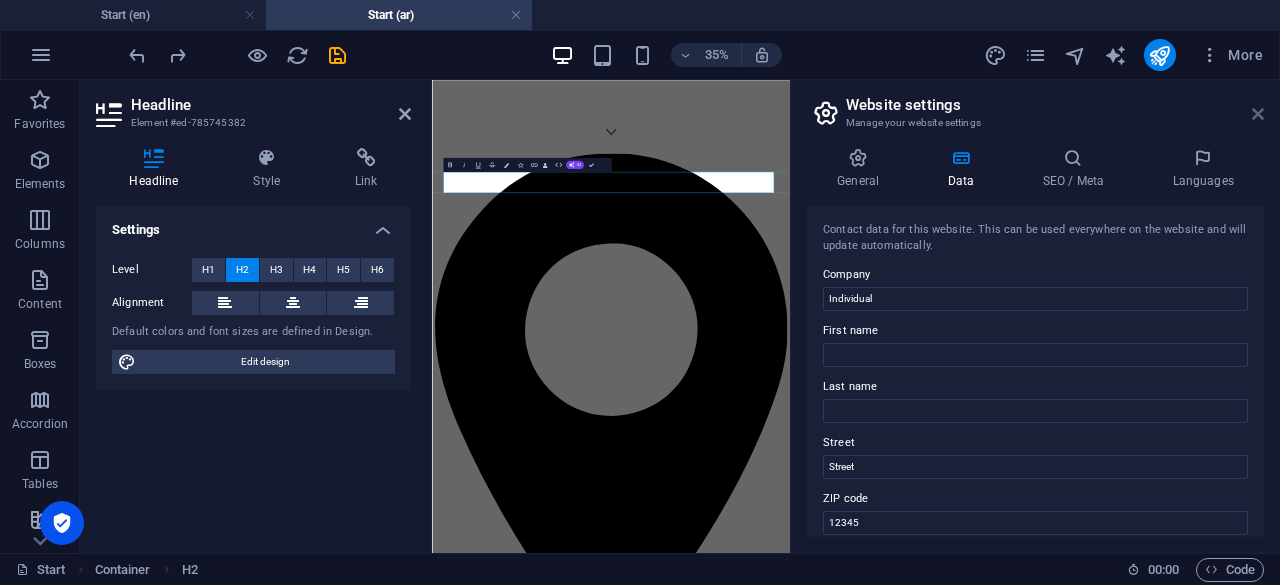 click at bounding box center (1258, 114) 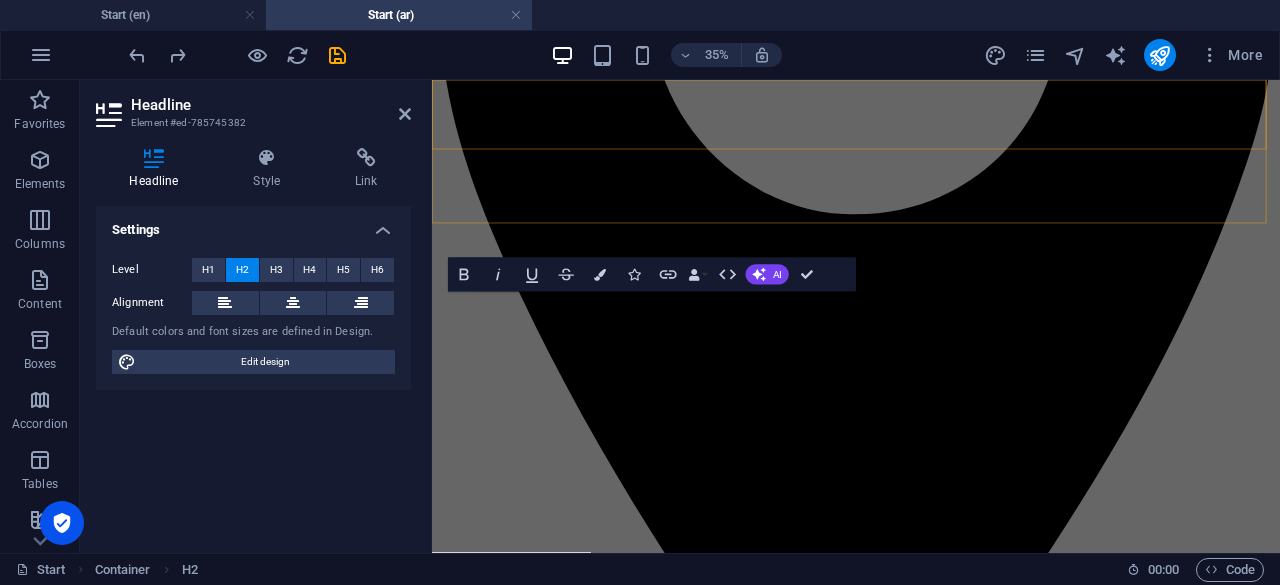 scroll, scrollTop: 403, scrollLeft: 0, axis: vertical 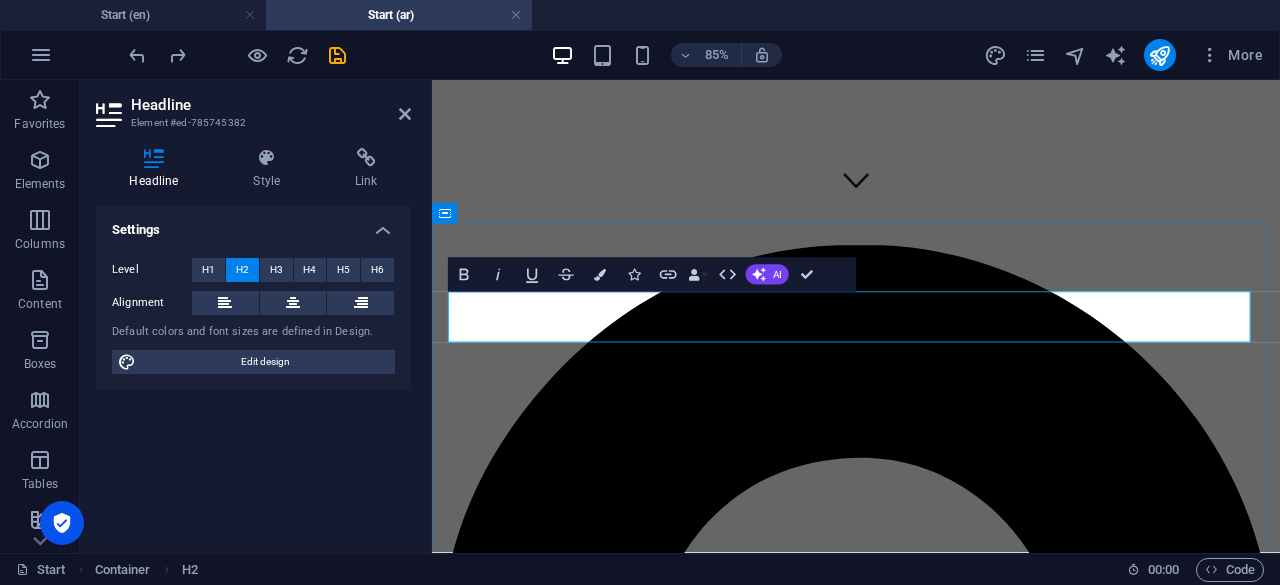 drag, startPoint x: 1156, startPoint y: 352, endPoint x: 865, endPoint y: 371, distance: 291.61963 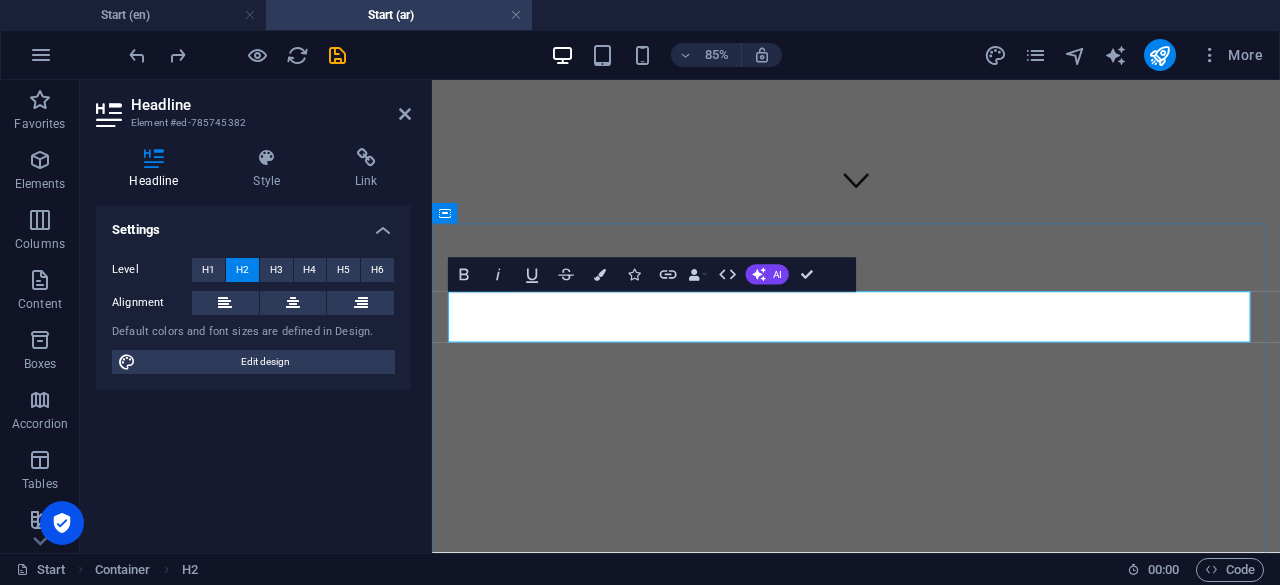 scroll, scrollTop: 1184, scrollLeft: 0, axis: vertical 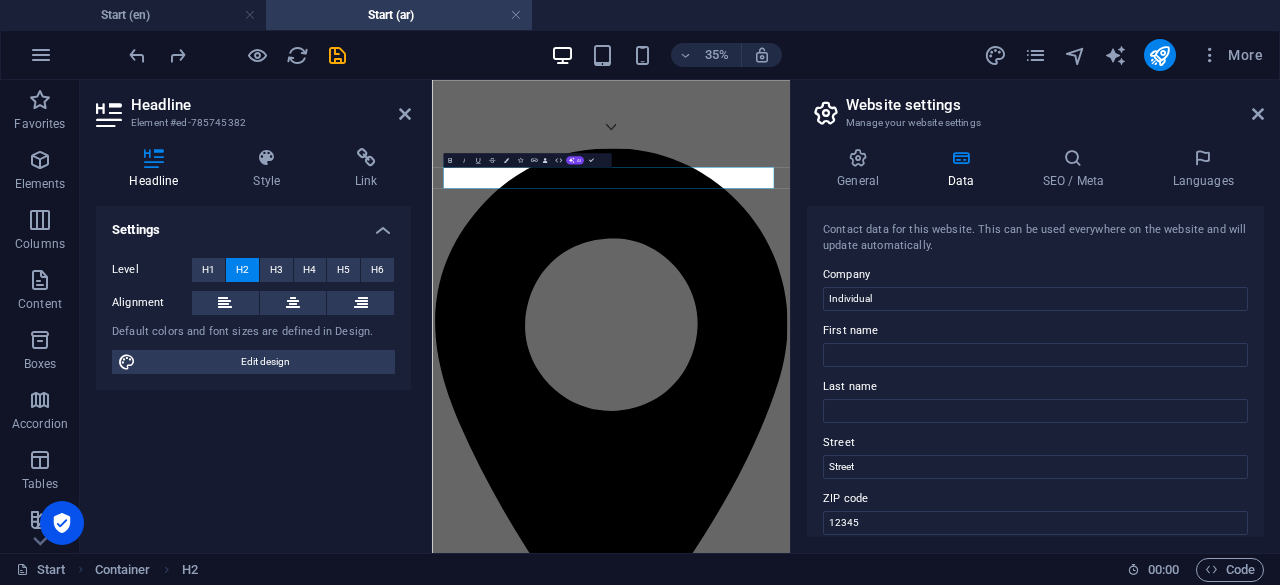 type 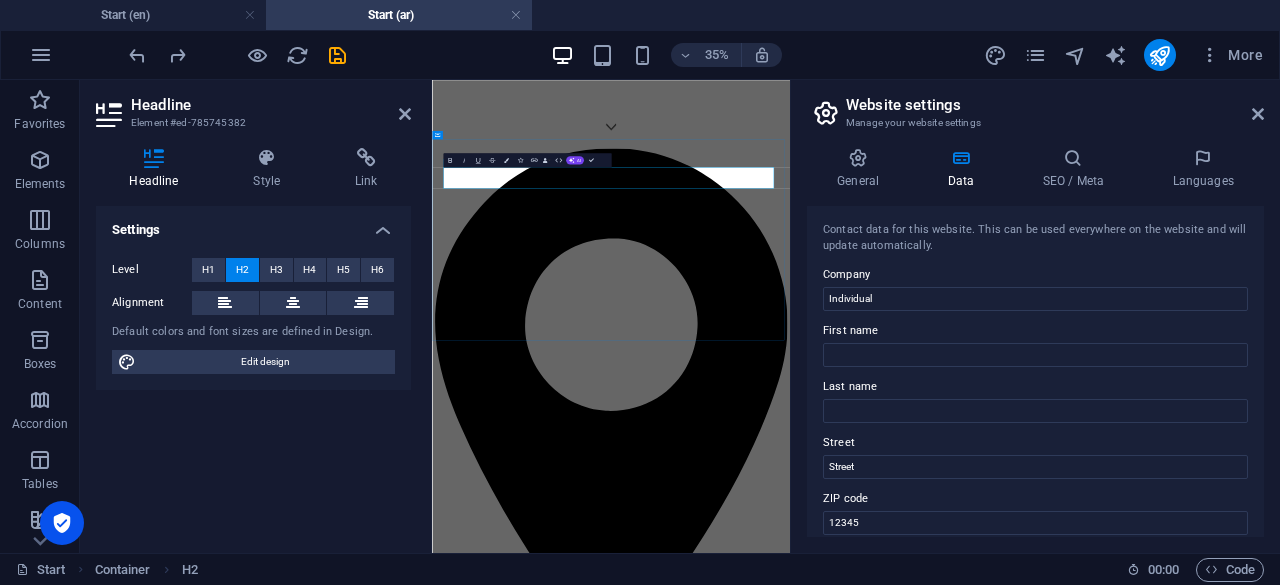 drag, startPoint x: 1171, startPoint y: 357, endPoint x: 719, endPoint y: 374, distance: 452.31958 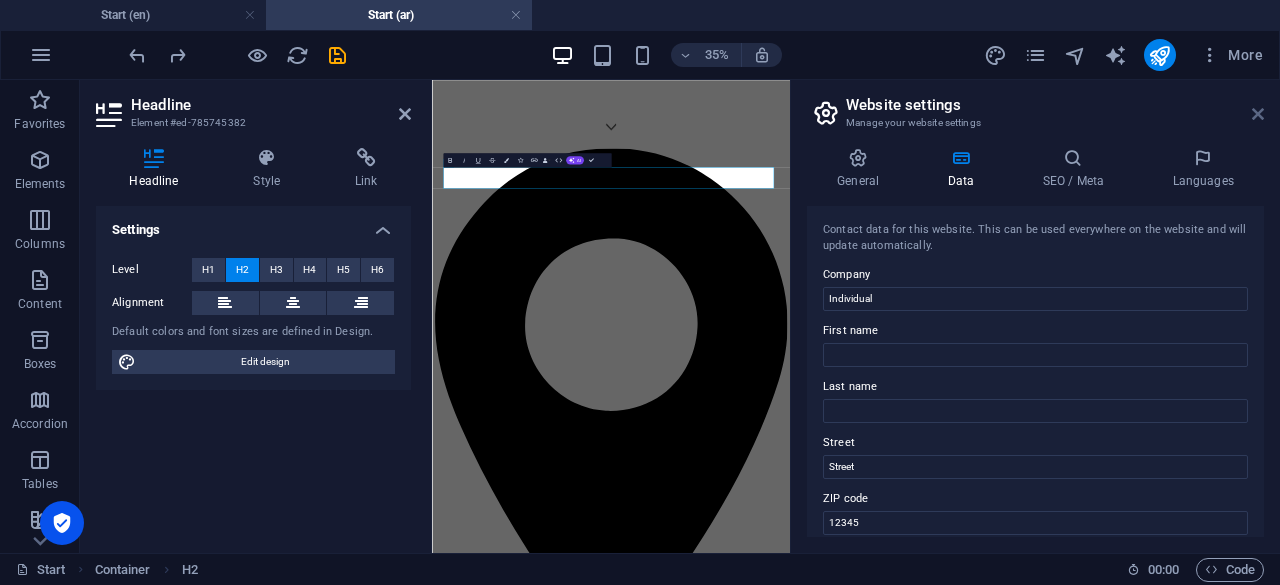 click at bounding box center (1258, 114) 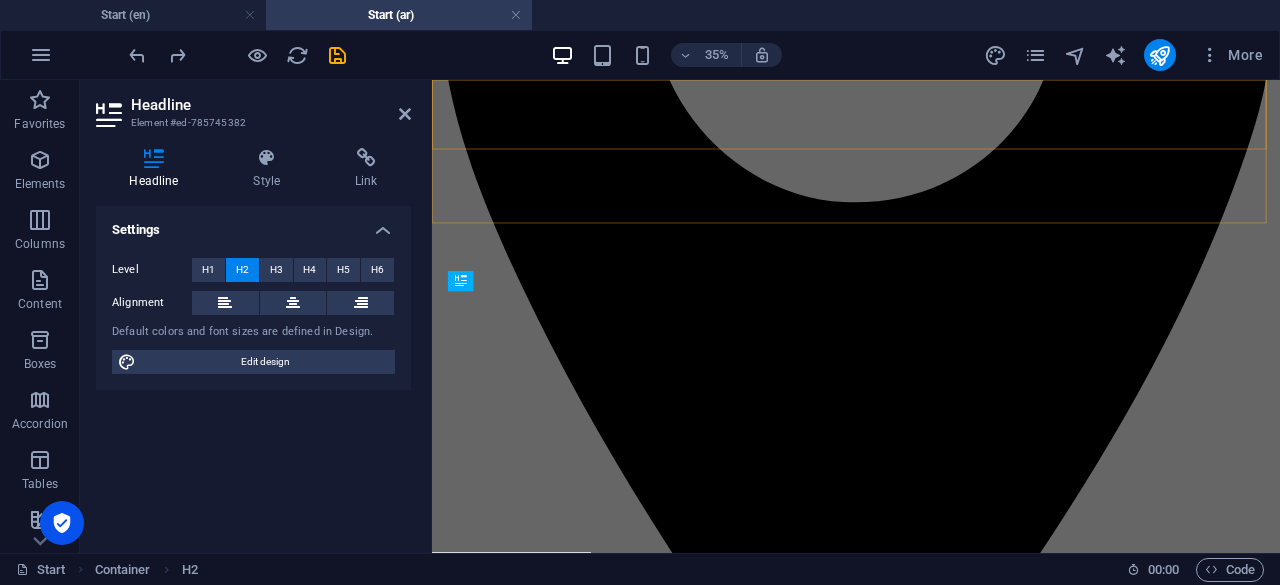 scroll, scrollTop: 403, scrollLeft: 0, axis: vertical 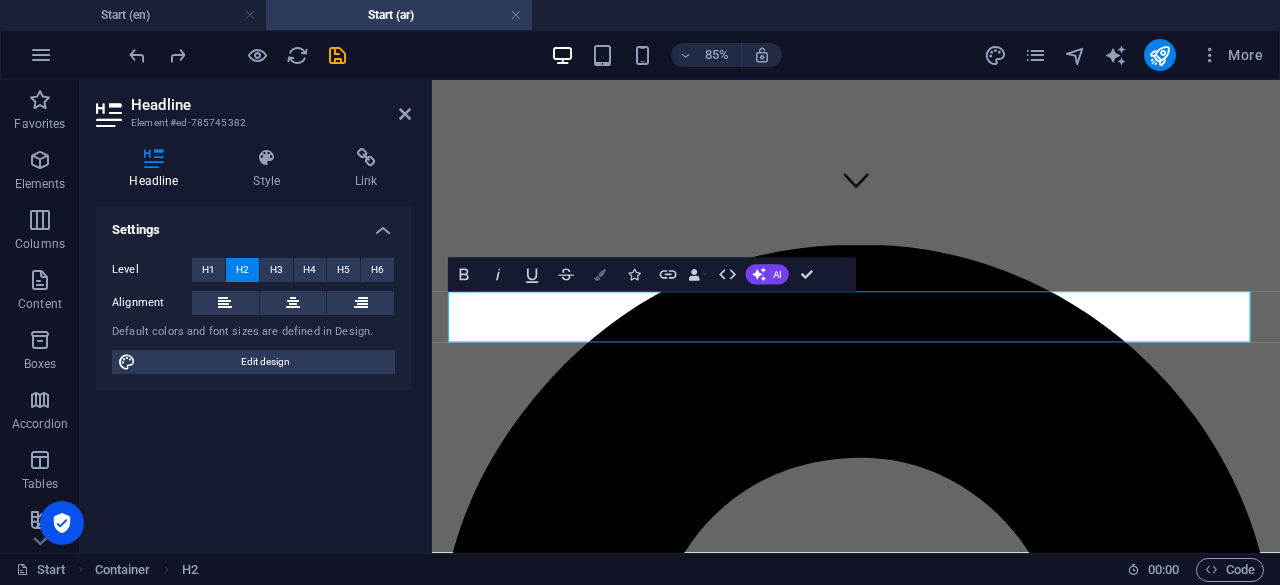 click at bounding box center (600, 274) 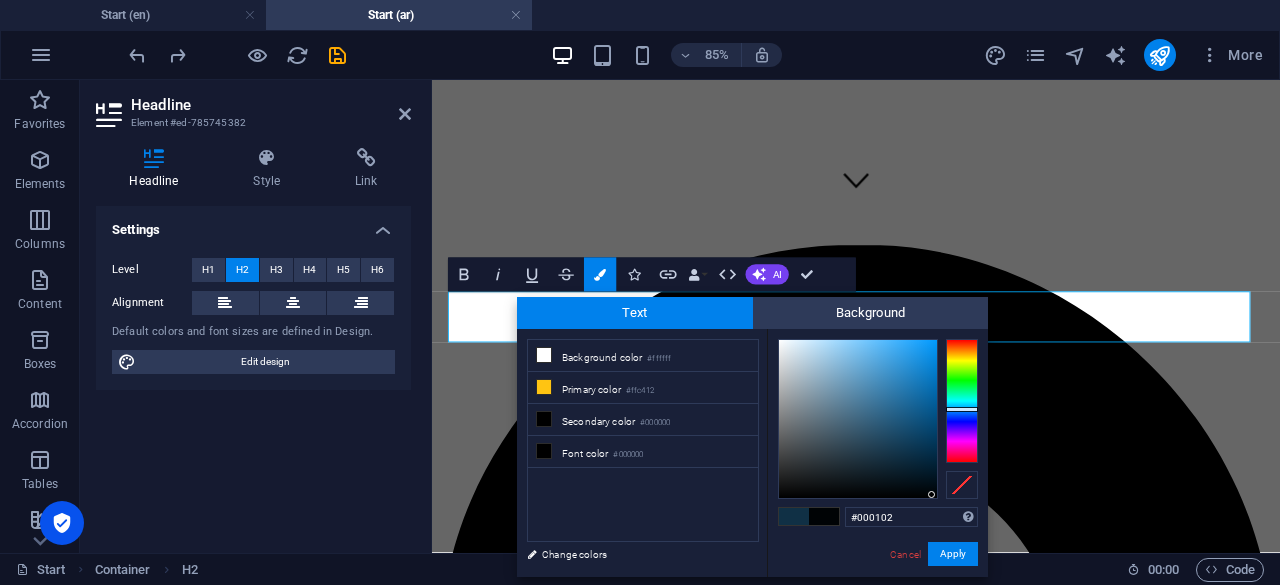type on "#000000" 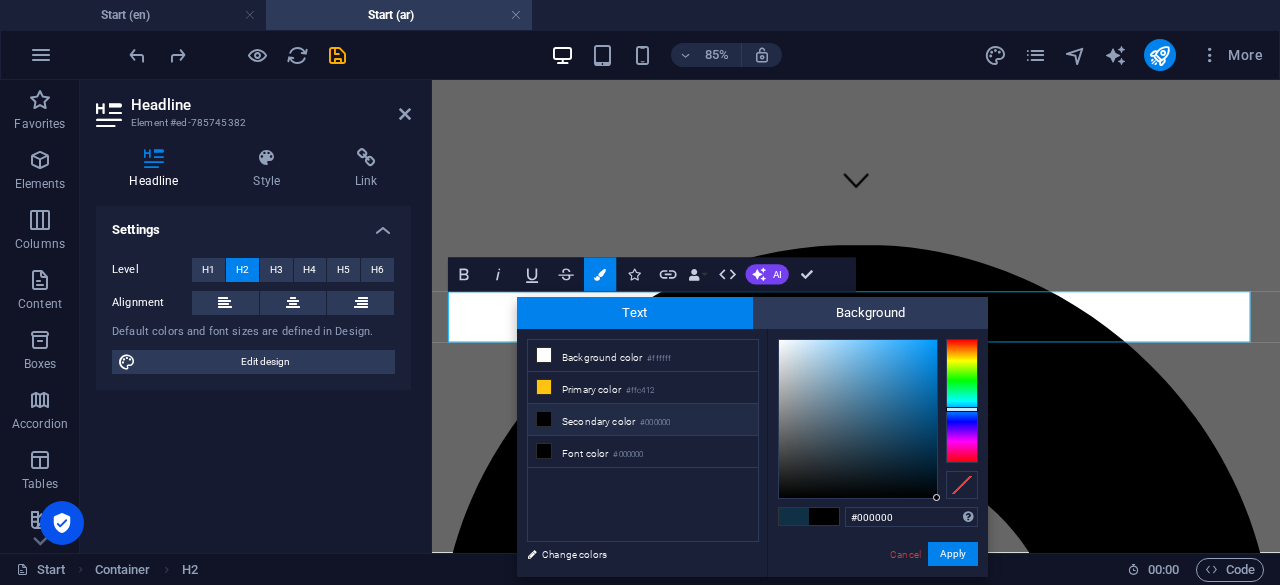 drag, startPoint x: 910, startPoint y: 480, endPoint x: 937, endPoint y: 499, distance: 33.01515 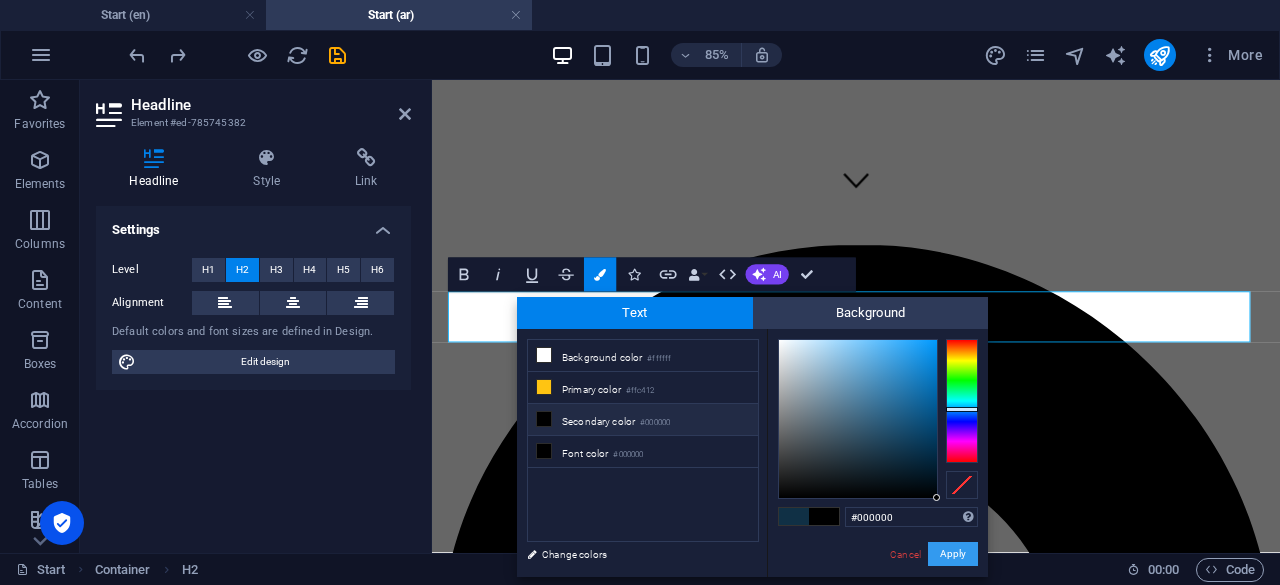 click on "Apply" at bounding box center [953, 554] 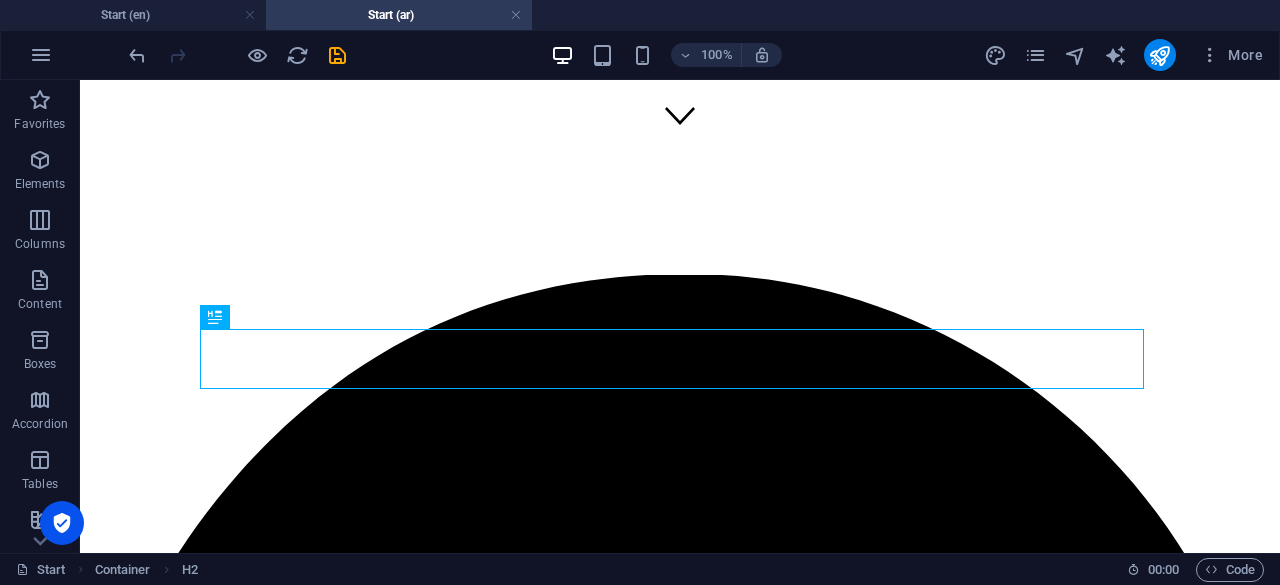 click on "H2   Container   Banner   Container   Banner   Menu Bar   Menu   Container   Text   Preset   Preset   Container   Preset   Container   Preset   Button   Spacer   H2   Text   Spacer   Button   H2   Container   Text   Preset   Preset   Container   Container   Container   Container   H3   Container   Text   Preset   Image   Container   Preset   Callout   Container   H2   Container   Spacer   Text   Container   Spacer   Preset   Container   Image   Preset   Preset   Container   H3   Placeholder   Preset   Preset   Container   Container   H2   Spacer   Preset   Container   H3   Preset   Preset   Container   Preset   Container   Preset   Container   Text   Container   H3   Container   Text   Container   Container   Text   Container   H3   Container   Text   Container   Text   Preset   Preset   Container   Container   Map   Form   Textarea   Input   Input   Preset   Container   Text   H3   Container   Image   H2   Button   Spacer   Image   Image   H2   Spacer   Spacer   Image   Spacer   Preset" at bounding box center (680, 316) 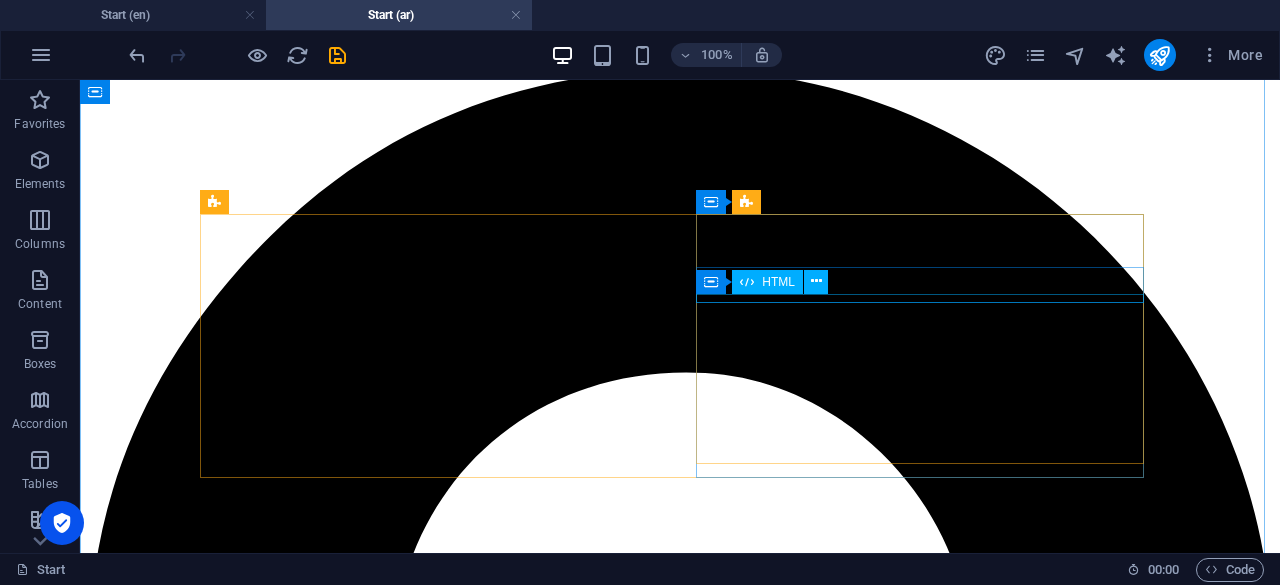 scroll, scrollTop: 603, scrollLeft: 0, axis: vertical 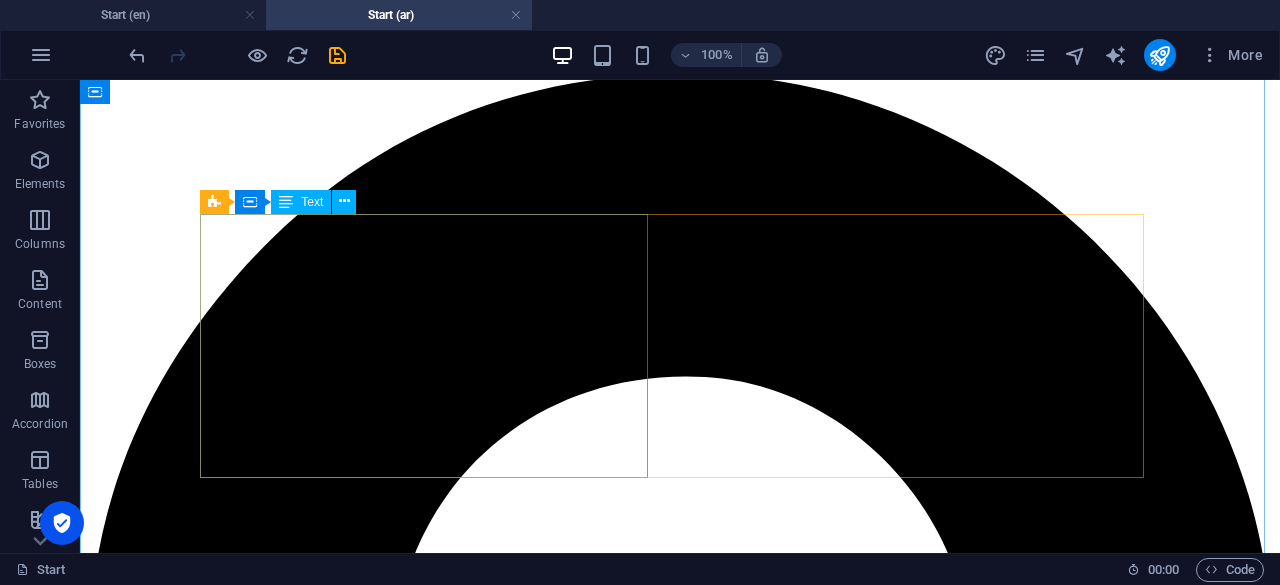 click on "Lorem ipsum dolor sit amet, consectetuer adipiscing elit. Aenean commodo ligula eget dolor. Aenean massa. Cum sociis natoque penatibus et magnis dis parturient [PERSON_NAME], nascetur ridiculus mus. Donec [PERSON_NAME] ultricies nec pellentesque eu, pretium quis, sem.  Nulla consequat massa quis enim. Donec [PERSON_NAME], fringilla vel aliquet nec, vulputate eget, arcu. In enim [PERSON_NAME], rhoncus ut imperdiet a venenatis vitae [PERSON_NAME]. Nullam dictum felis eu pede mollis pretium." at bounding box center [680, 7643] 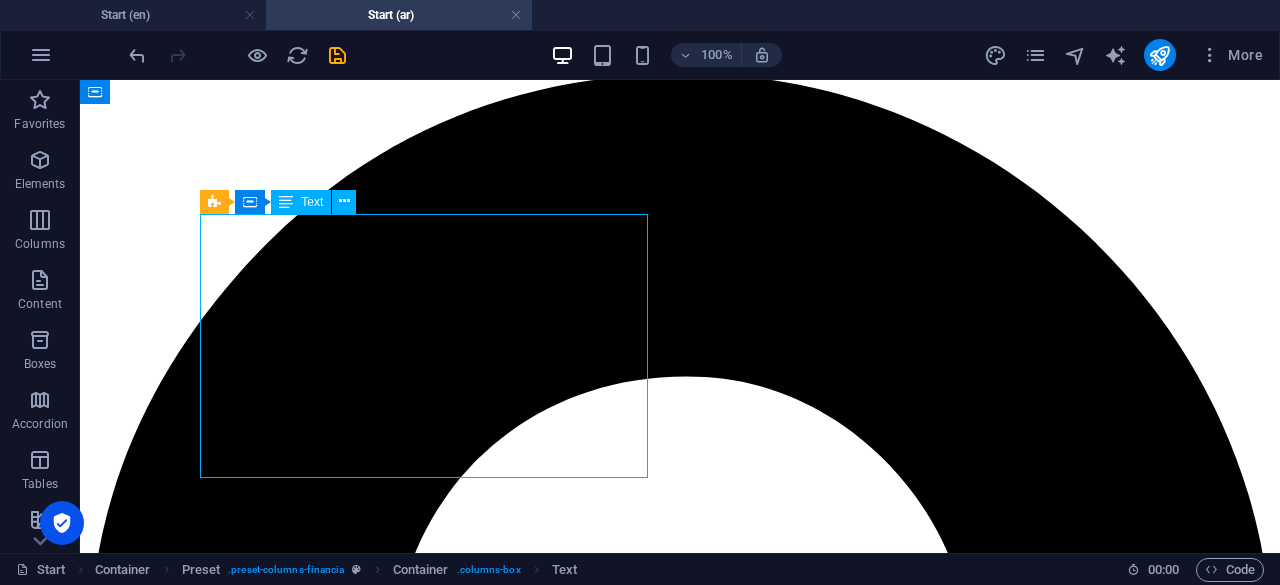 click on "Lorem ipsum dolor sit amet, consectetuer adipiscing elit. Aenean commodo ligula eget dolor. Aenean massa. Cum sociis natoque penatibus et magnis dis parturient [PERSON_NAME], nascetur ridiculus mus. Donec [PERSON_NAME] ultricies nec pellentesque eu, pretium quis, sem.  Nulla consequat massa quis enim. Donec [PERSON_NAME], fringilla vel aliquet nec, vulputate eget, arcu. In enim [PERSON_NAME], rhoncus ut imperdiet a venenatis vitae [PERSON_NAME]. Nullam dictum felis eu pede mollis pretium." at bounding box center [680, 7643] 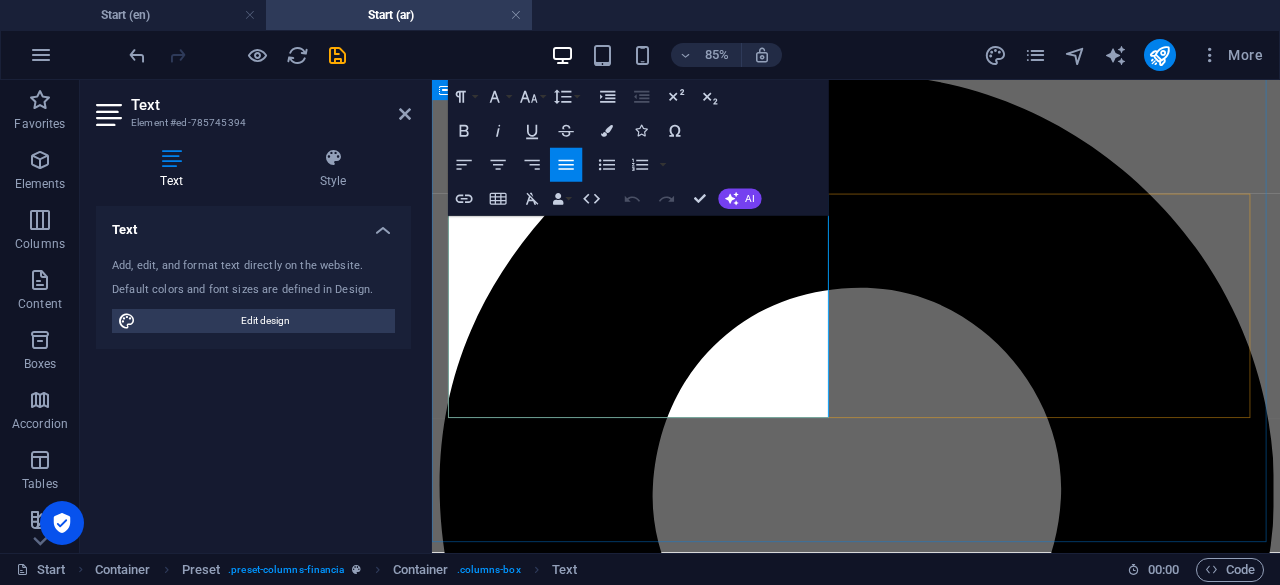 click at bounding box center [931, 6497] 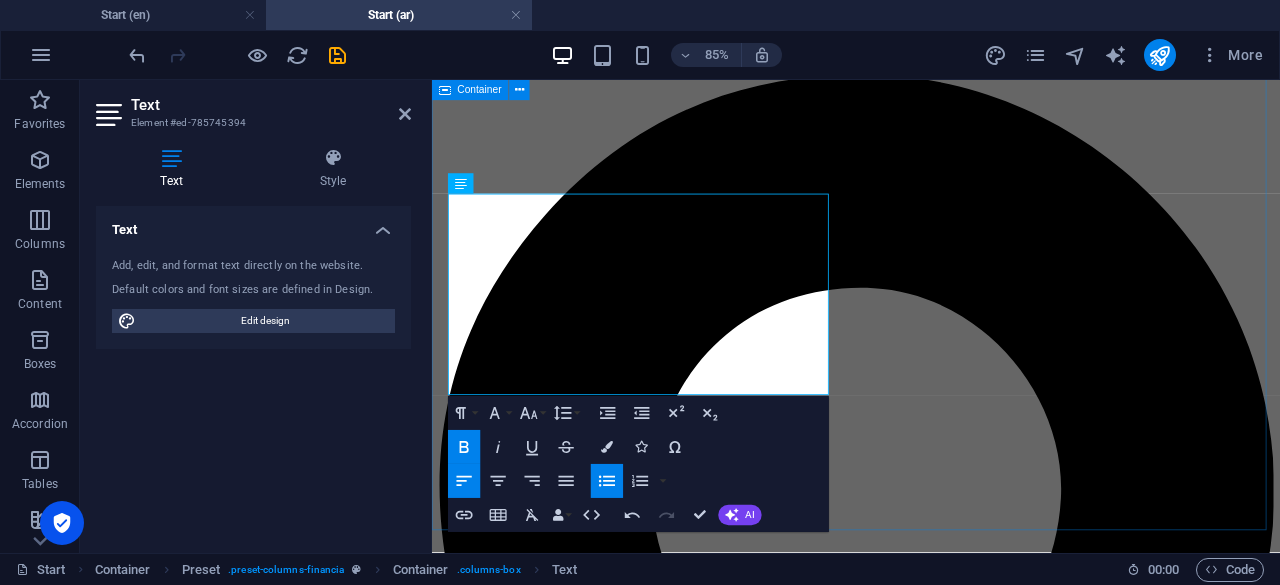 click on "About  Alwasila Al-Waseela Company provides comprehensive corporate solutions, including: Professional services for individuals and companies Government transactions and voice representation Management of fees, payments, and official dues Strategy Planning  80%
Investment Planning  100%
Consulting Service  70%
Stock Trading  85%
Tax Planning 60%
Get in touch" at bounding box center (931, 6728) 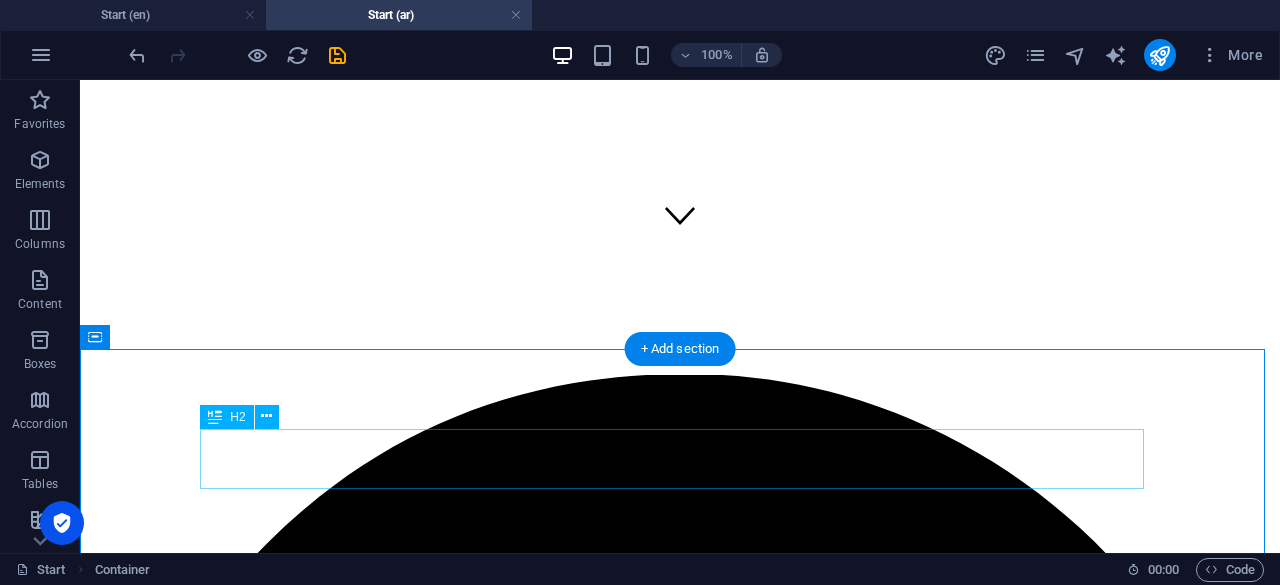 scroll, scrollTop: 503, scrollLeft: 0, axis: vertical 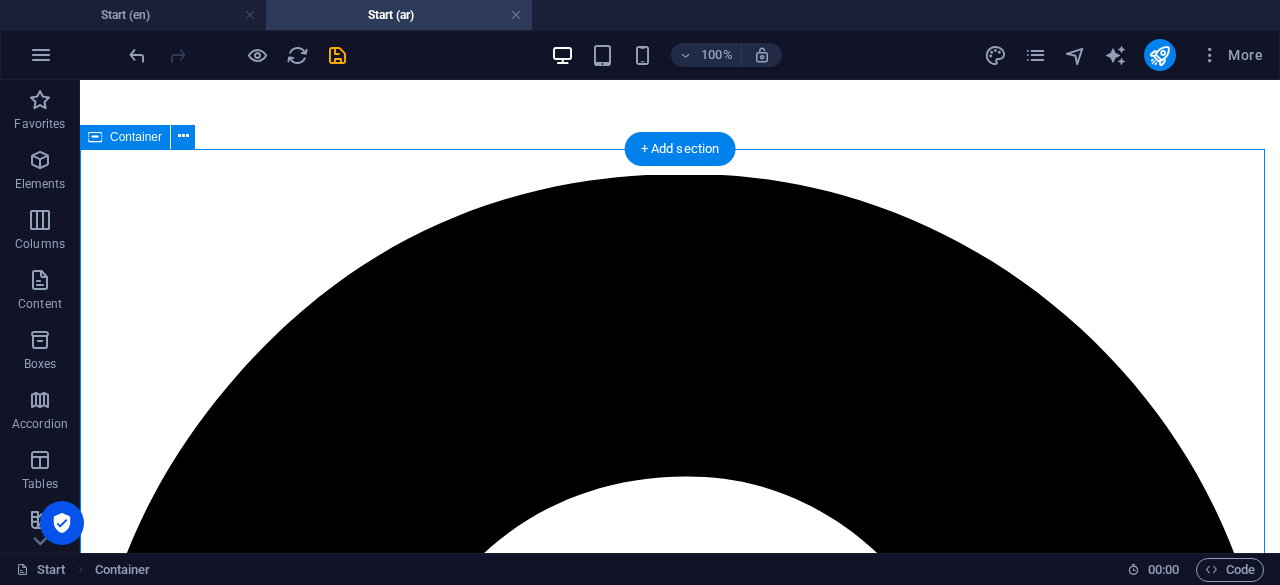 click on "About  Alwasila Al-Waseela Company provides comprehensive corporate solutions, including: Professional services for individuals and companies Government transactions and voice representation Management of fees, payments, and official dues Strategy Planning  80%
Investment Planning  100%
Consulting Service  70%
Stock Trading  85%
Tax Planning 60%
Get in touch" at bounding box center (680, 7974) 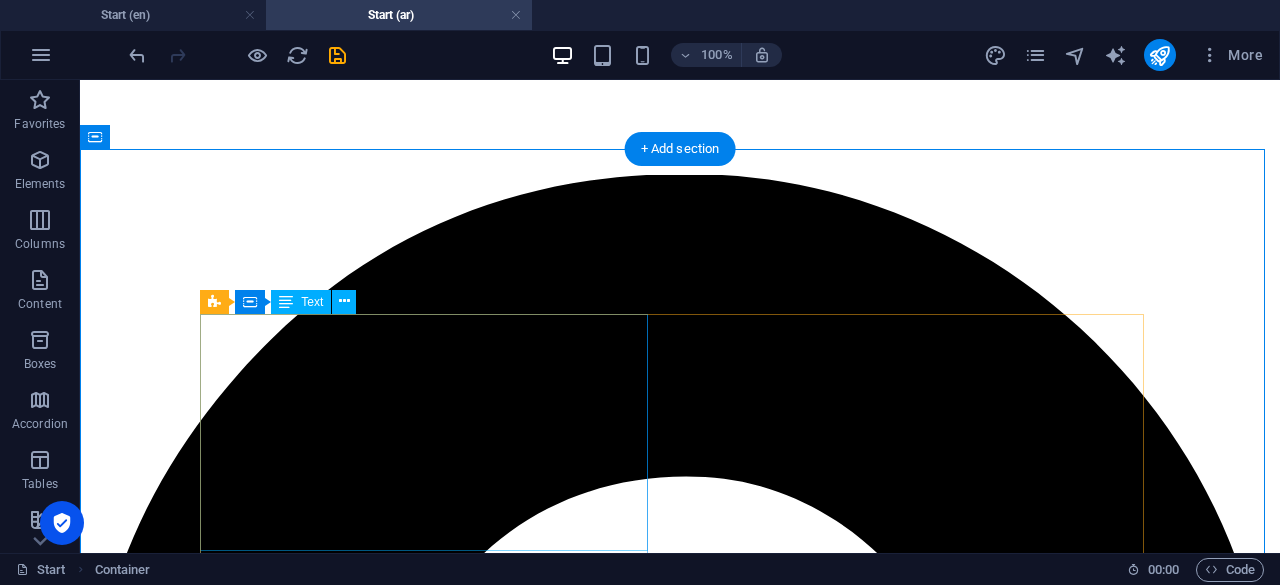 click on "Al-Waseela Company provides comprehensive corporate solutions, including: Professional services for individuals and companies Government transactions and voice representation Management of fees, payments, and official dues" at bounding box center (680, 7742) 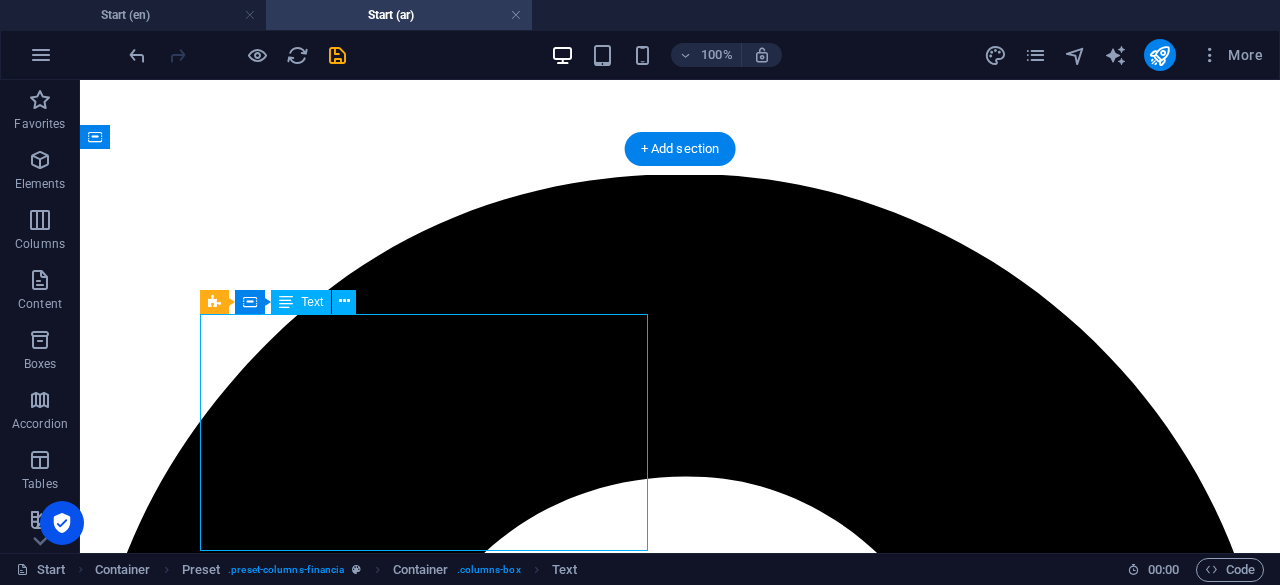 click on "Al-Waseela Company provides comprehensive corporate solutions, including: Professional services for individuals and companies Government transactions and voice representation Management of fees, payments, and official dues" at bounding box center [680, 7742] 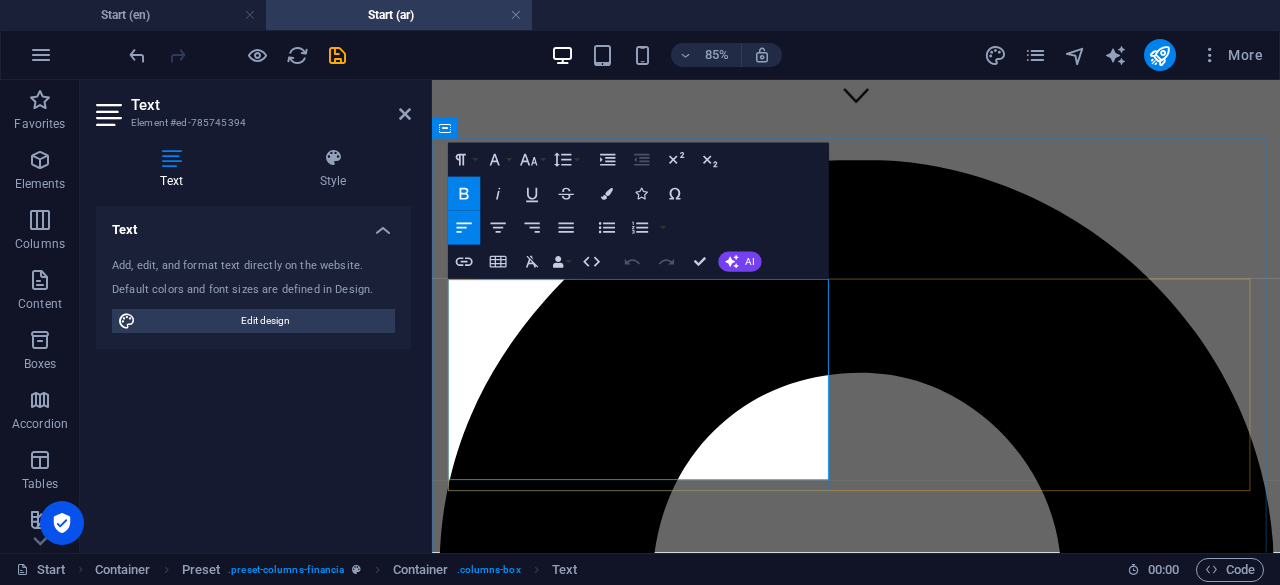 click on "Professional services for individuals and companies" at bounding box center [951, 6579] 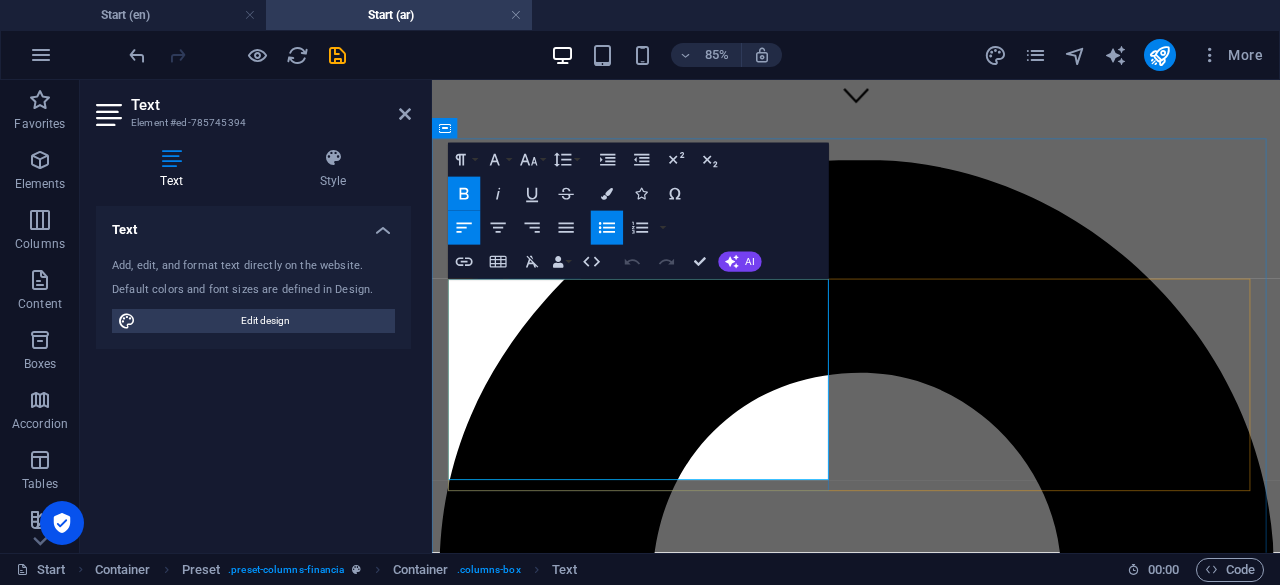 click on "Professional services for individuals and companies" at bounding box center (951, 6579) 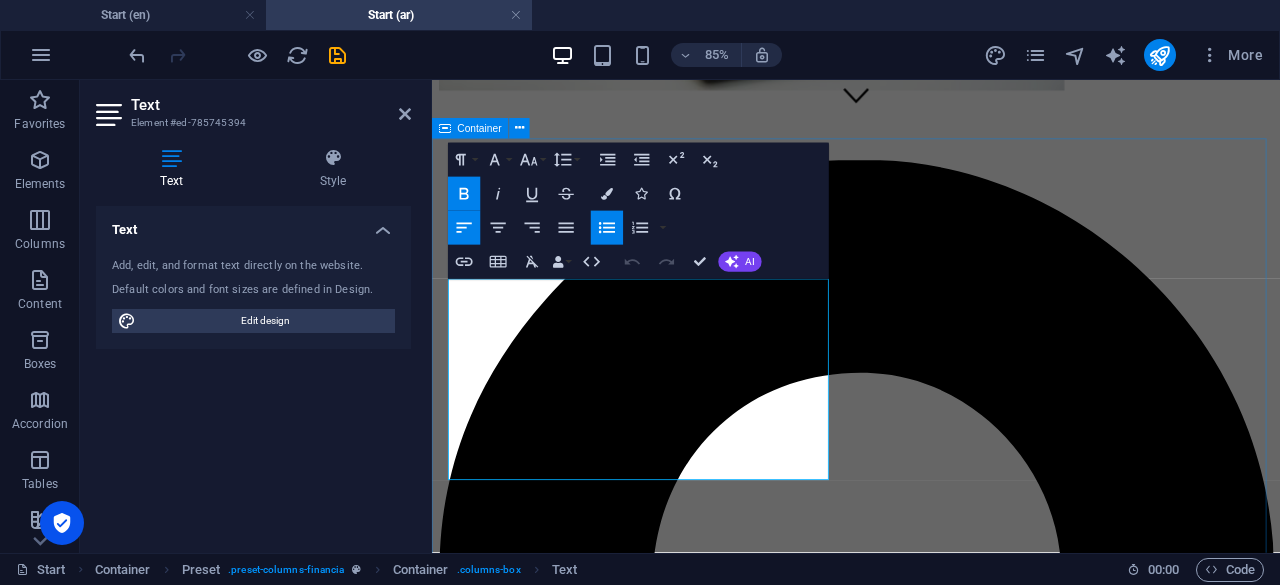 drag, startPoint x: 457, startPoint y: 374, endPoint x: 442, endPoint y: 372, distance: 15.132746 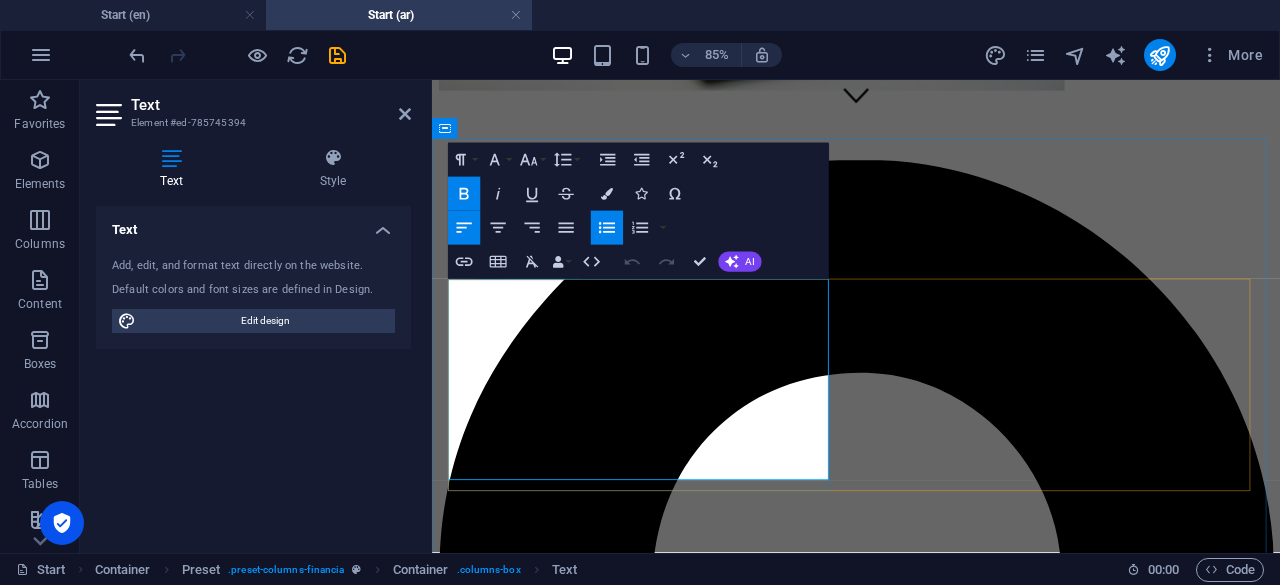 click on "Professional services for individuals and companies" at bounding box center (951, 6579) 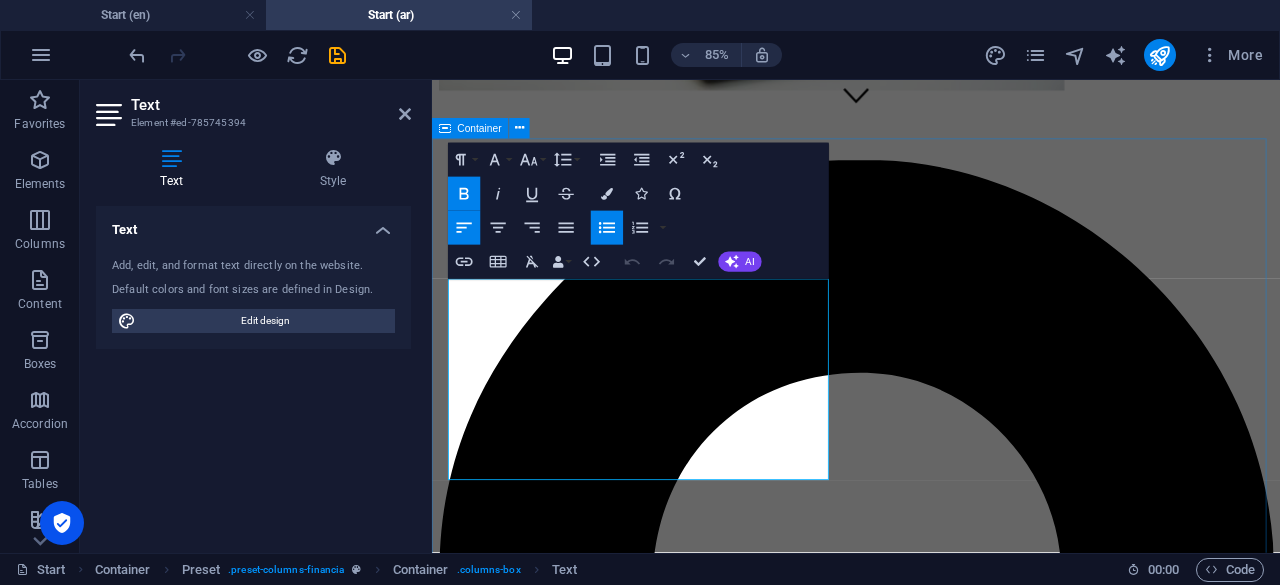 click on "About  Alwasila Al-Waseela Company provides comprehensive corporate solutions, including: Professional services for individuals and companies Government transactions and voice representation Management of fees, payments, and official dues Strategy Planning  80%
Investment Planning  100%
Consulting Service  70%
Stock Trading  85%
Tax Planning 60%
Get in touch" at bounding box center (931, 6828) 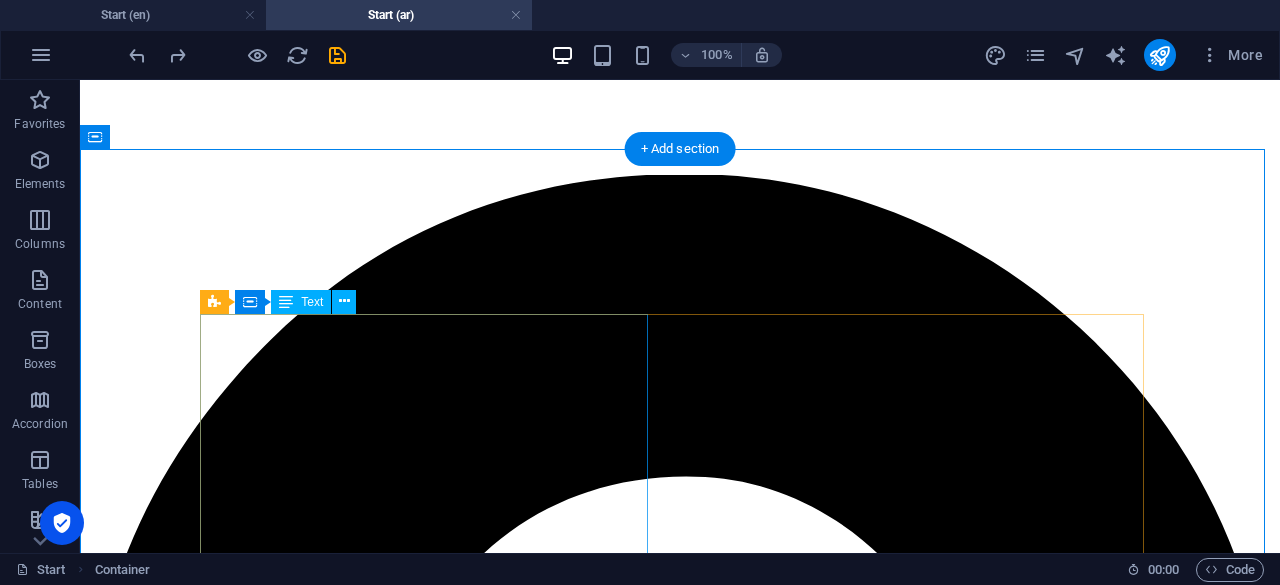 click on "Lorem ipsum dolor sit amet, consectetuer adipiscing elit. Aenean commodo ligula eget dolor. Aenean massa. Cum sociis natoque penatibus et magnis dis parturient [PERSON_NAME], nascetur ridiculus mus. Donec [PERSON_NAME] ultricies nec pellentesque eu, pretium quis, sem.  Nulla consequat massa quis enim. Donec [PERSON_NAME], fringilla vel aliquet nec, vulputate eget, arcu. In enim [PERSON_NAME], rhoncus ut imperdiet a venenatis vitae [PERSON_NAME]. Nullam dictum felis eu pede mollis pretium." at bounding box center [680, 7743] 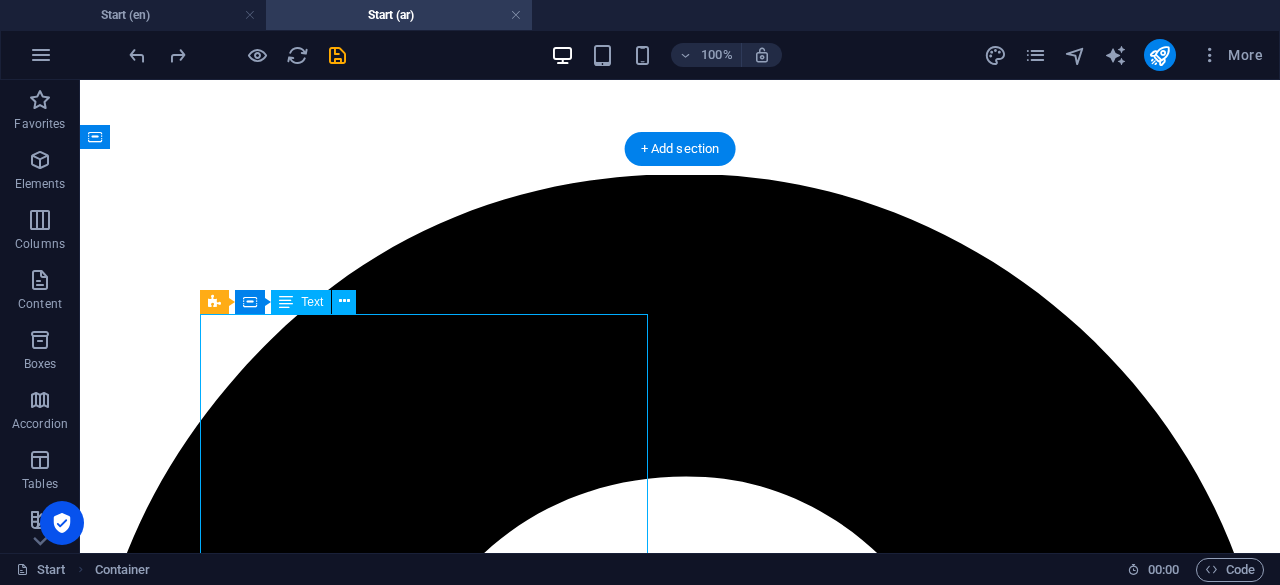 click on "Lorem ipsum dolor sit amet, consectetuer adipiscing elit. Aenean commodo ligula eget dolor. Aenean massa. Cum sociis natoque penatibus et magnis dis parturient [PERSON_NAME], nascetur ridiculus mus. Donec [PERSON_NAME] ultricies nec pellentesque eu, pretium quis, sem.  Nulla consequat massa quis enim. Donec [PERSON_NAME], fringilla vel aliquet nec, vulputate eget, arcu. In enim [PERSON_NAME], rhoncus ut imperdiet a venenatis vitae [PERSON_NAME]. Nullam dictum felis eu pede mollis pretium." at bounding box center [680, 7743] 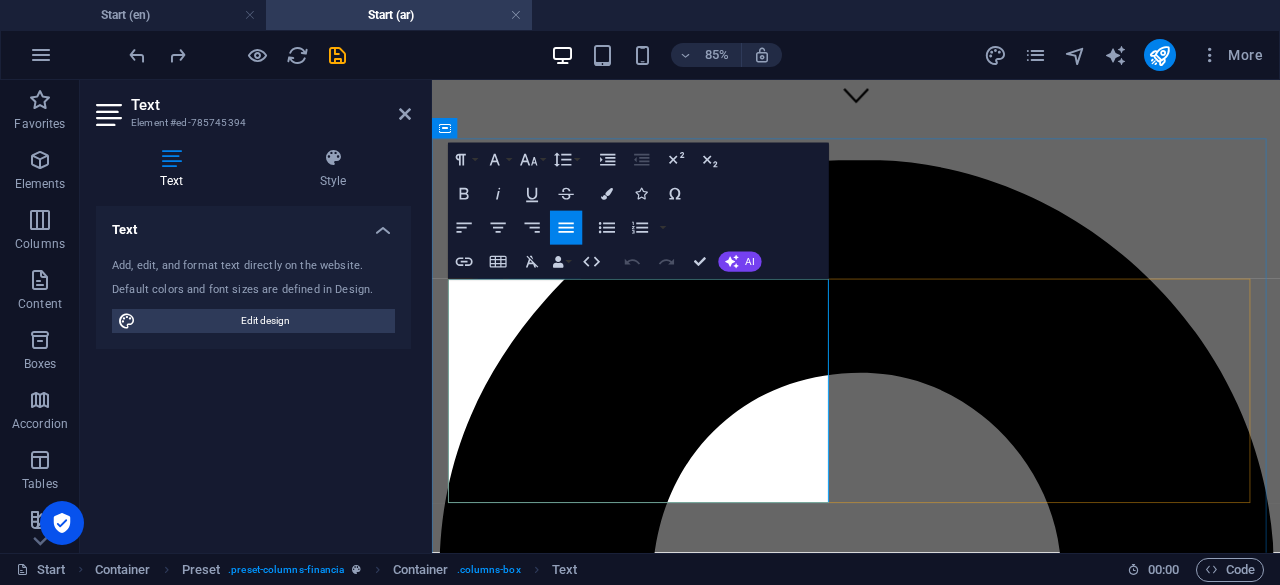 click on "Lorem ipsum dolor sit amet, consectetuer adipiscing elit. Aenean commodo ligula eget dolor. Aenean massa. Cum sociis natoque penatibus et magnis dis parturient [PERSON_NAME], nascetur ridiculus mus. Donec [PERSON_NAME] ultricies nec pellentesque eu, pretium quis, sem." at bounding box center [931, 6554] 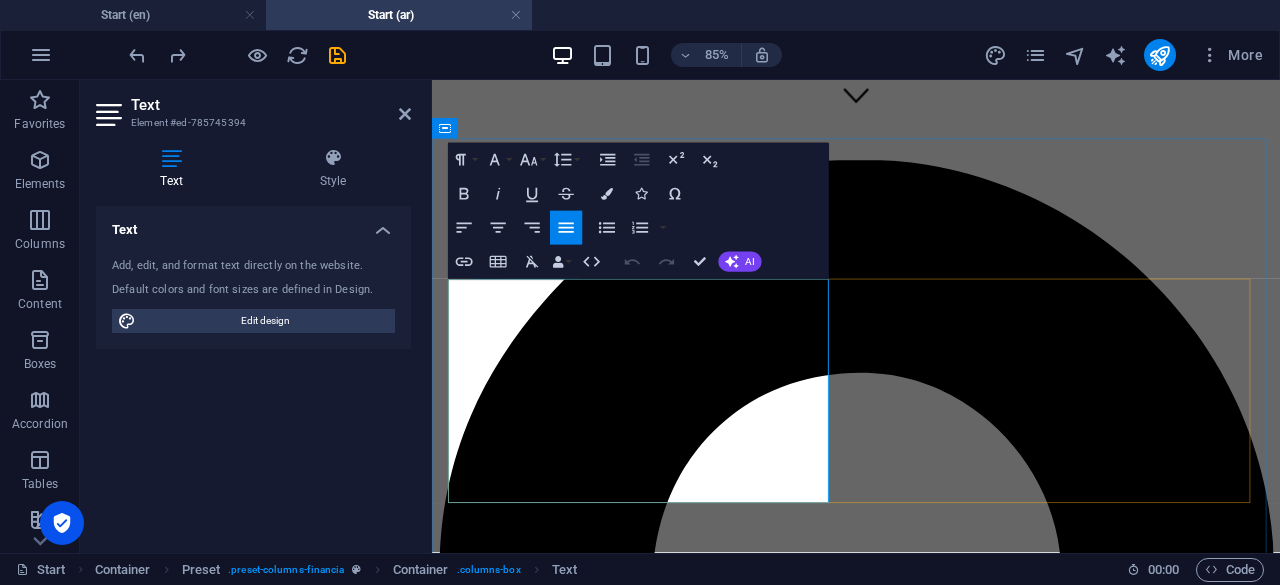 type 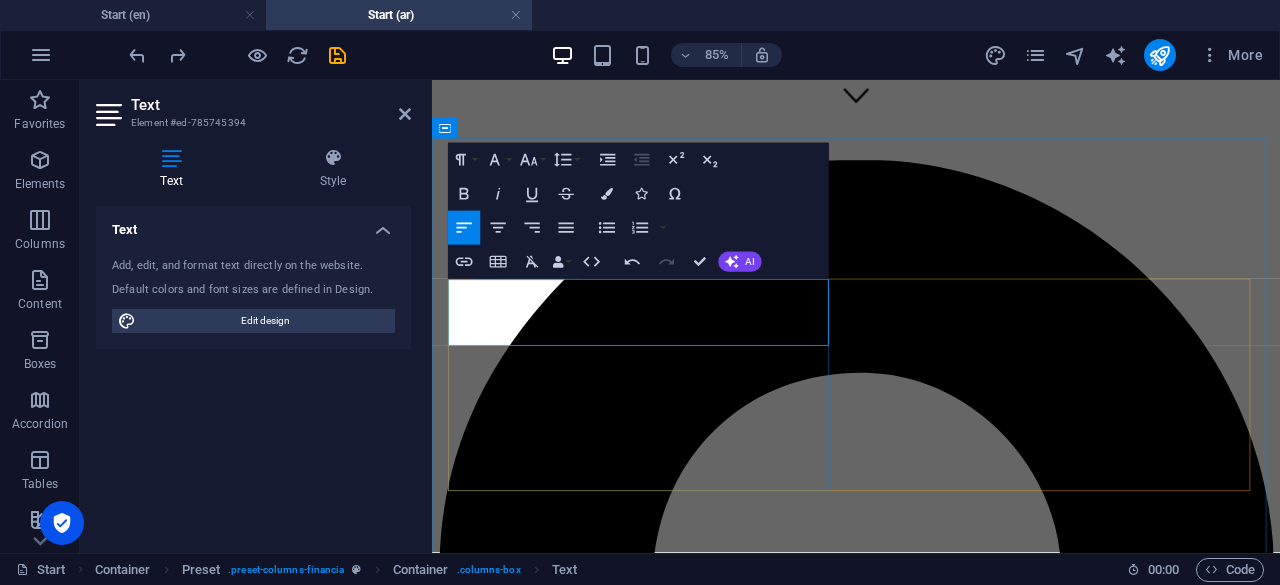 click on "Solutions, including Professional services for individuals" at bounding box center [931, 6579] 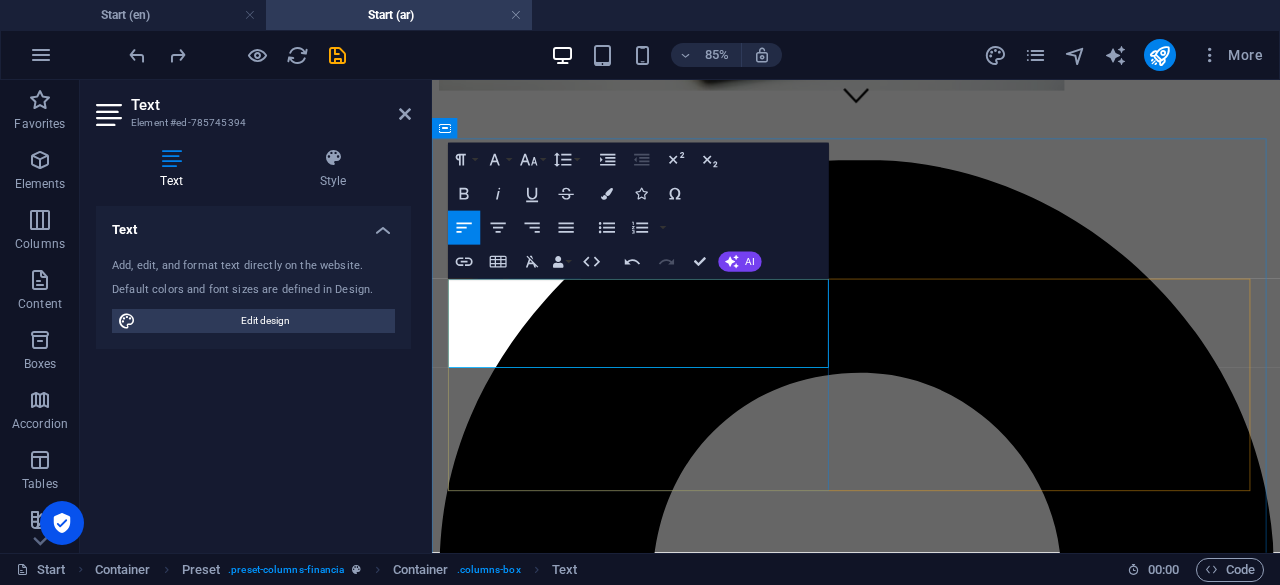 click on "and companies" at bounding box center (931, 6647) 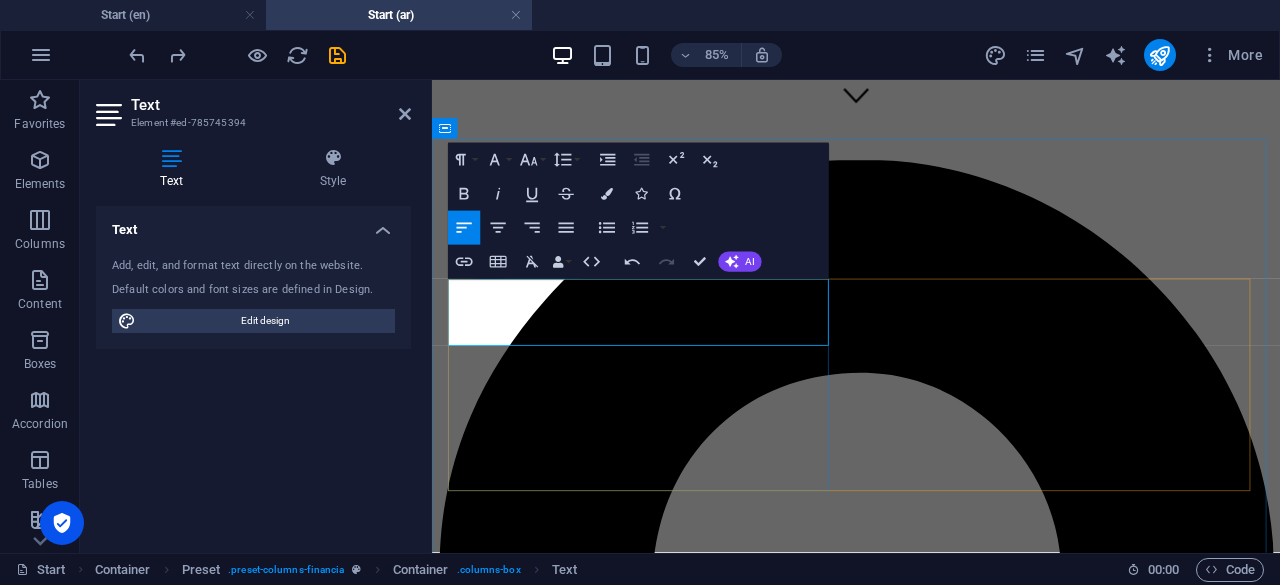 click on "Professional services for individuals  and companies" at bounding box center [931, 6613] 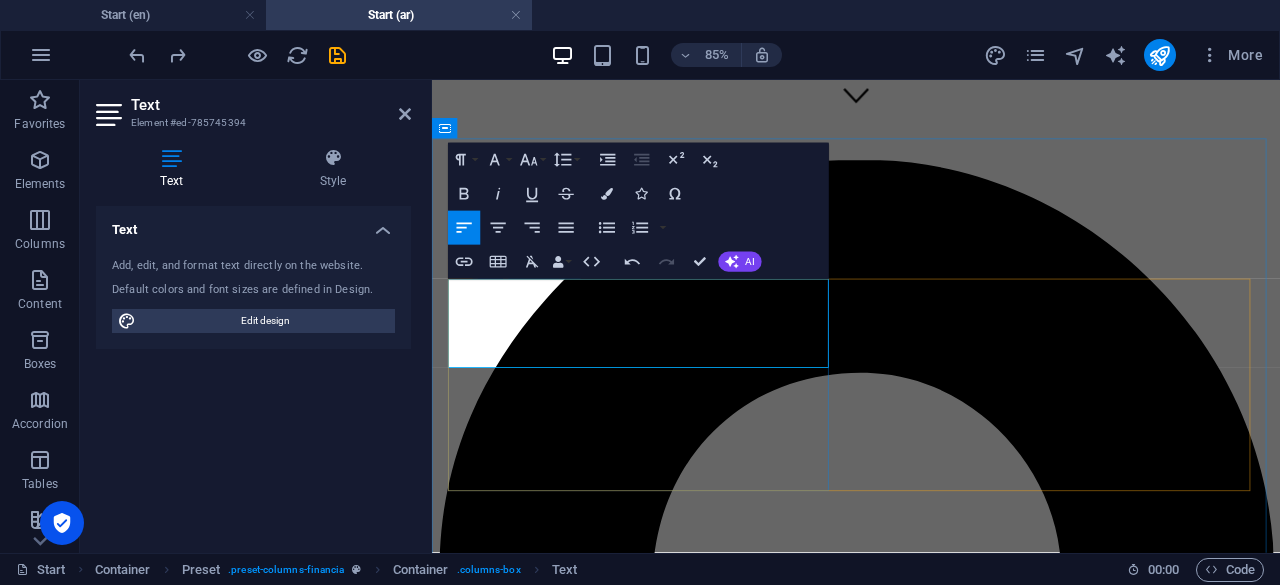 click on "Government transactions and voice represention" at bounding box center (931, 6647) 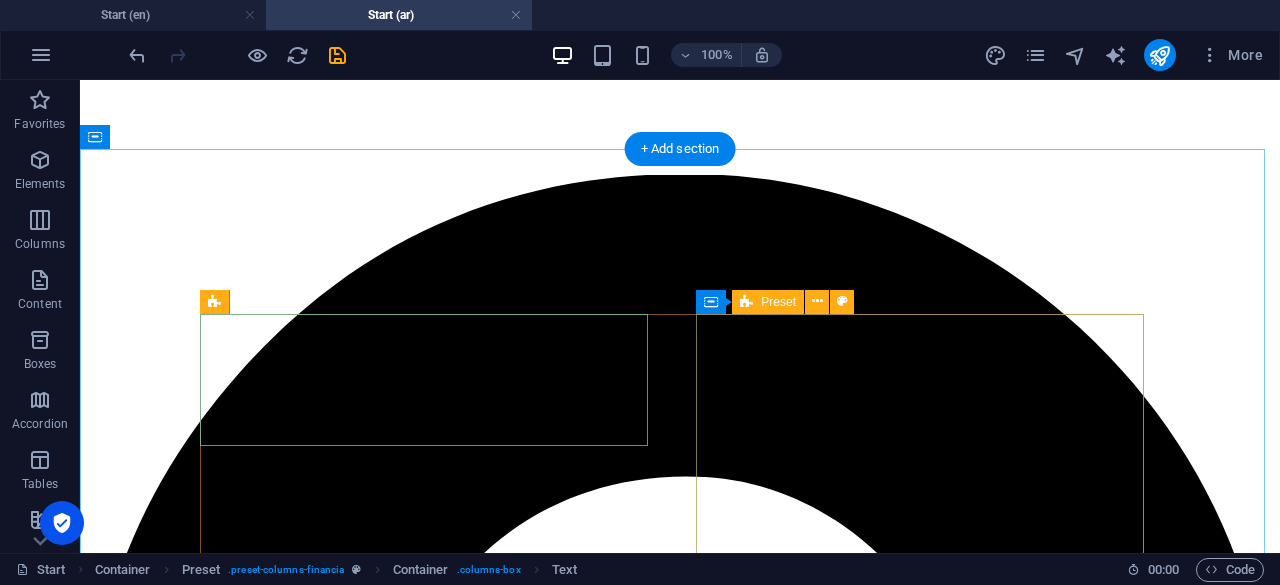 click on "Strategy Planning  80%
Investment Planning  100%
Consulting Service  70%
Stock Trading  85%
Tax Planning 60%" at bounding box center (680, 8099) 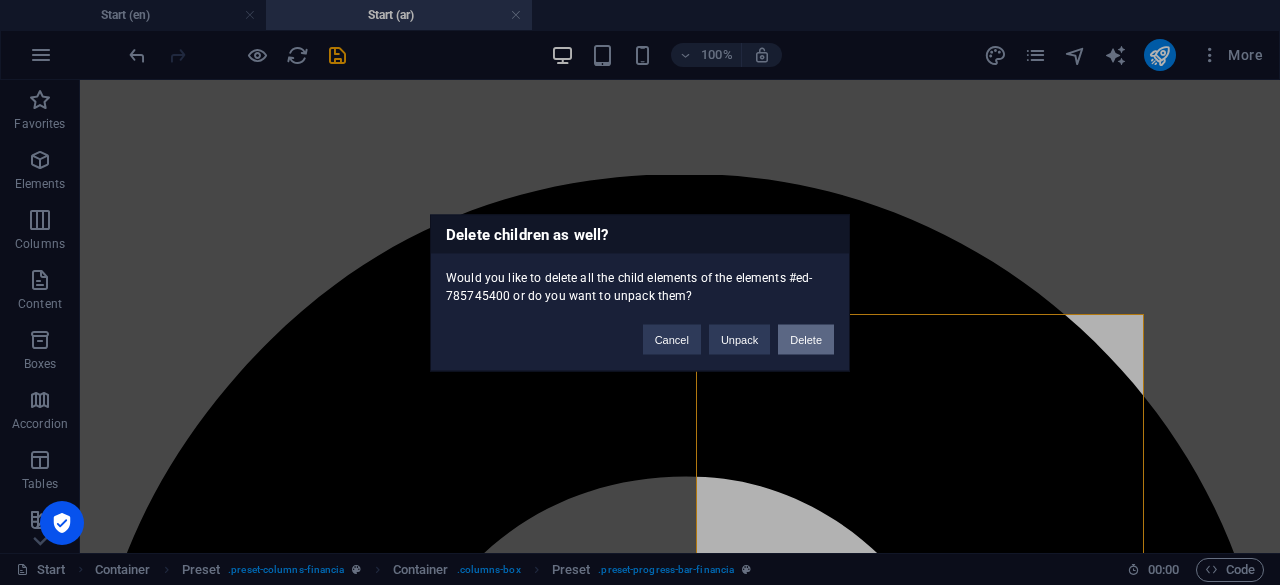 type 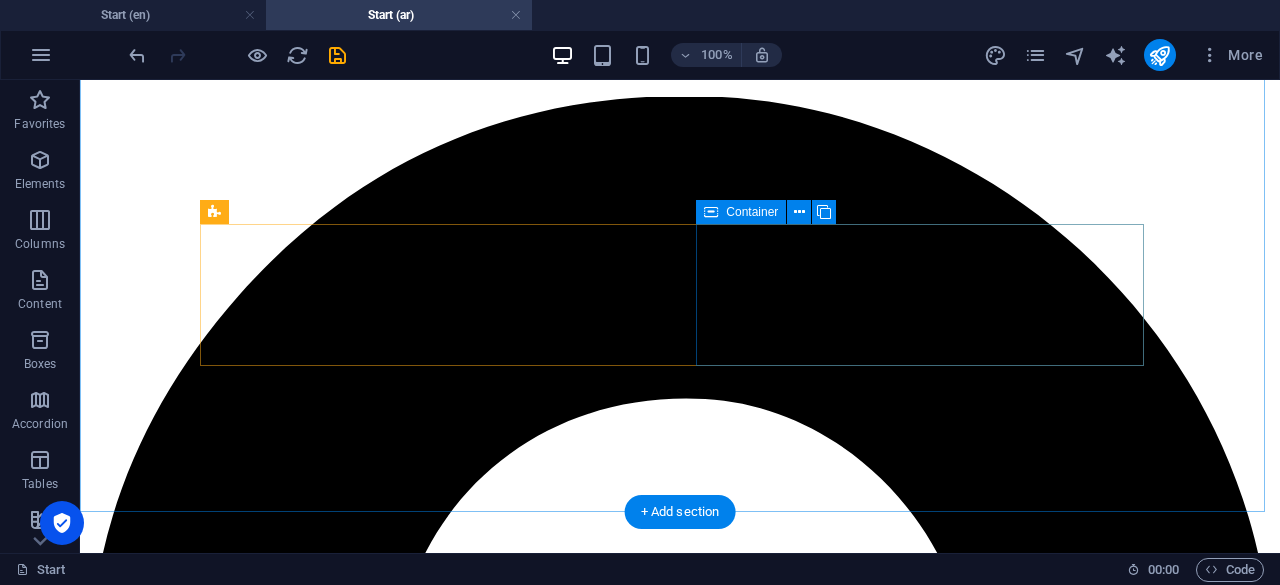 scroll, scrollTop: 603, scrollLeft: 0, axis: vertical 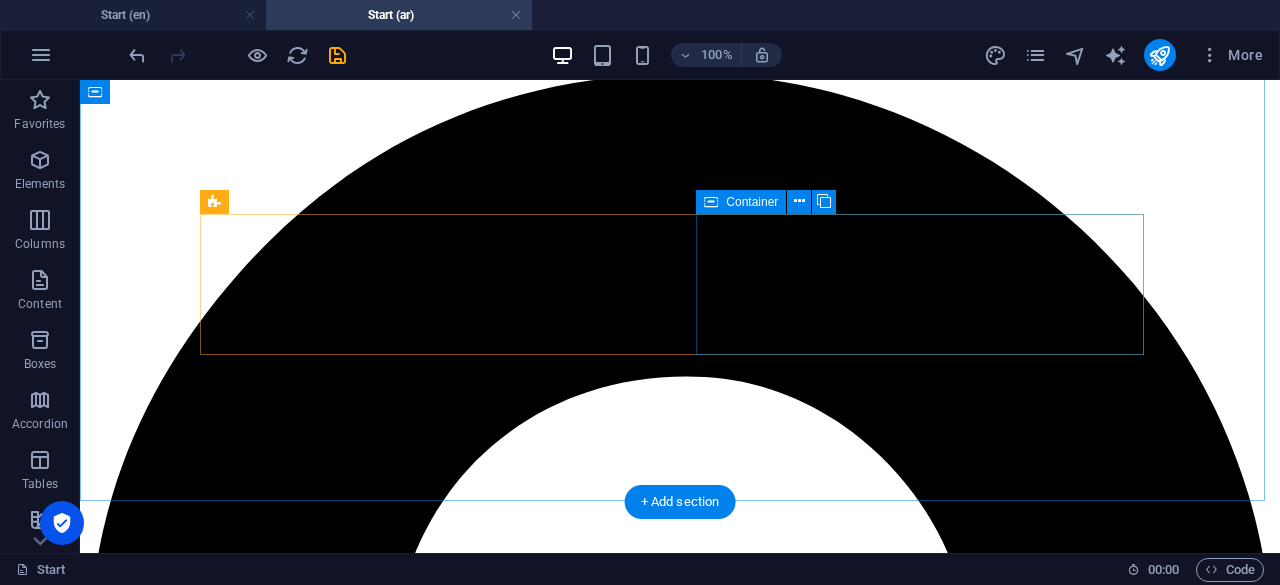 click on "Drop content here or  Add elements  Paste clipboard" at bounding box center [680, 7823] 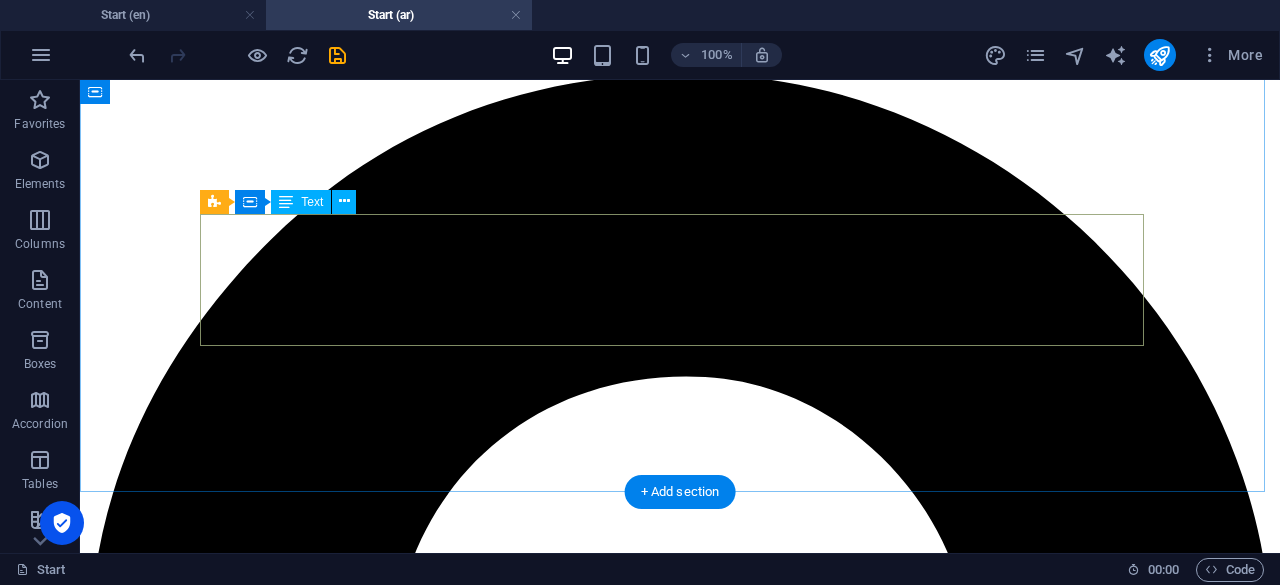 click on "AlWasila Company Provides Comprehensive Corporate Solutions, including  Professional services for individuals and companies  Government transactions and voice representation Management of fees, payments, and official dues" at bounding box center [680, 7659] 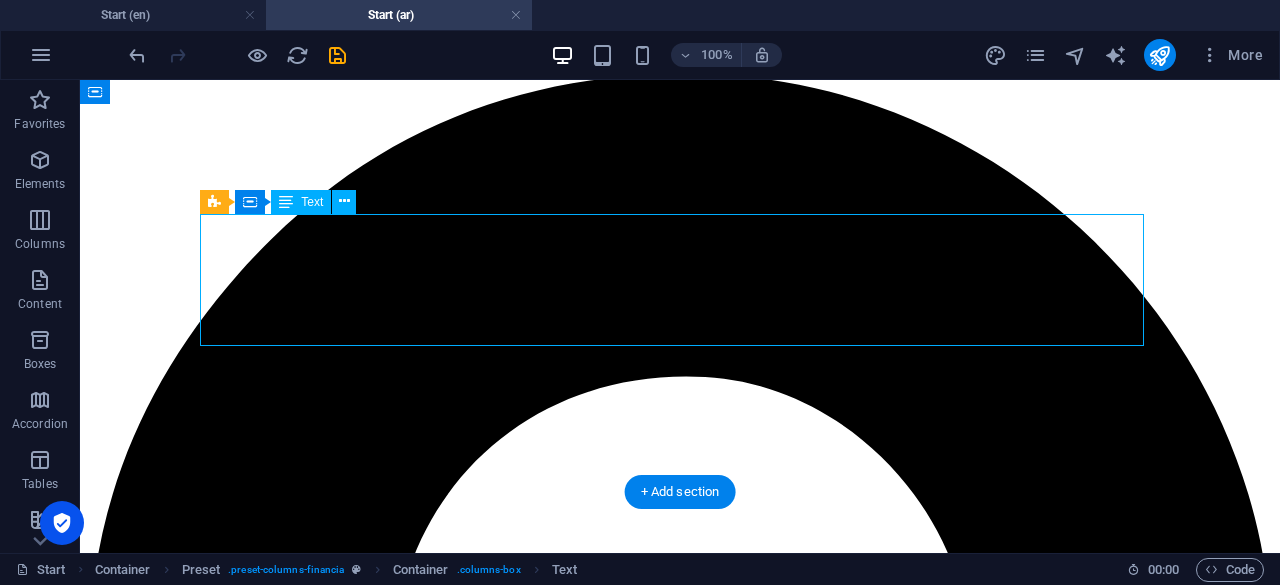 click on "AlWasila Company Provides Comprehensive Corporate Solutions, including  Professional services for individuals and companies  Government transactions and voice representation Management of fees, payments, and official dues" at bounding box center (680, 7659) 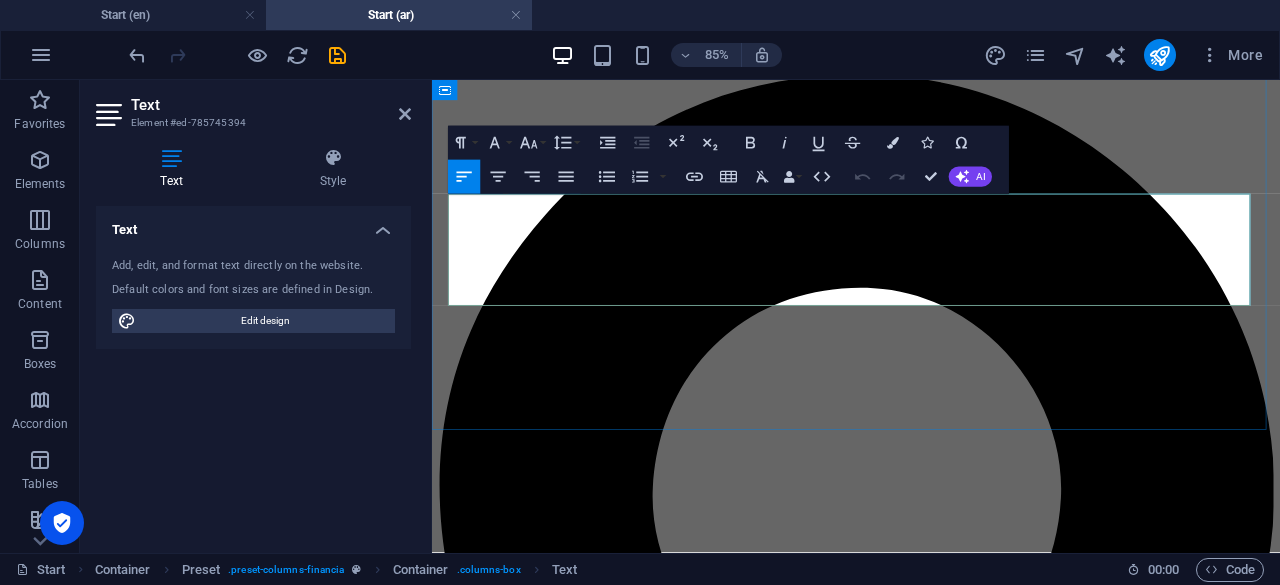 drag, startPoint x: 871, startPoint y: 318, endPoint x: 755, endPoint y: 281, distance: 121.75796 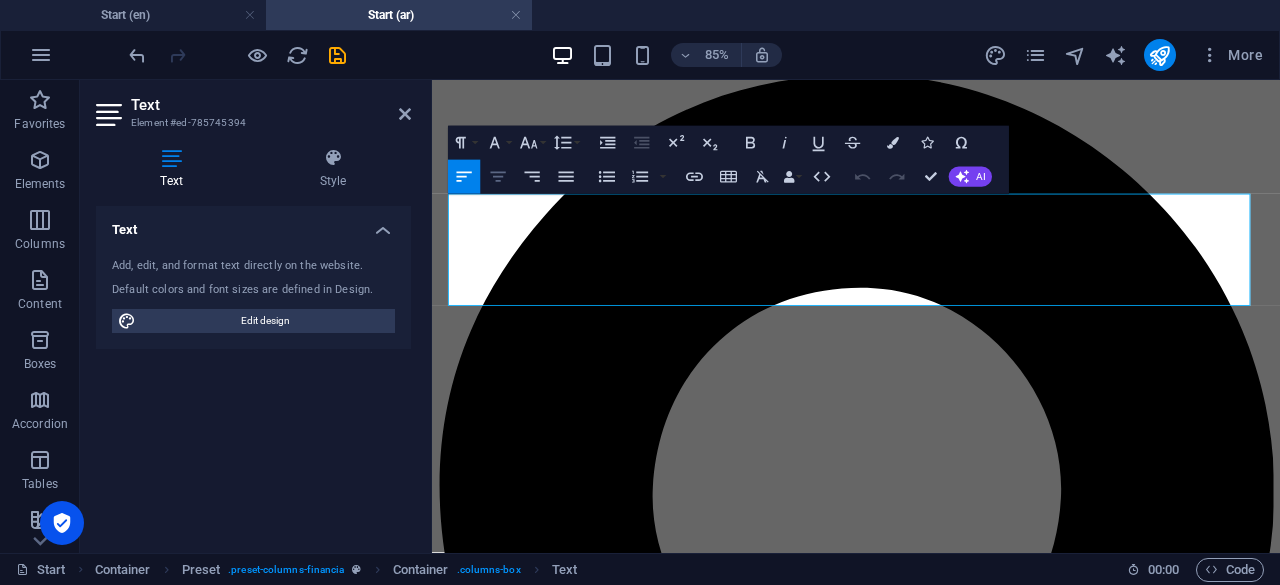 click on "Align Center" at bounding box center [498, 177] 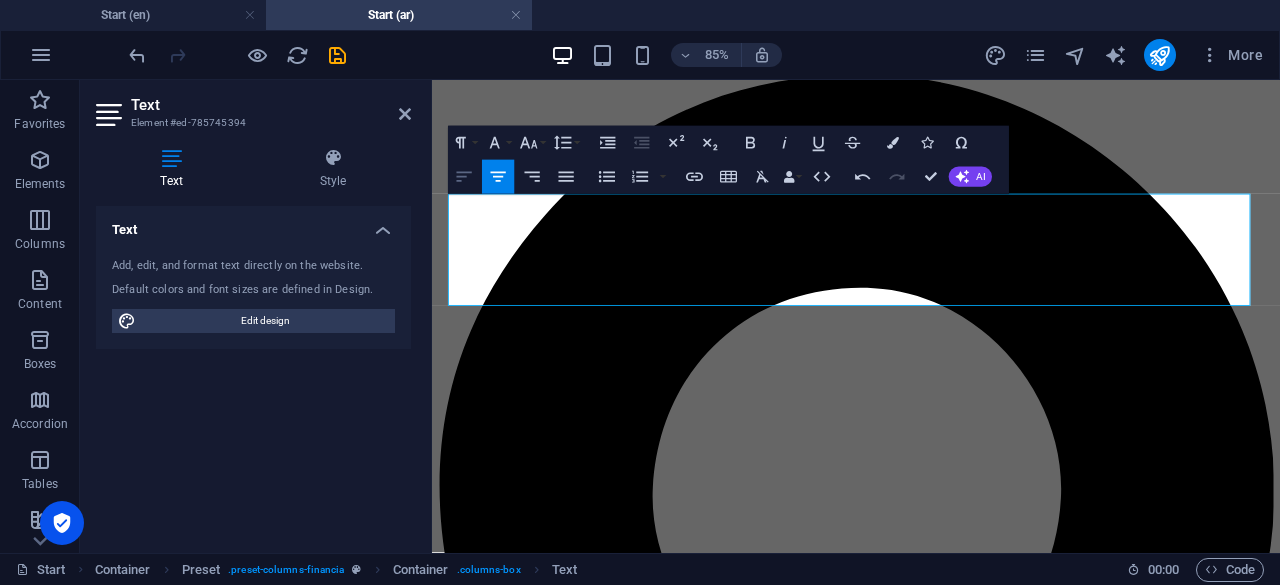 click on "Align Left" at bounding box center [464, 177] 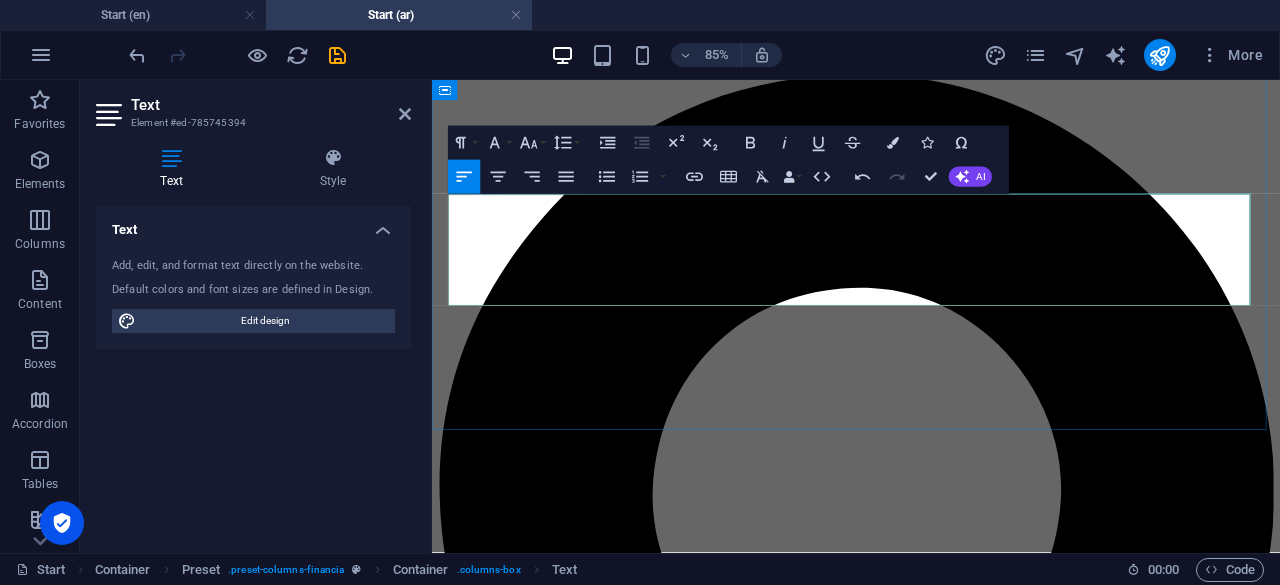 click on "Professional services for individuals and companies" at bounding box center [931, 6513] 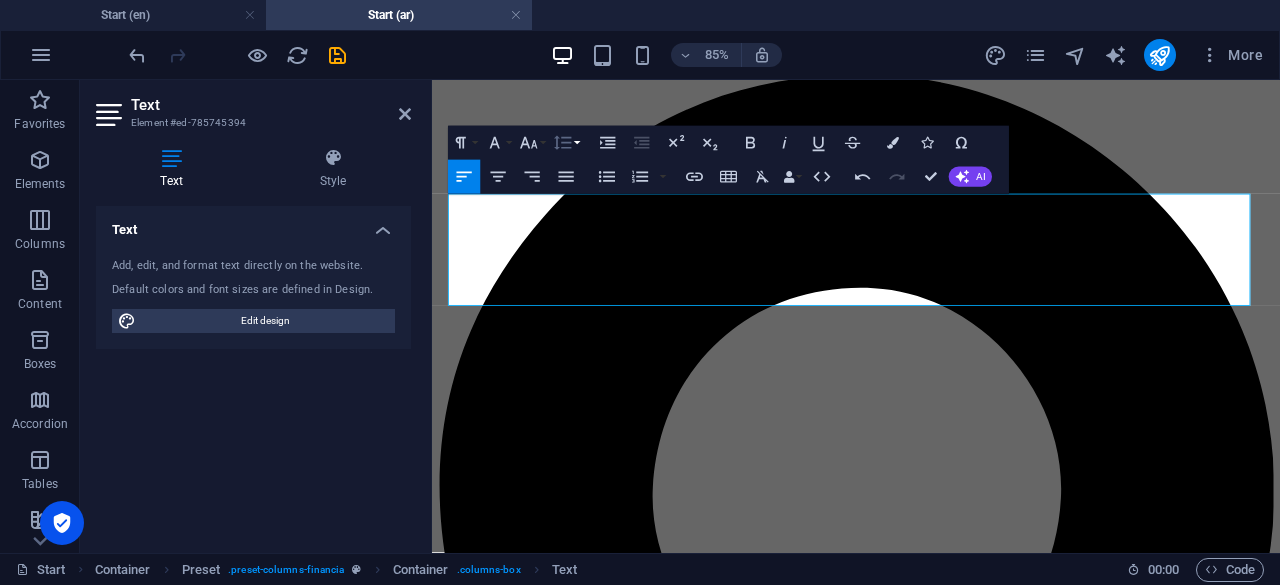 click 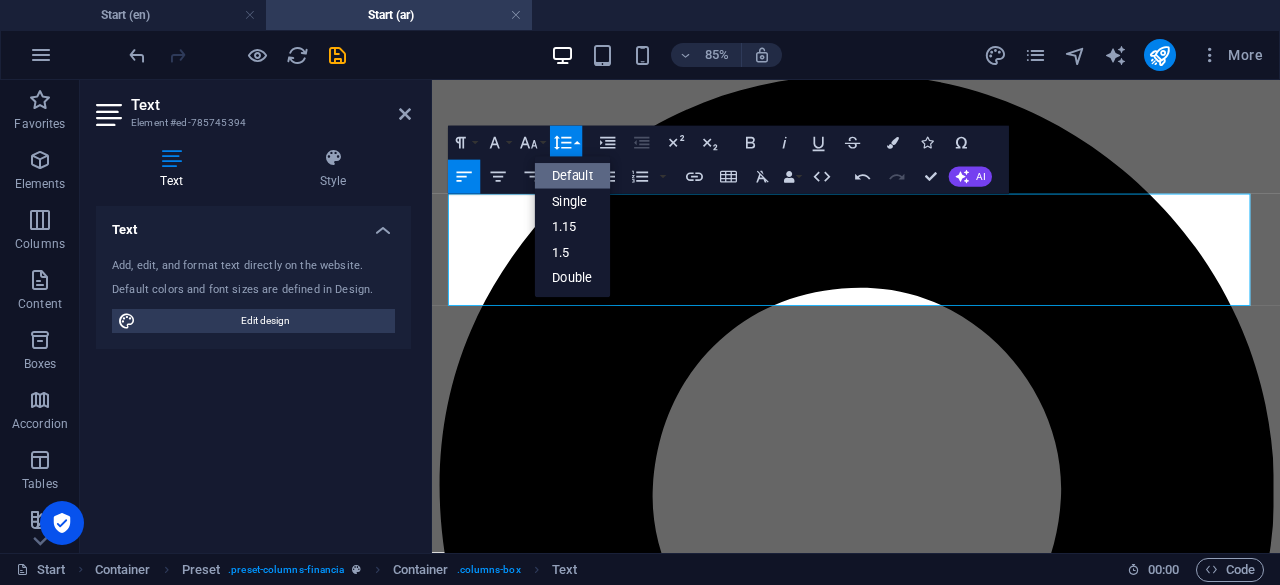 scroll, scrollTop: 0, scrollLeft: 0, axis: both 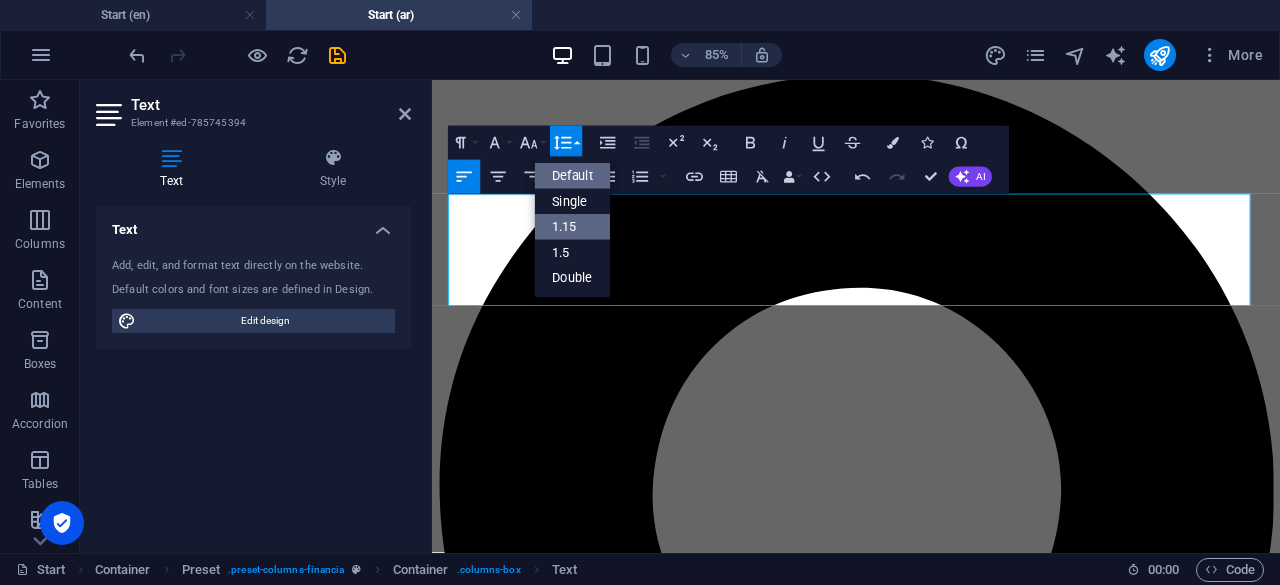 click on "1.15" at bounding box center [573, 227] 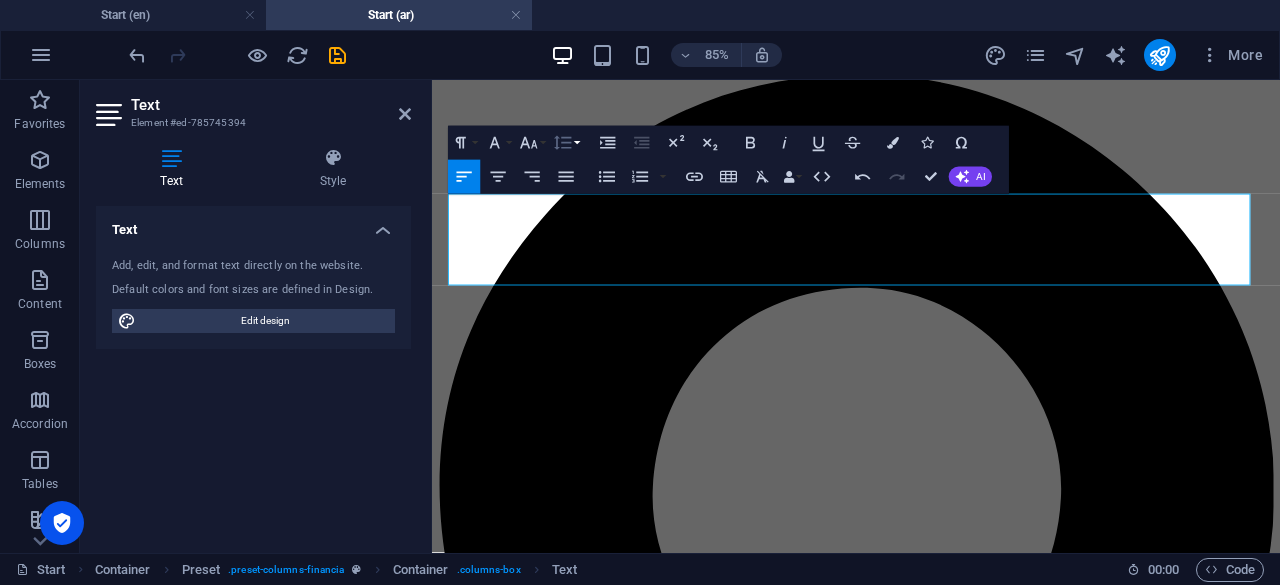 click 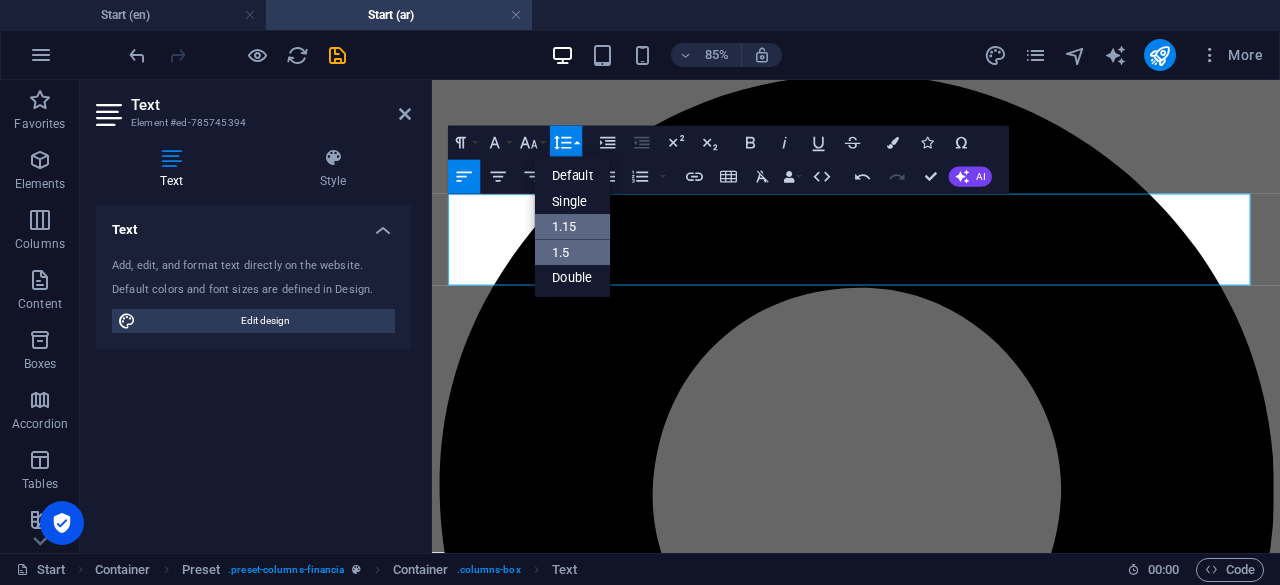 scroll, scrollTop: 0, scrollLeft: 0, axis: both 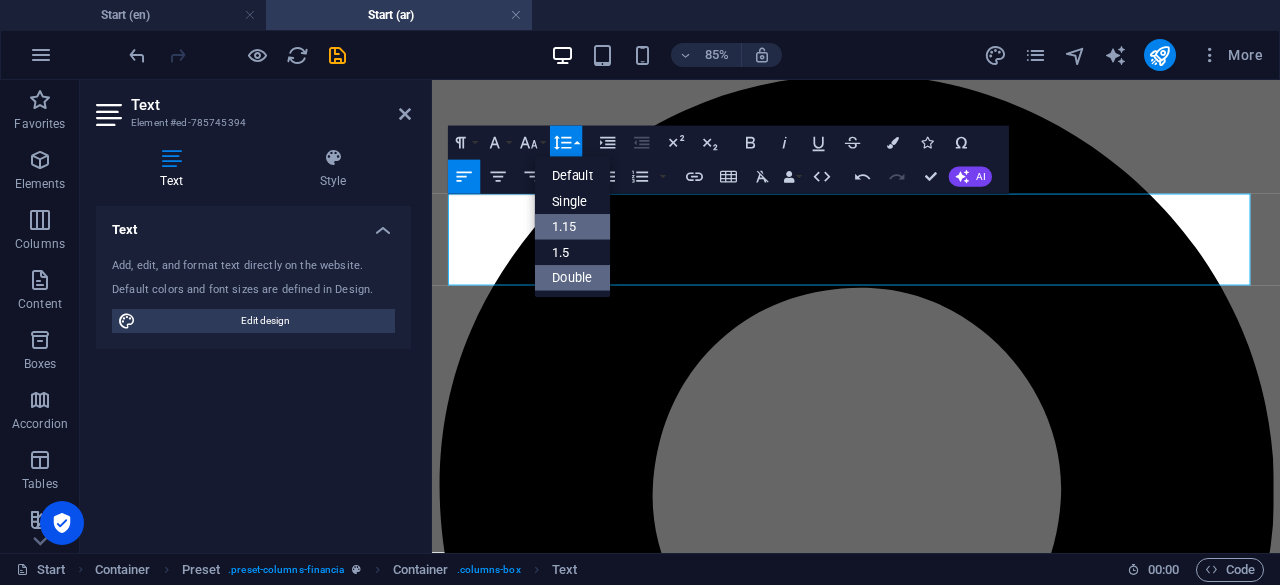 click on "Double" at bounding box center (573, 278) 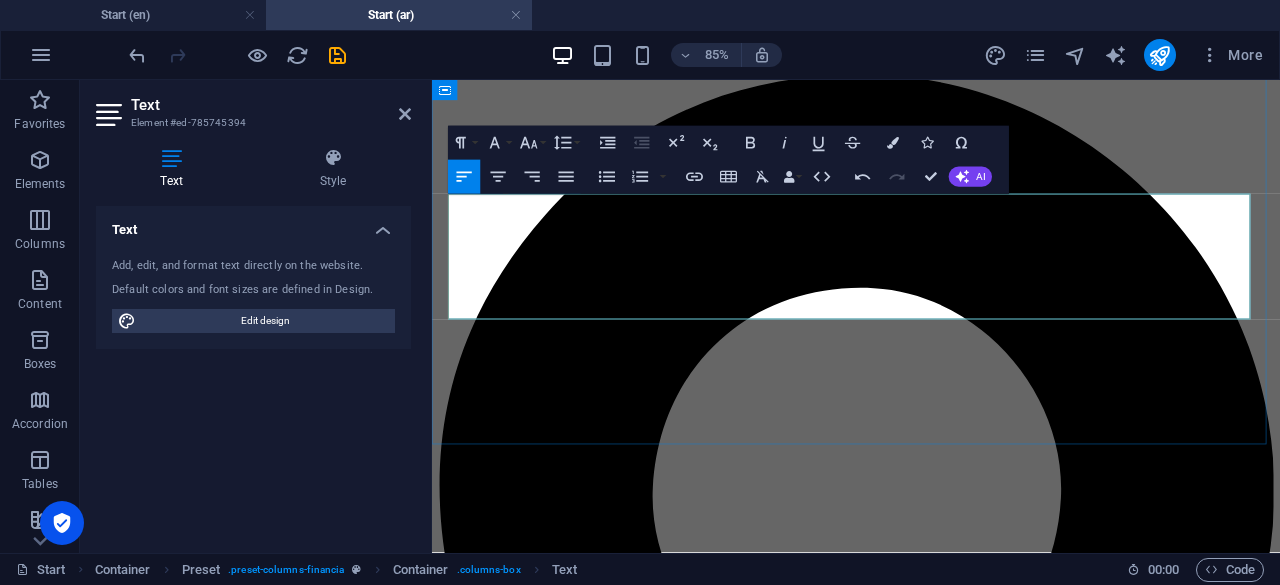 click on "Solutions, including" at bounding box center [931, 6479] 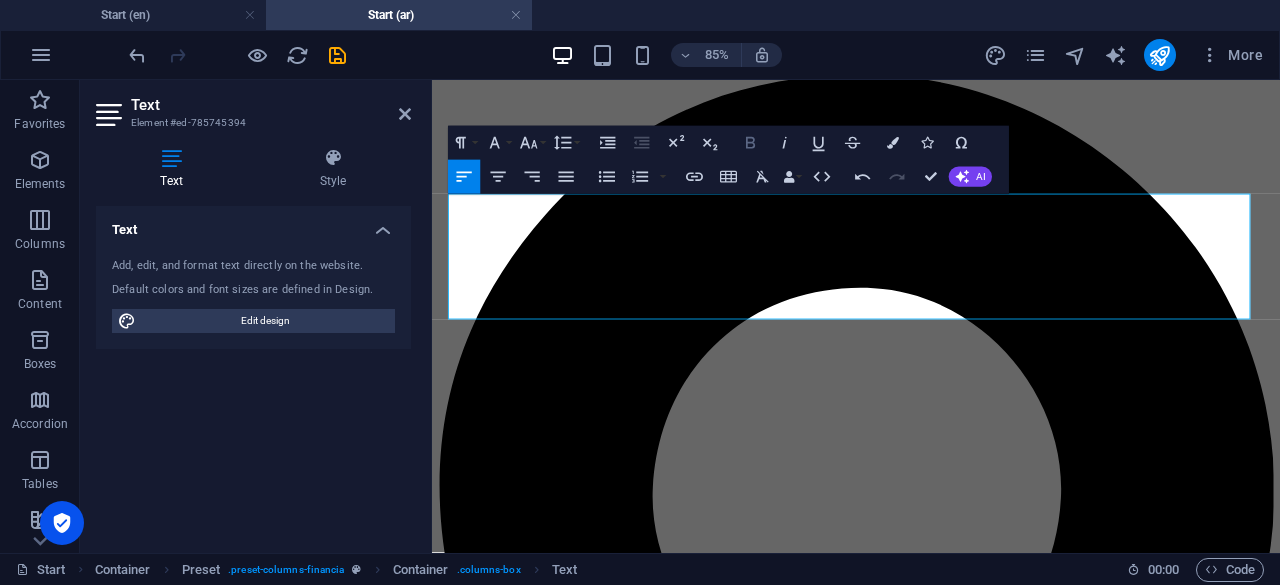 click 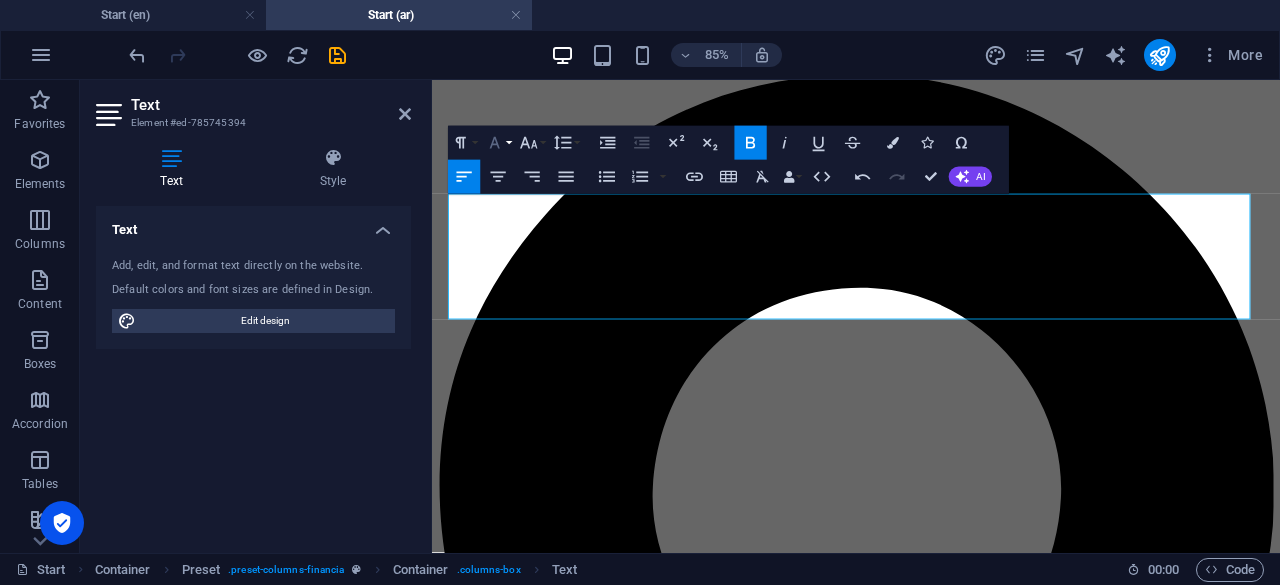 click on "Font Family" at bounding box center (498, 143) 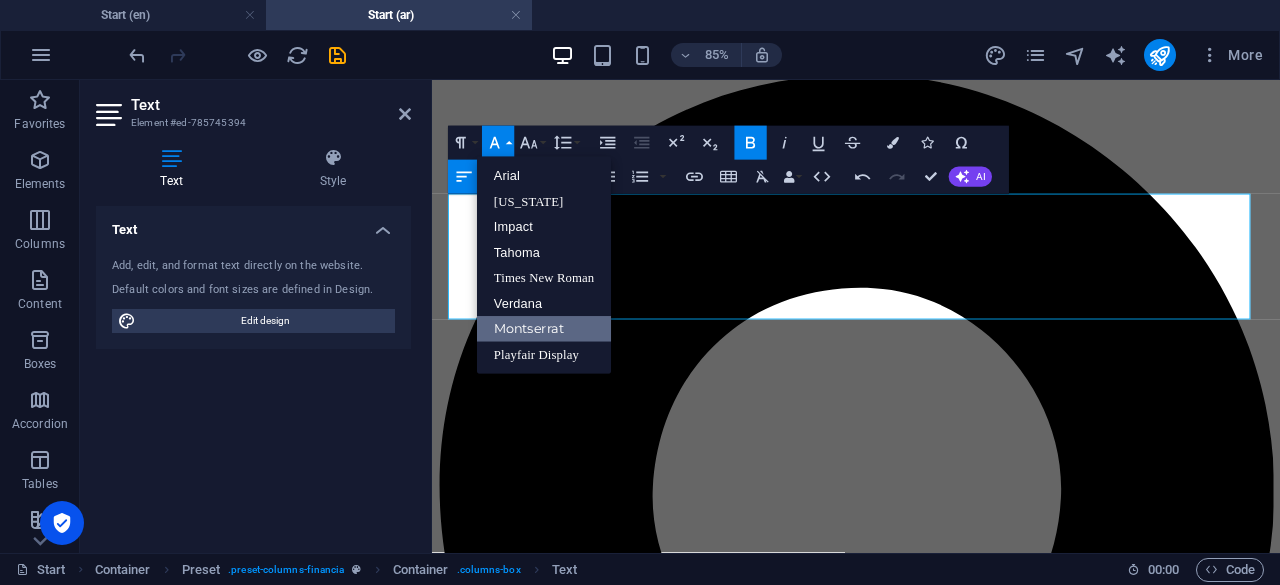 scroll, scrollTop: 0, scrollLeft: 0, axis: both 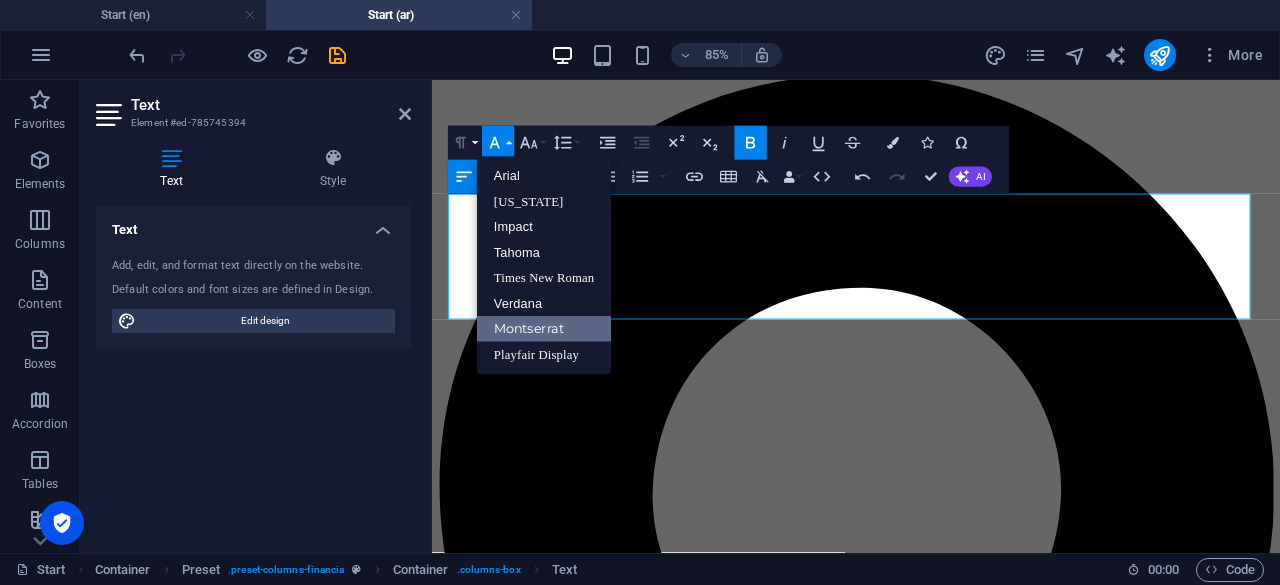 click 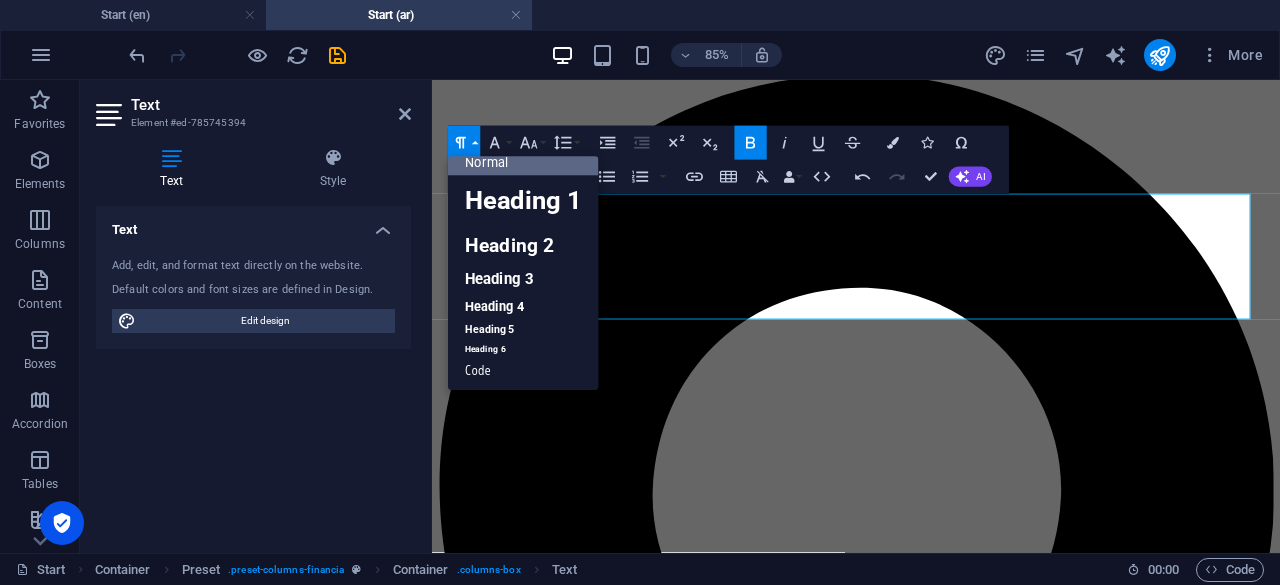 scroll, scrollTop: 16, scrollLeft: 0, axis: vertical 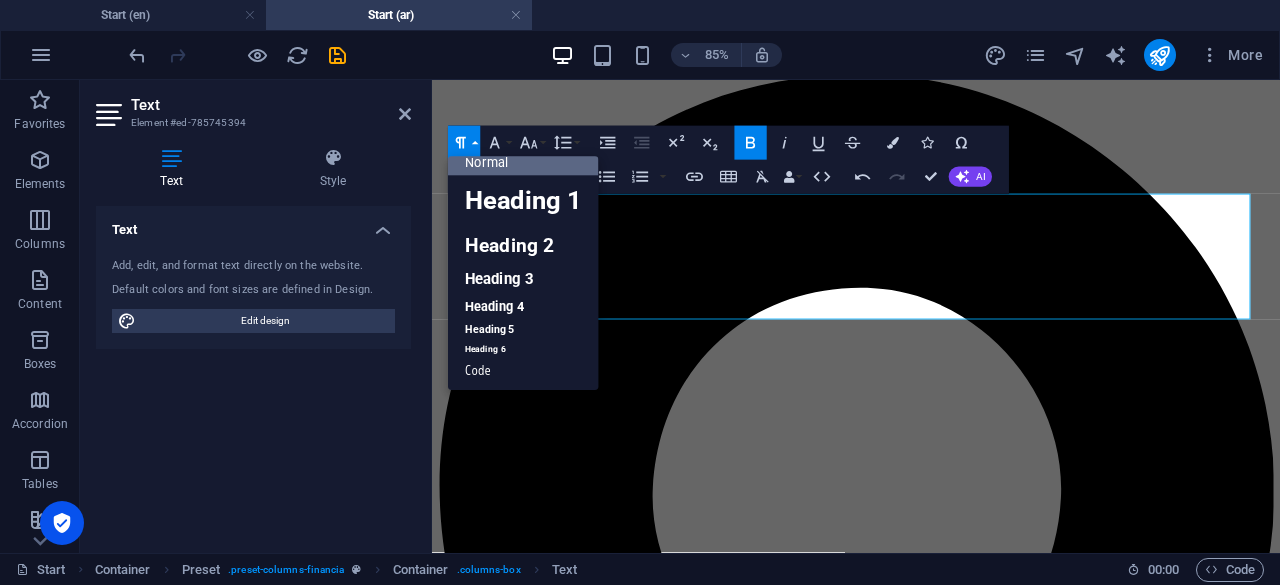click 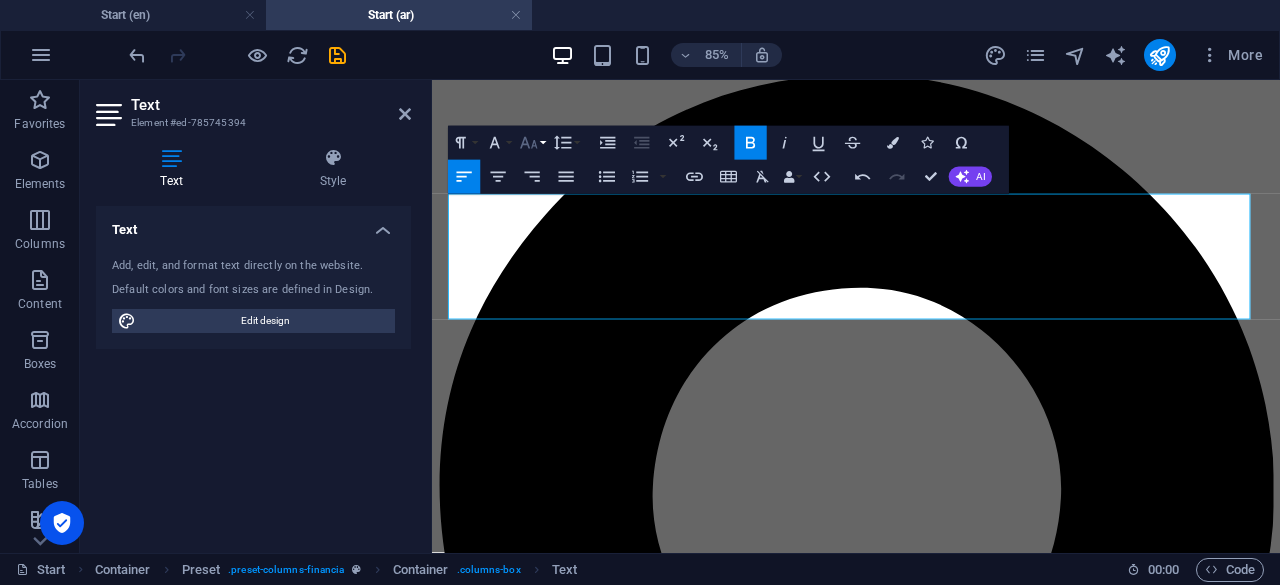 click 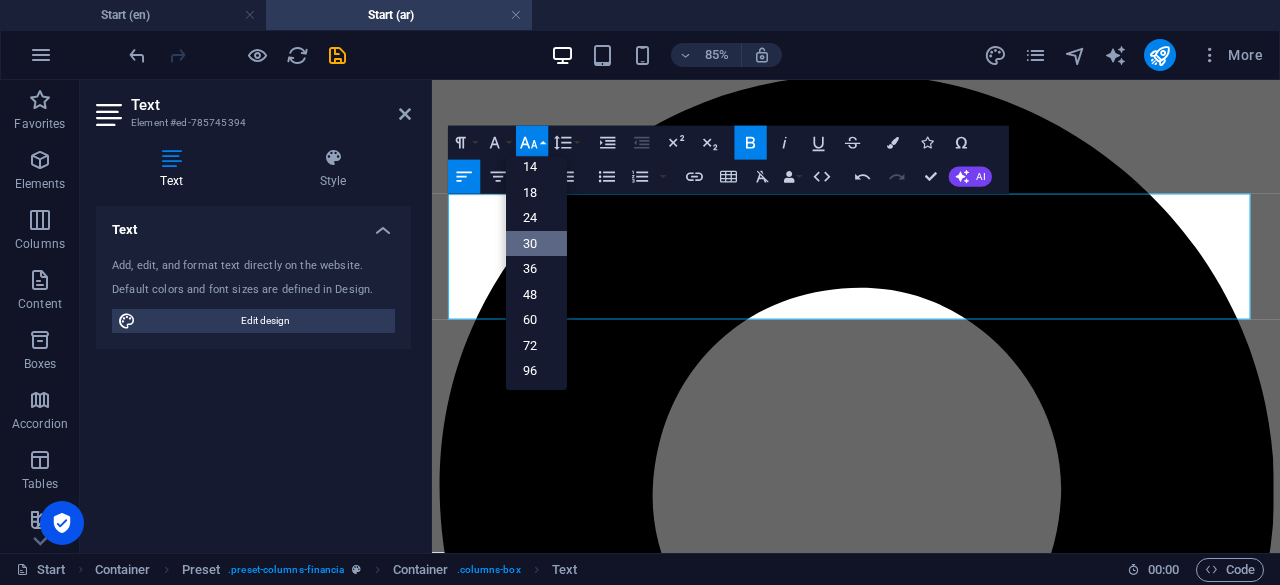 scroll, scrollTop: 0, scrollLeft: 0, axis: both 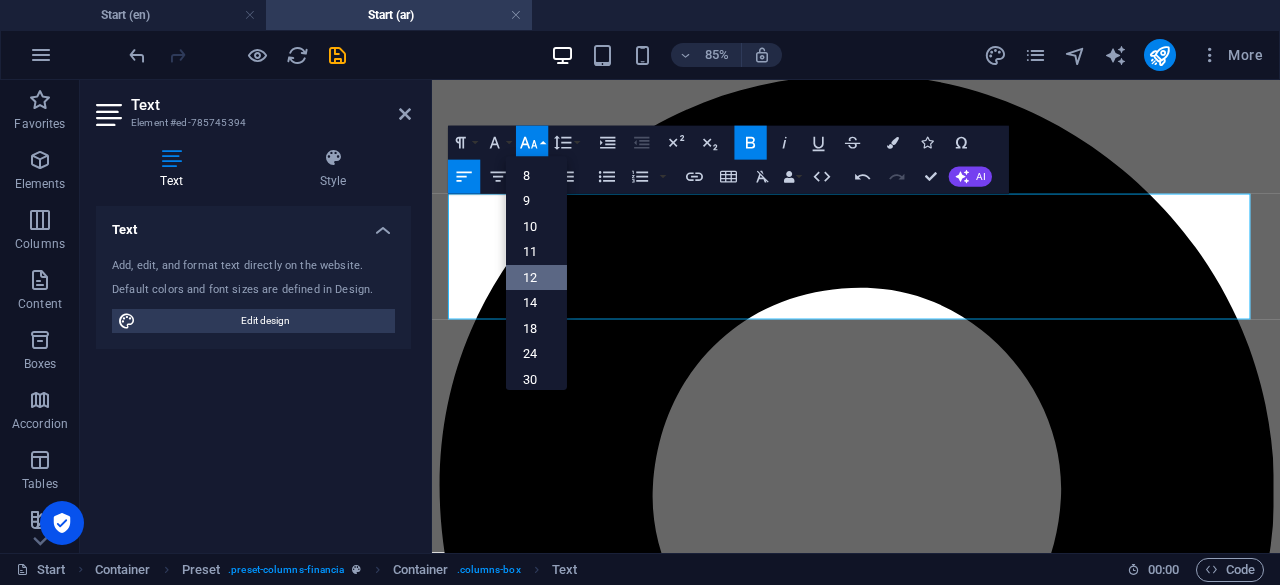 click on "12" at bounding box center (536, 278) 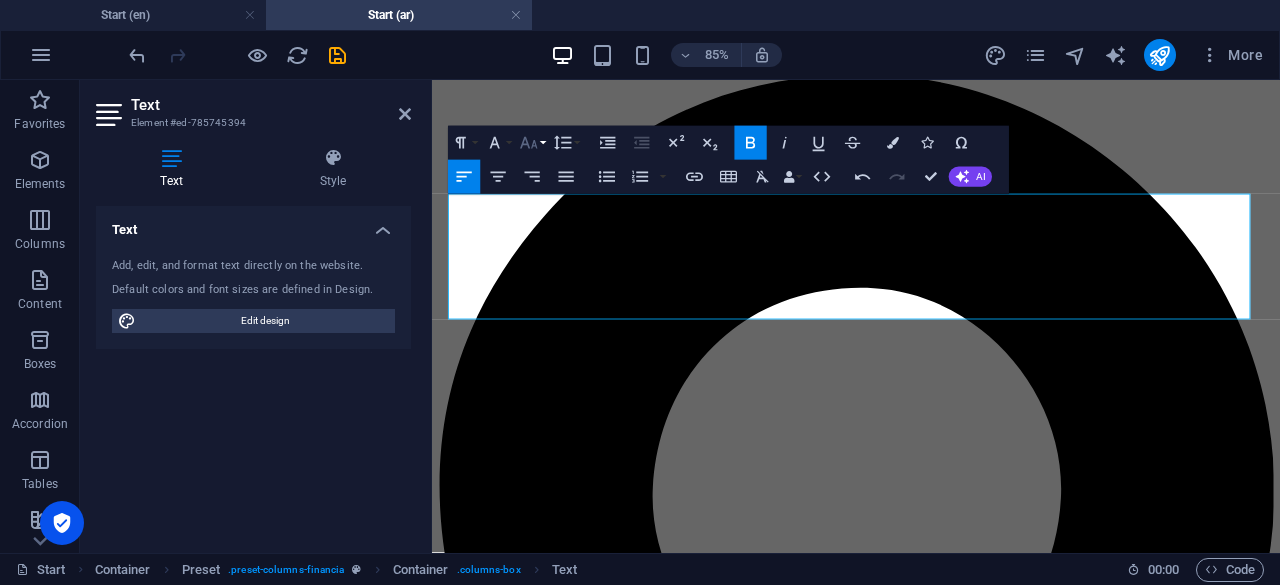 click 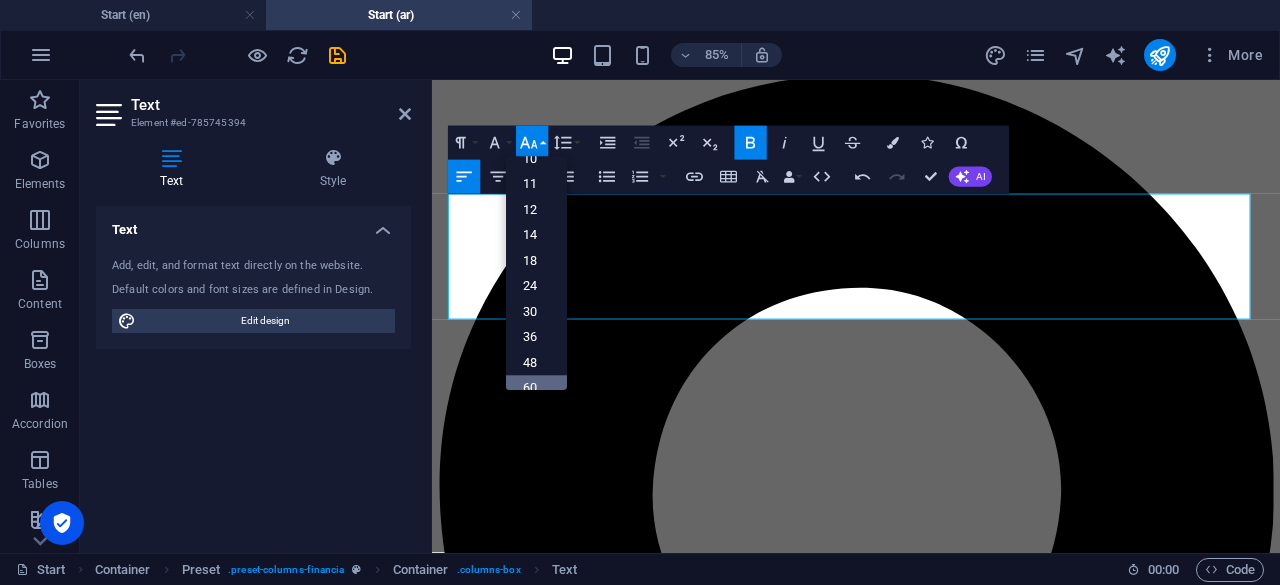 scroll, scrollTop: 160, scrollLeft: 0, axis: vertical 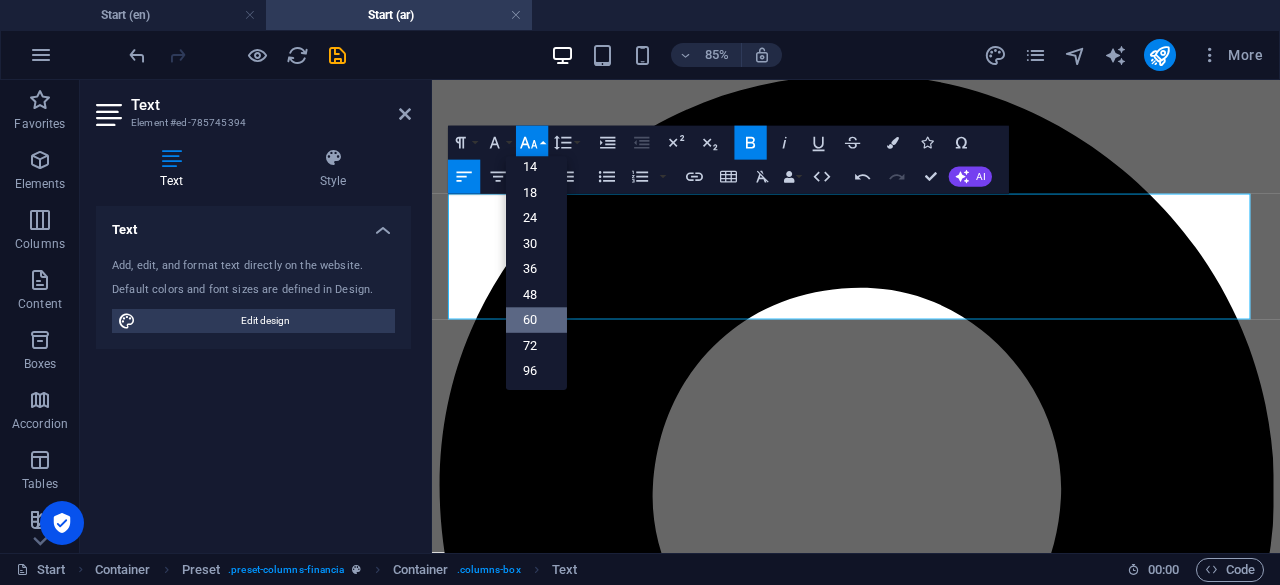 click on "60" at bounding box center (536, 320) 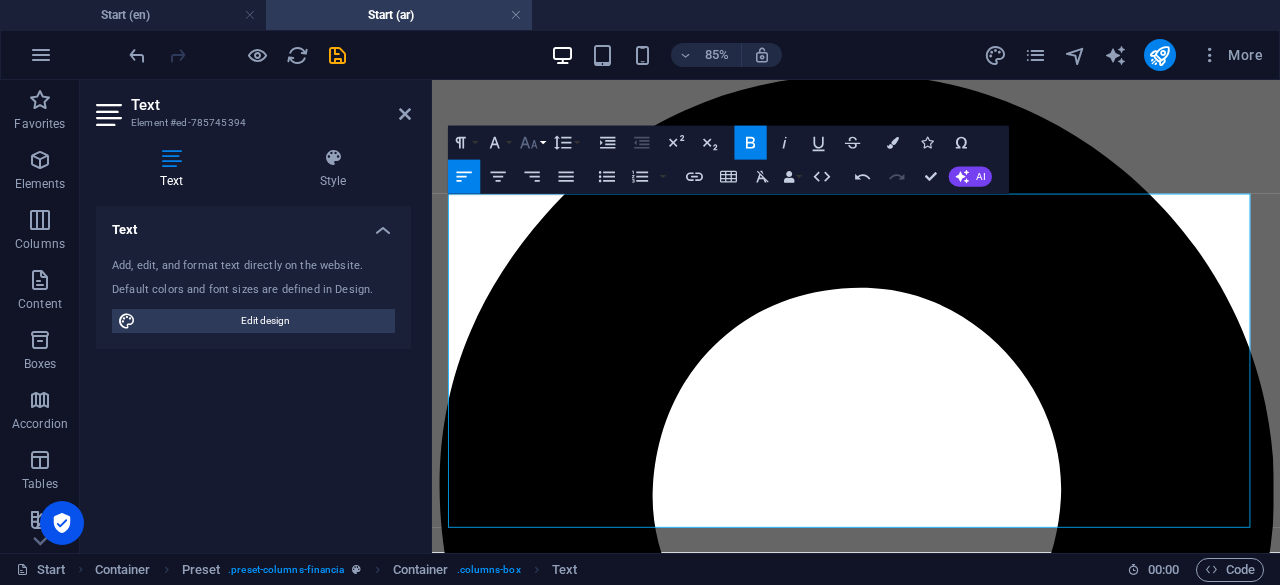 click 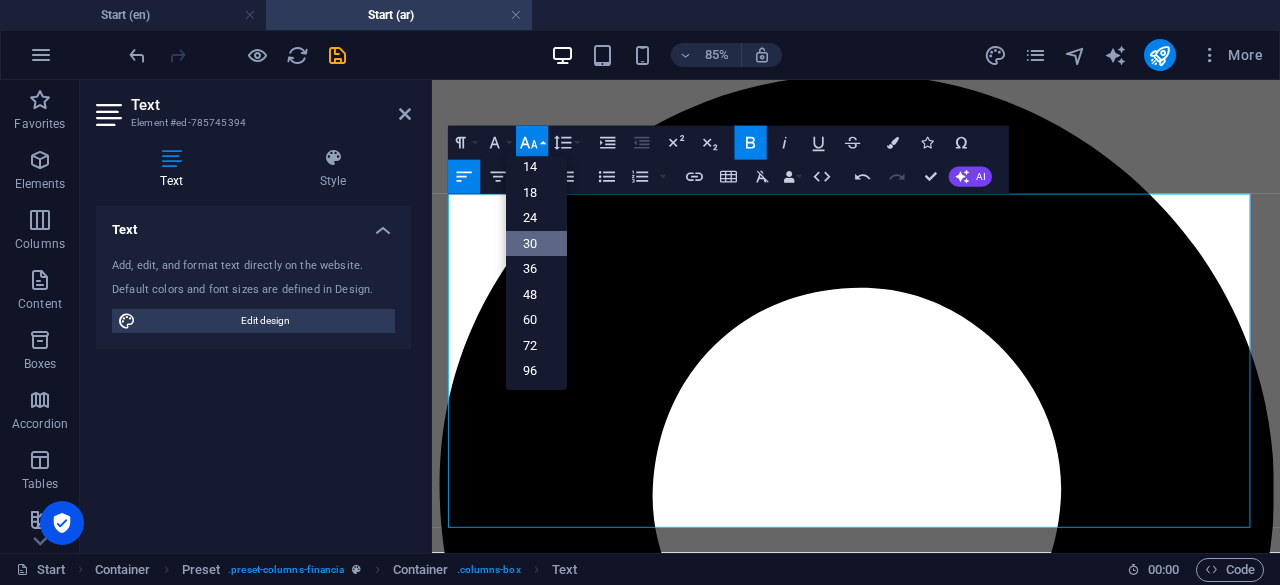 click on "30" at bounding box center (536, 244) 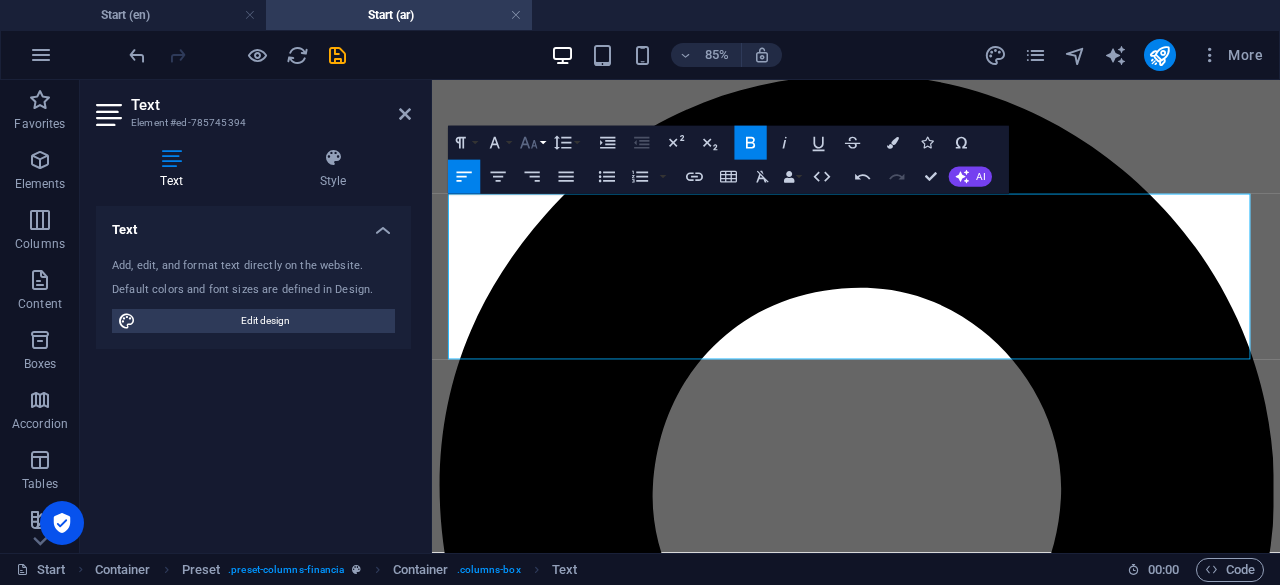 click 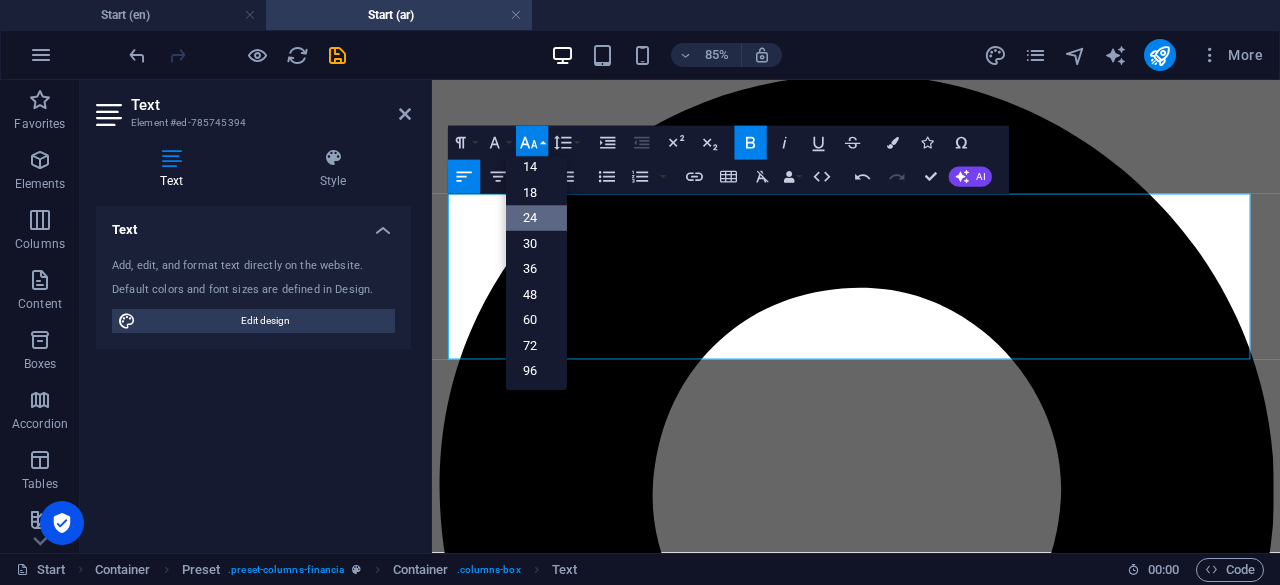 click on "24" at bounding box center (536, 218) 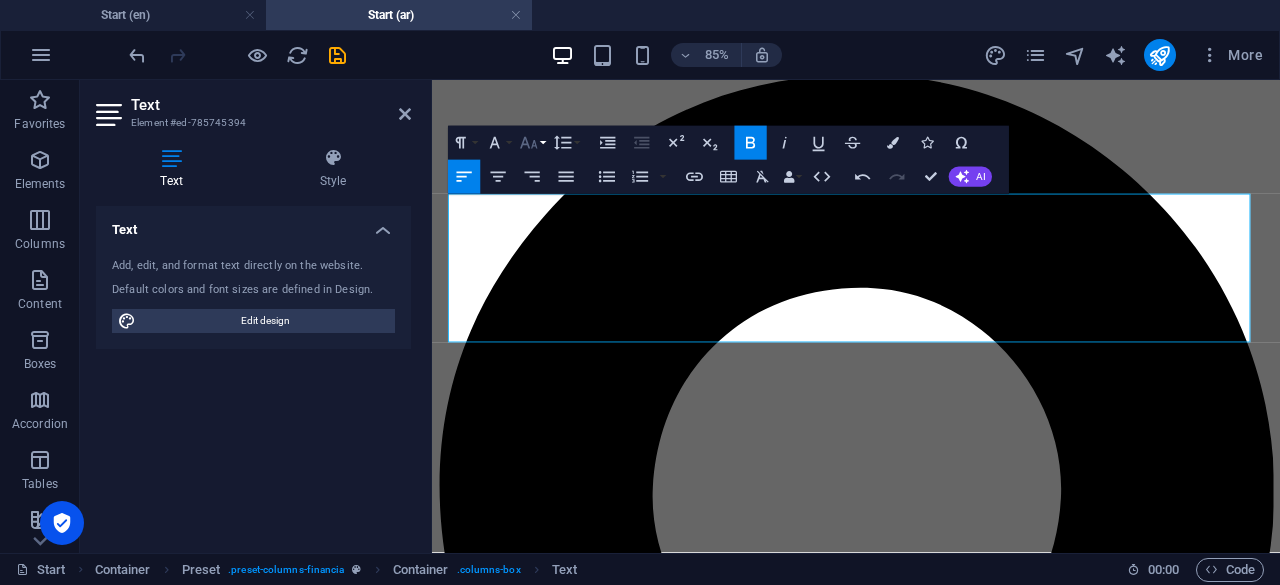 click 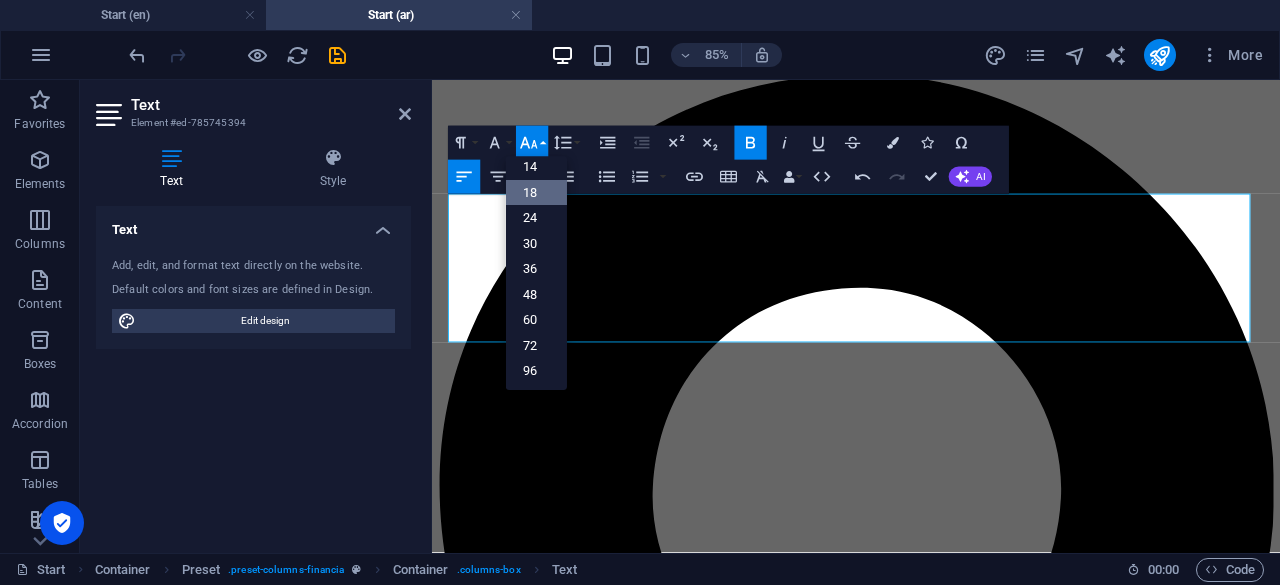click on "18" at bounding box center [536, 193] 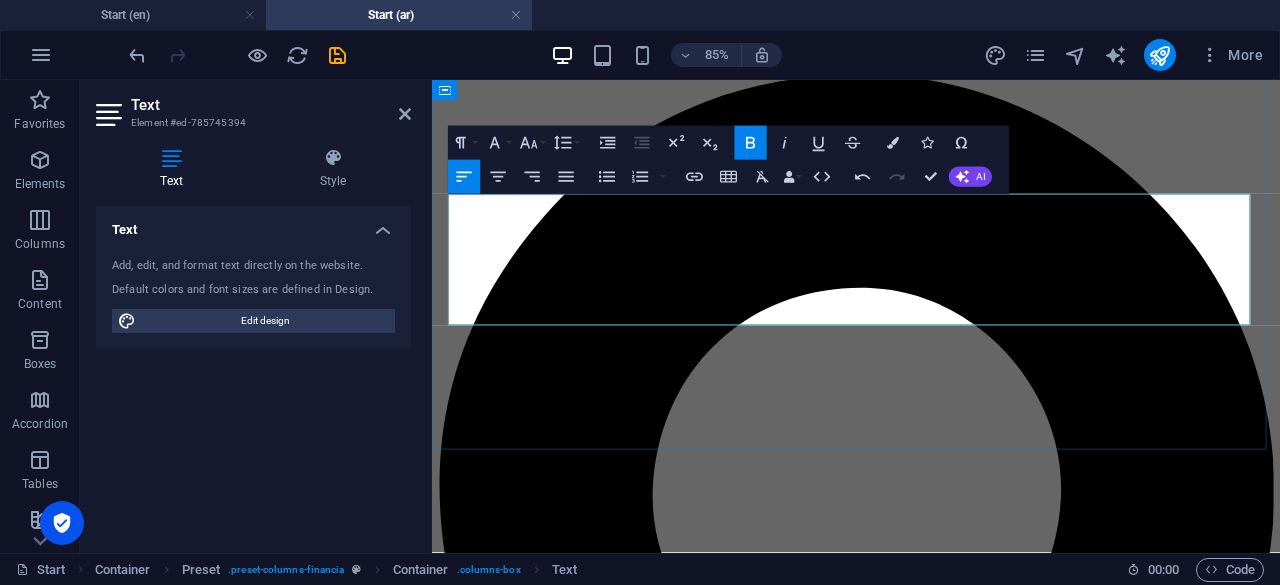 click on "Professional services for individuals and companies" at bounding box center [931, 6526] 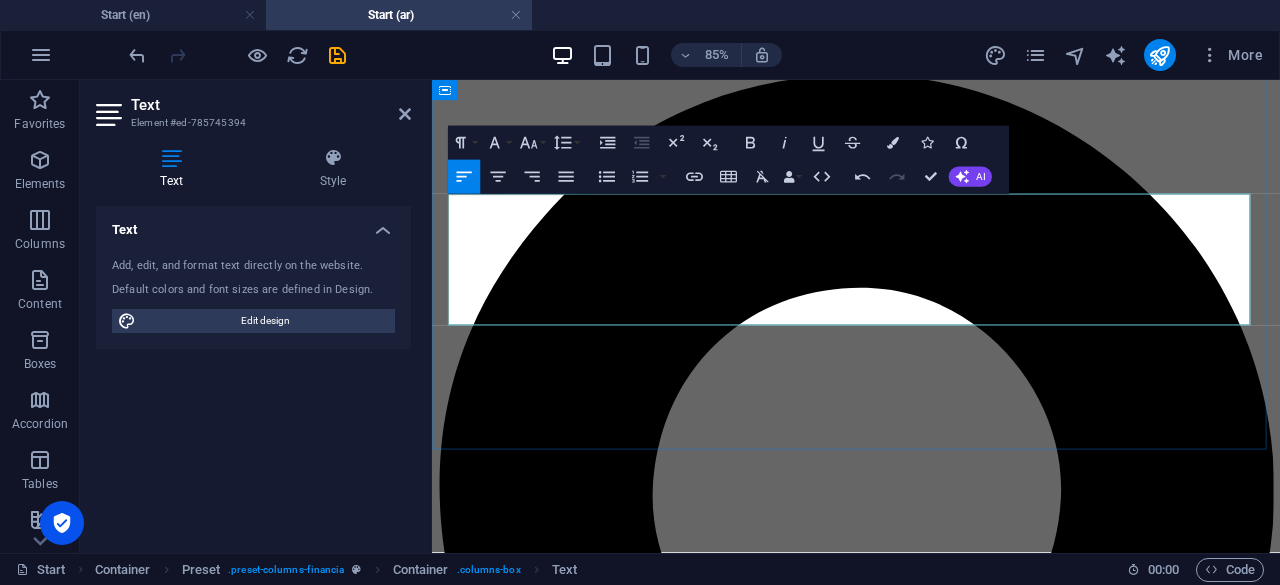 click on "Professional services for individuals and companies" at bounding box center (931, 6526) 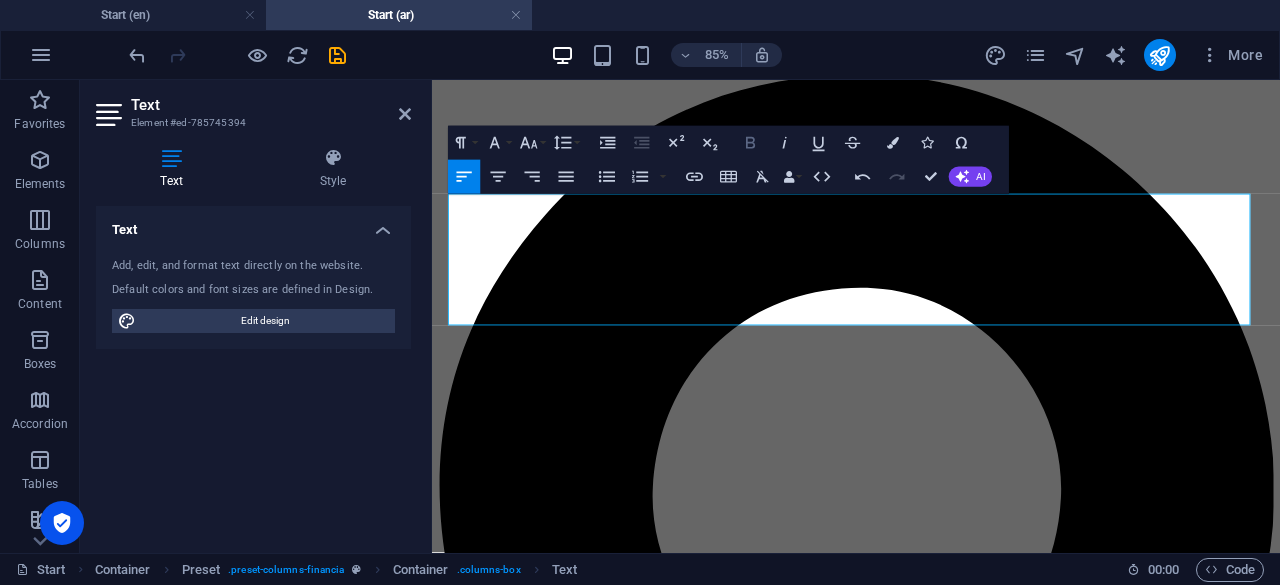 click 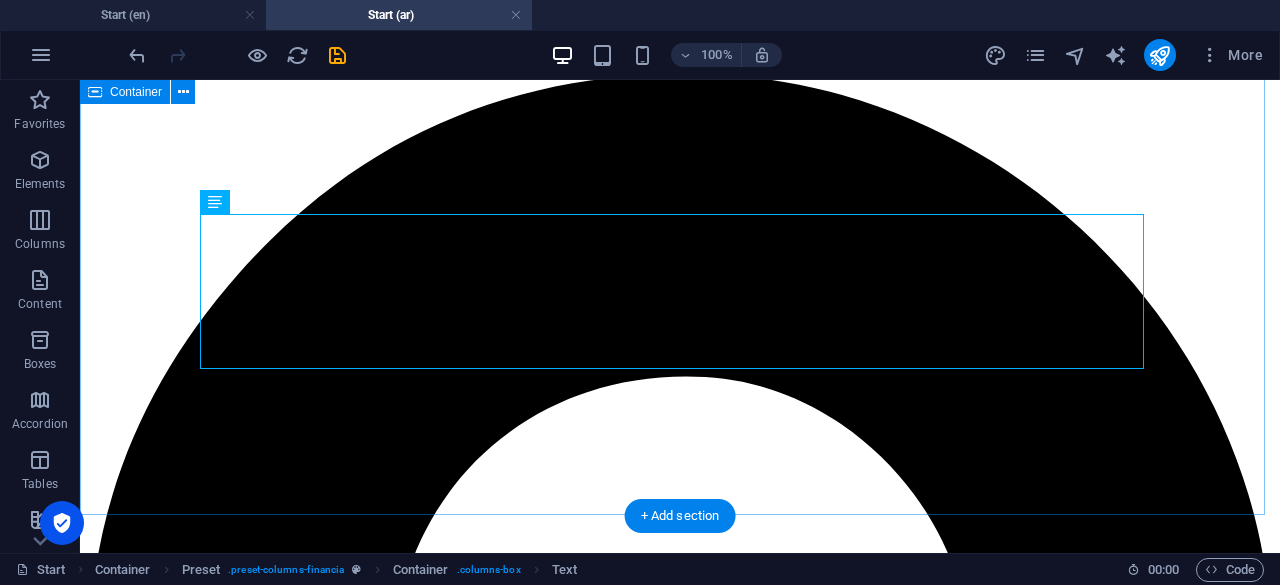 click on "About  Alwasila AlWasila Company Provides Comprehensive Corporate Solutions, including   - Professional services for individuals and companies.  - Government transactions and voice representation. - Management of fees, payments, and official dues. Get in touch" at bounding box center [680, 7668] 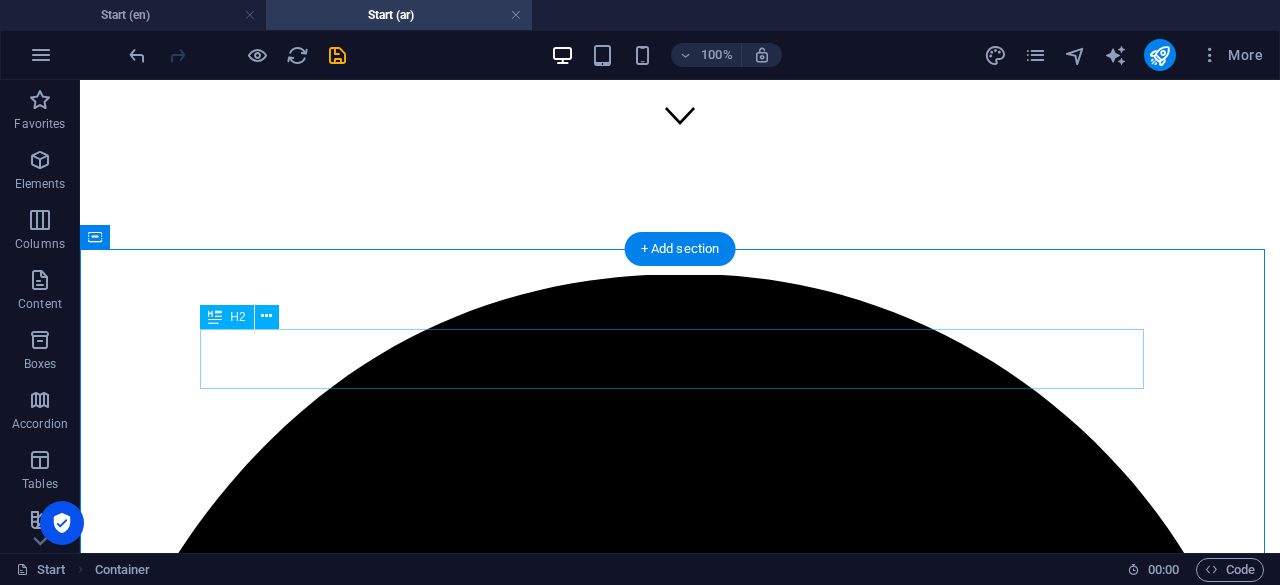 scroll, scrollTop: 503, scrollLeft: 0, axis: vertical 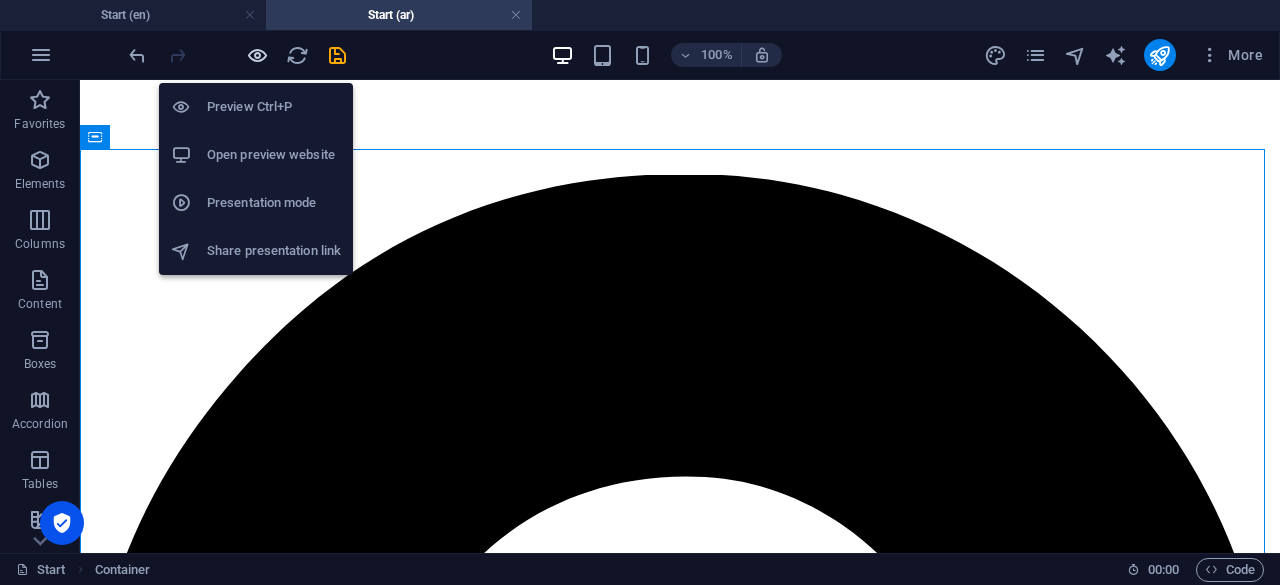 click at bounding box center (257, 55) 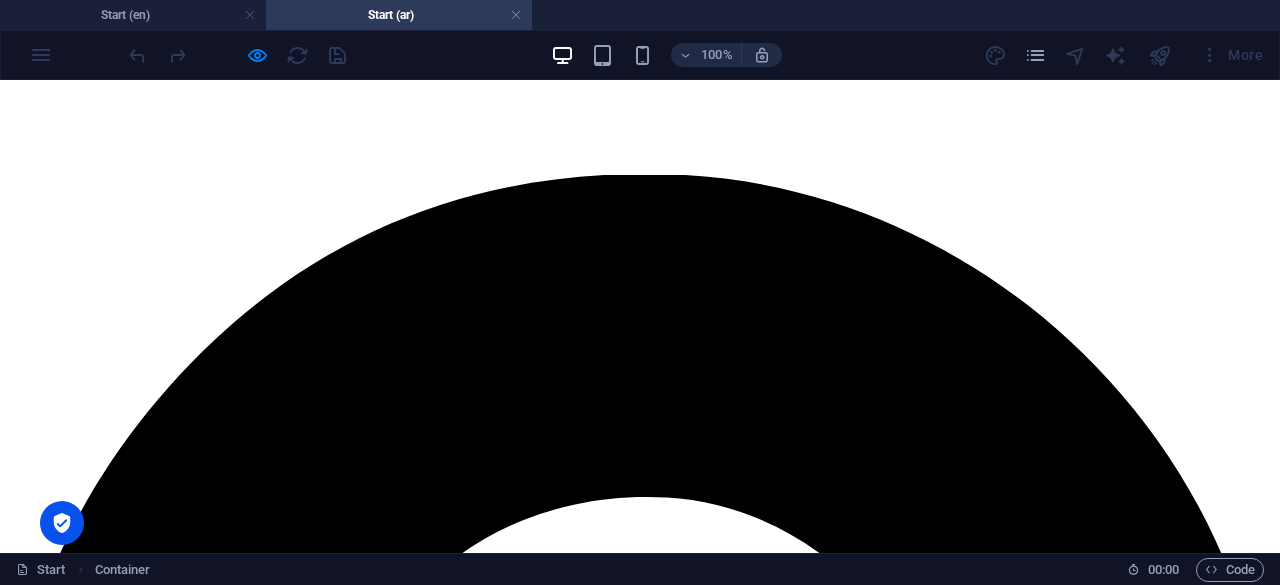 click on "Get in touch" at bounding box center [47, 8387] 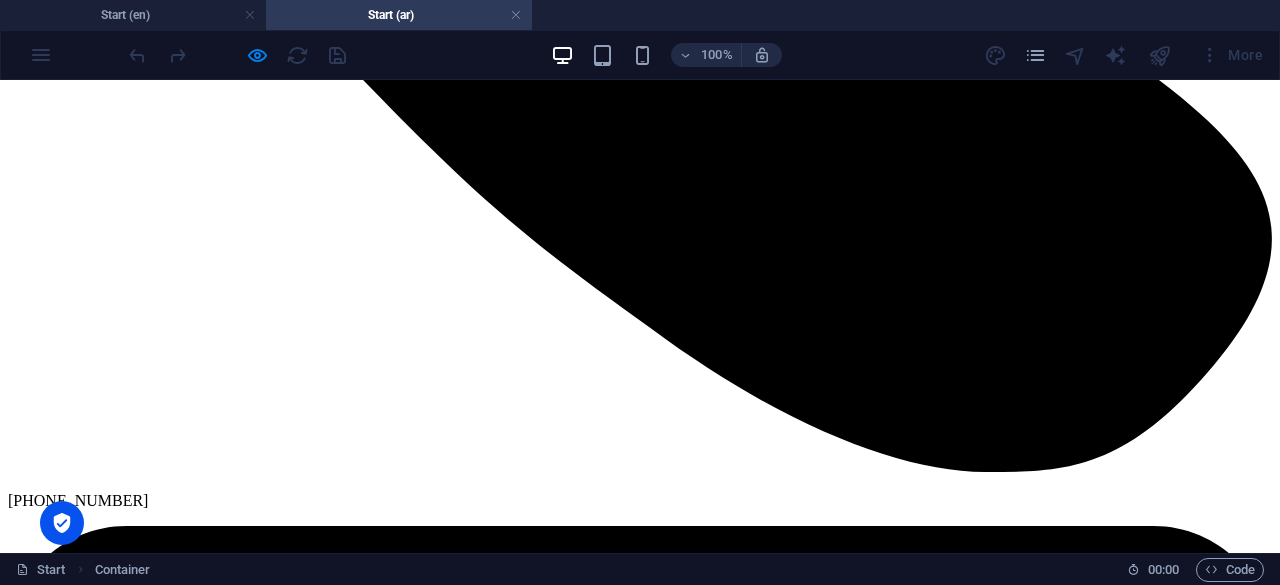 scroll, scrollTop: 5679, scrollLeft: 0, axis: vertical 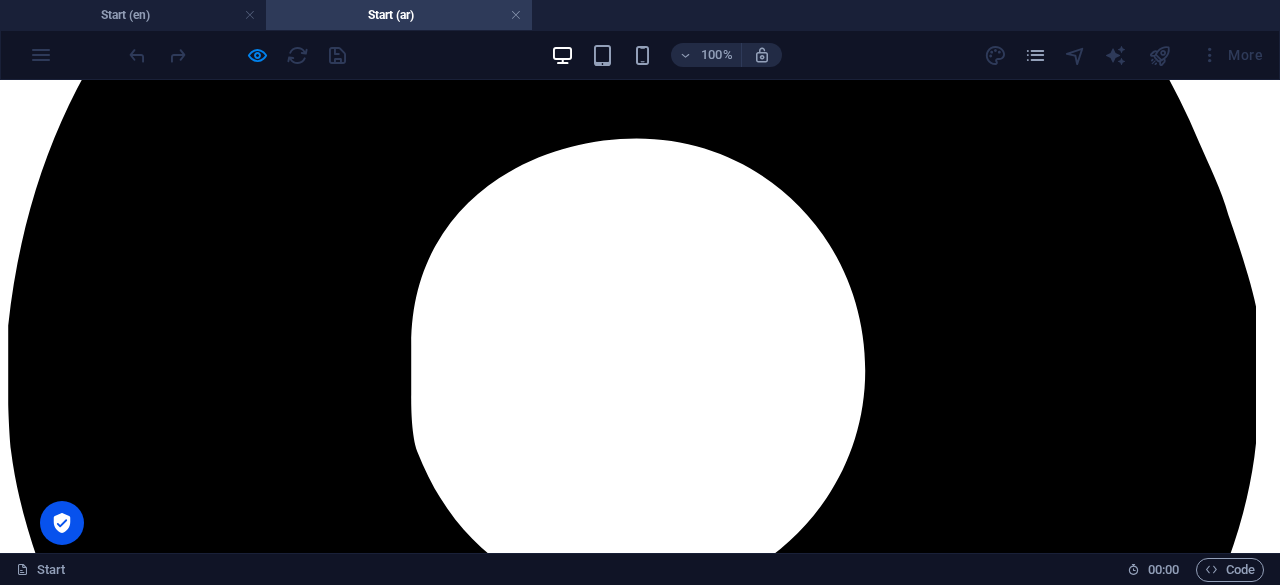 click on "About us" at bounding box center (77, -352) 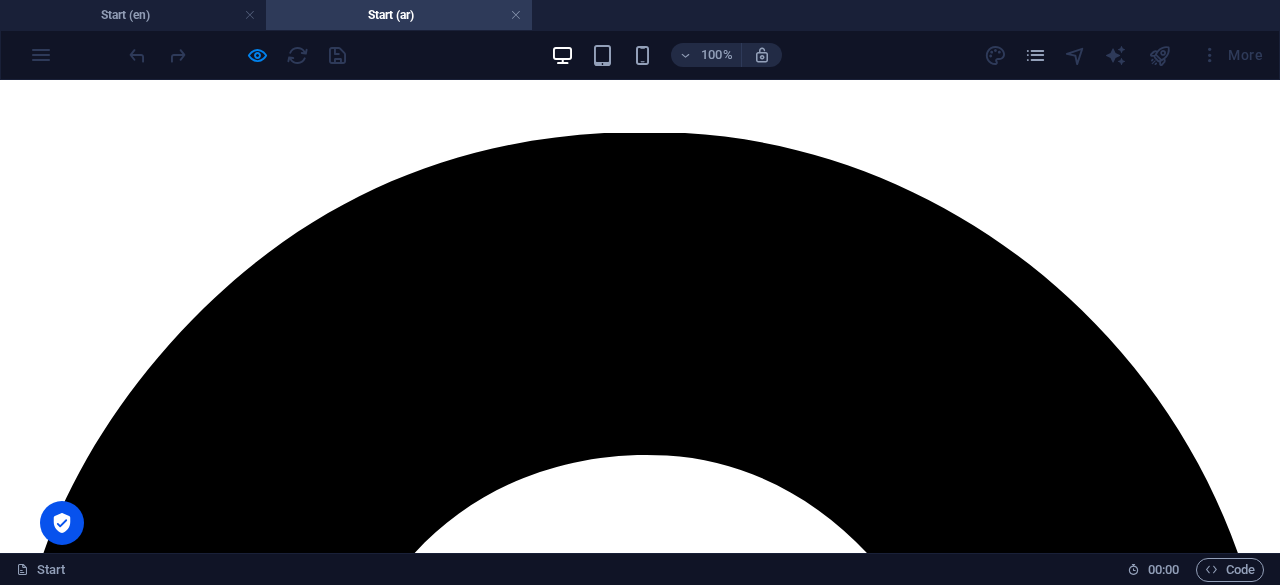 scroll, scrollTop: 490, scrollLeft: 0, axis: vertical 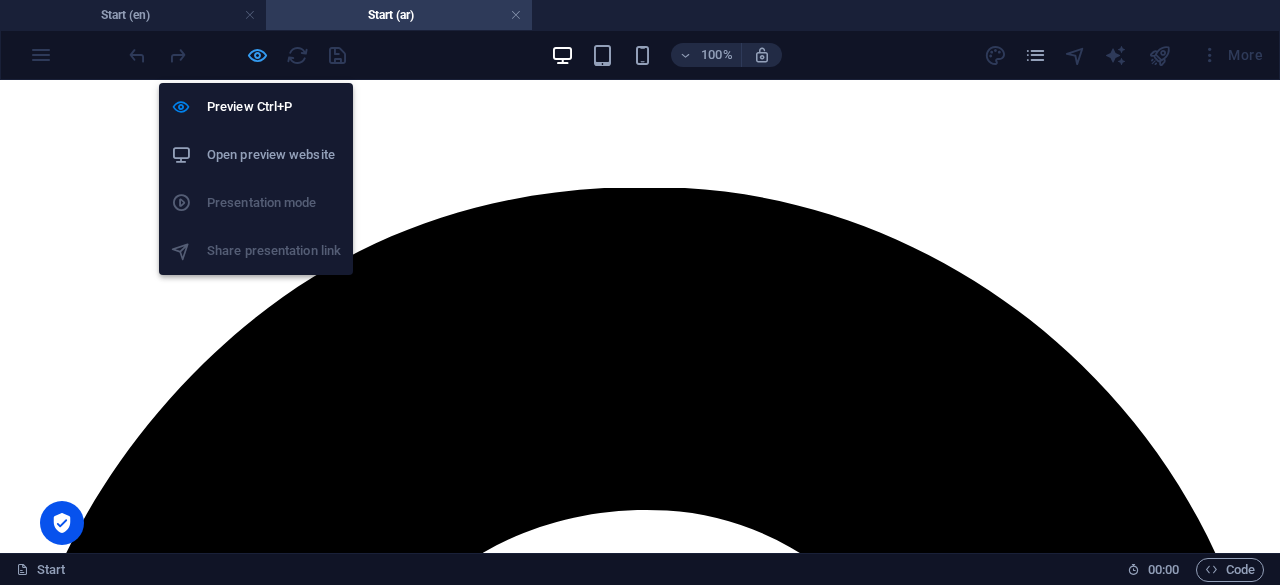 click at bounding box center (257, 55) 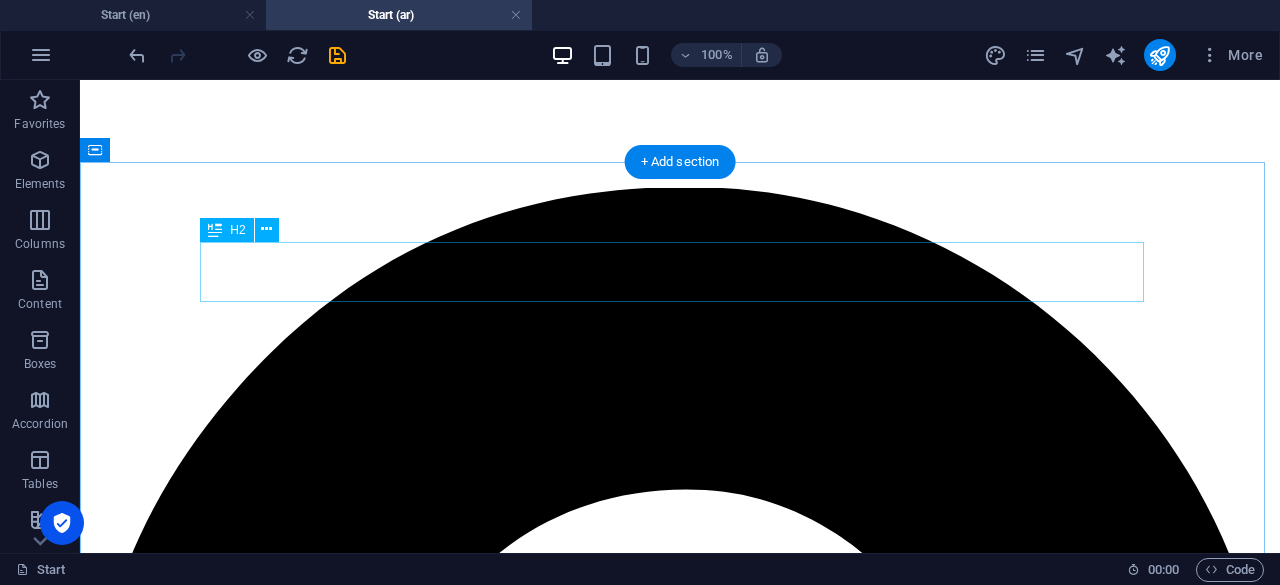 click on "About  Alwasila" at bounding box center [680, 7620] 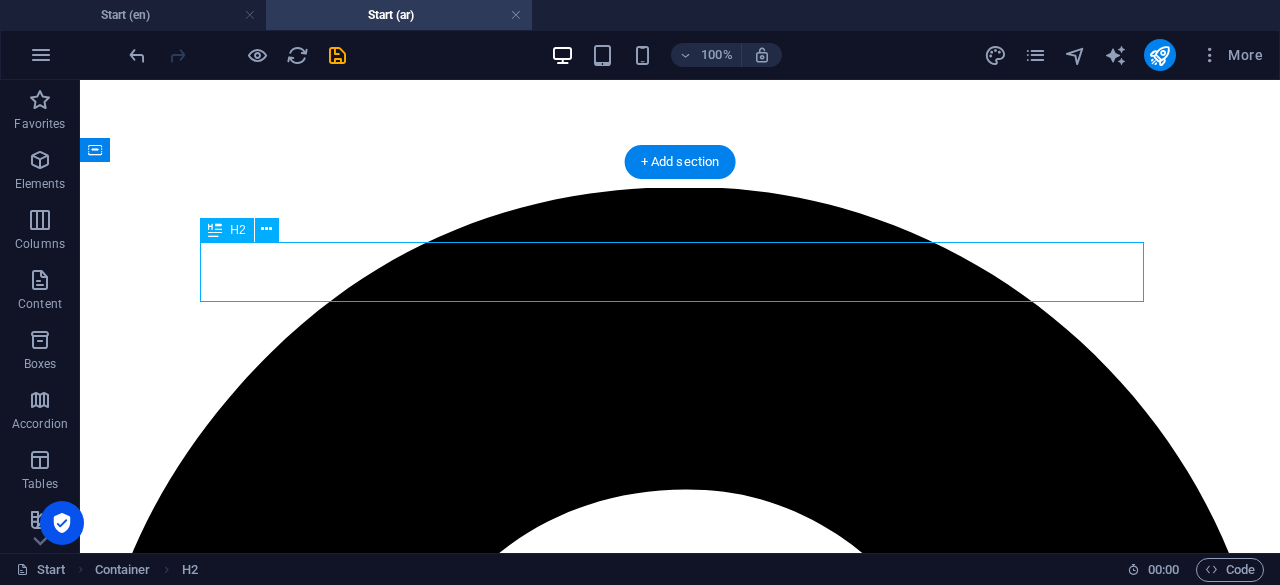 click on "About  Alwasila" at bounding box center [680, 7620] 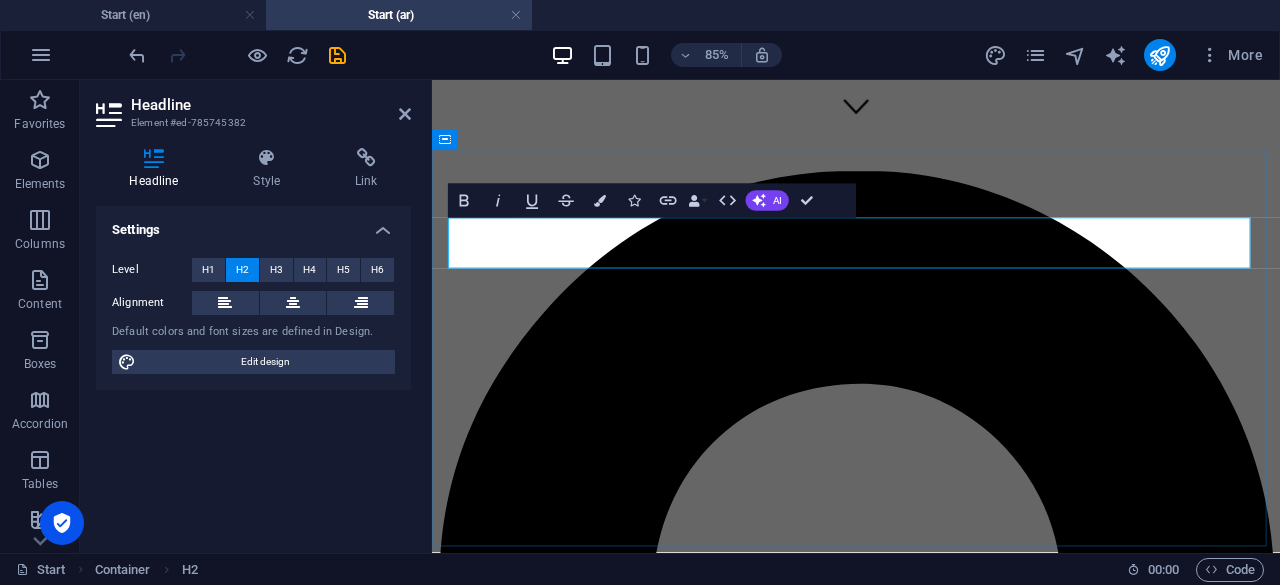 click on "About" at bounding box center [472, 6474] 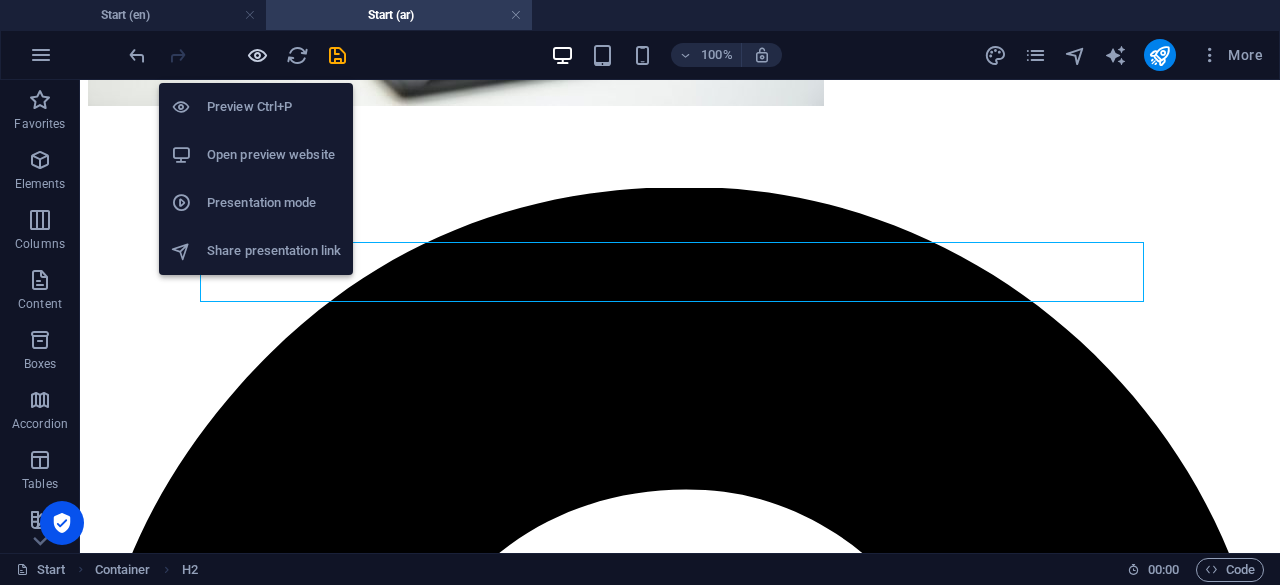 click at bounding box center (257, 55) 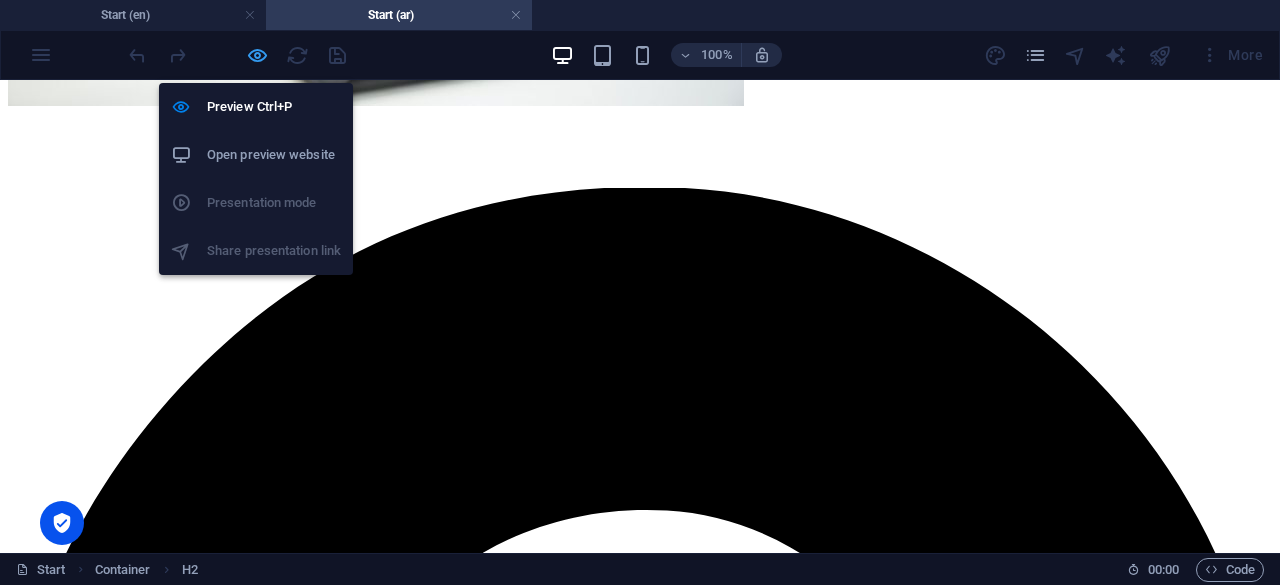 click at bounding box center [257, 55] 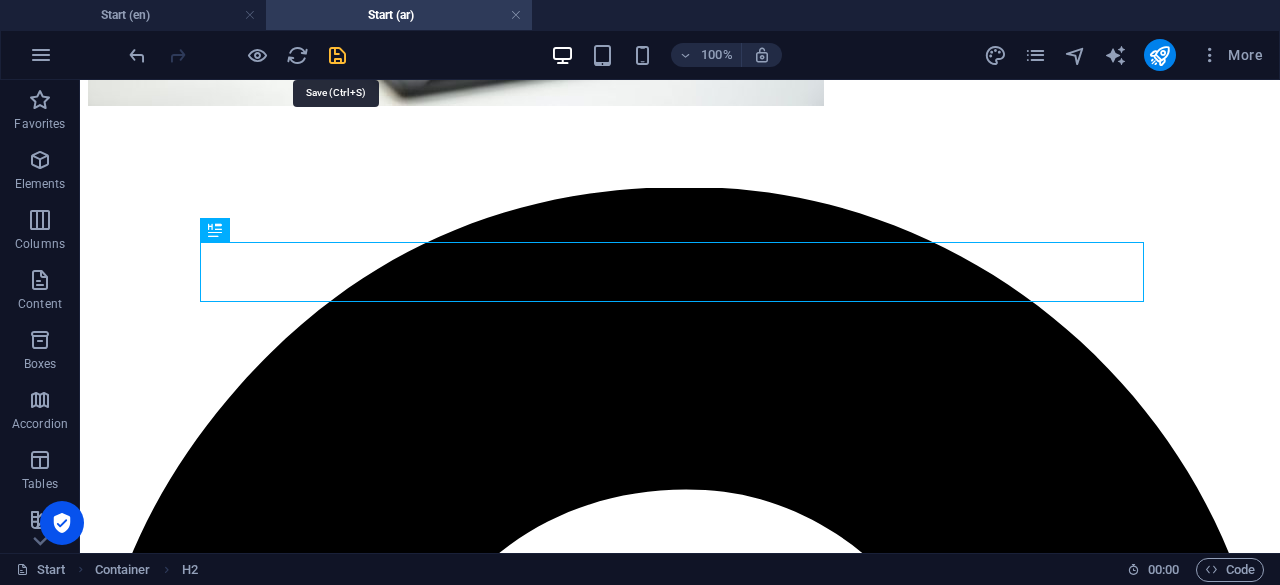 click at bounding box center [337, 55] 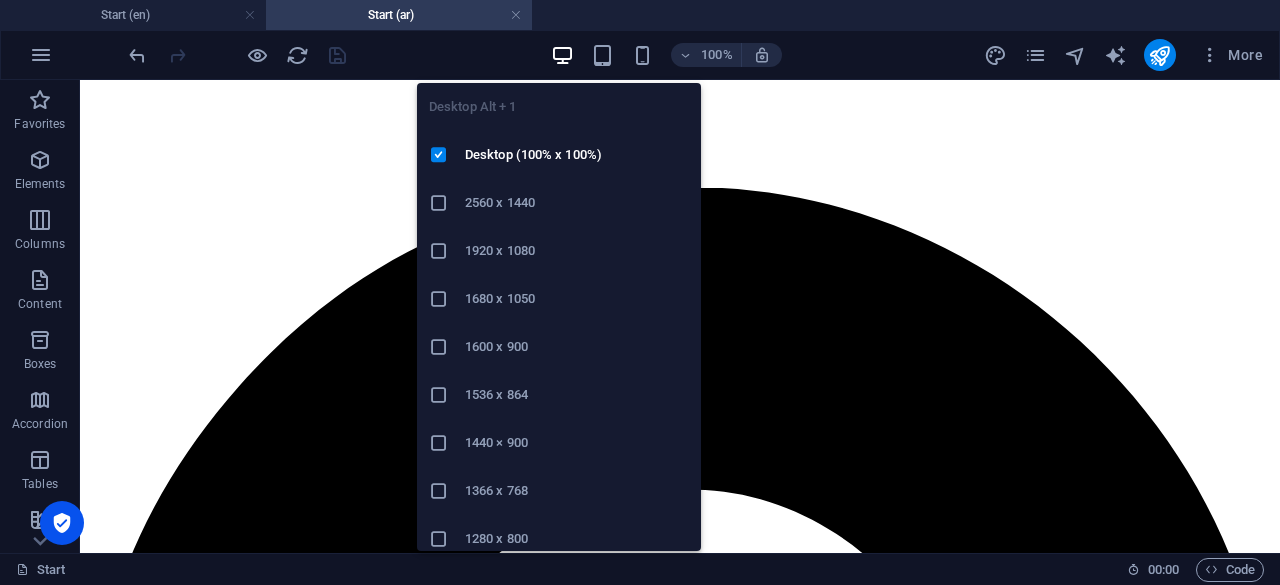 click on "1920 x 1080" at bounding box center (577, 251) 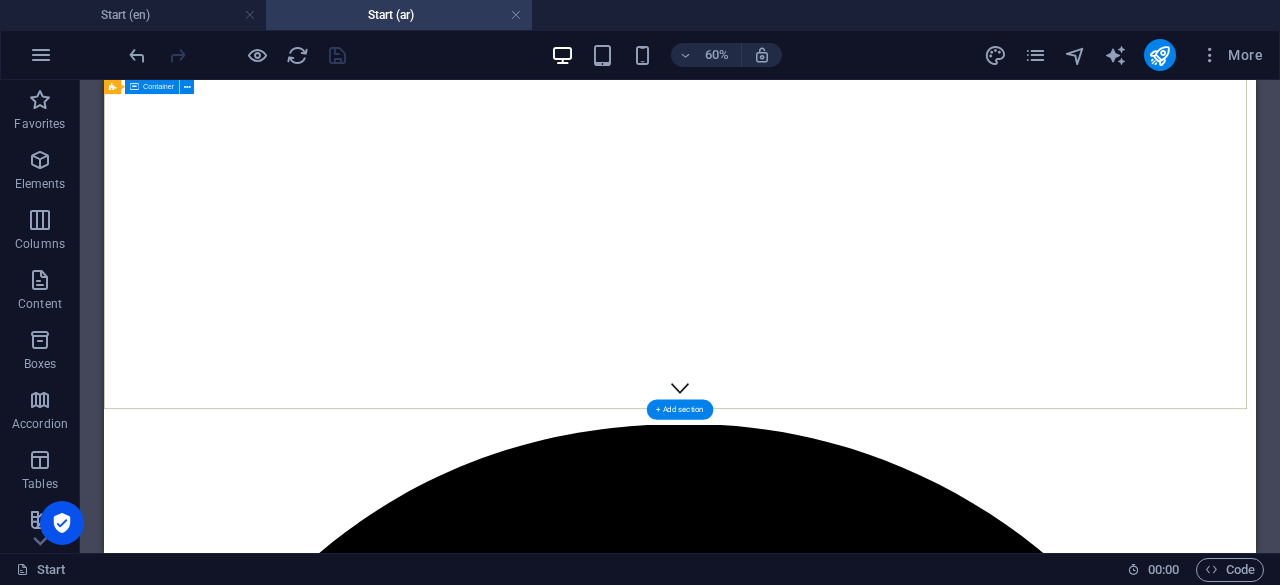 scroll, scrollTop: 490, scrollLeft: 0, axis: vertical 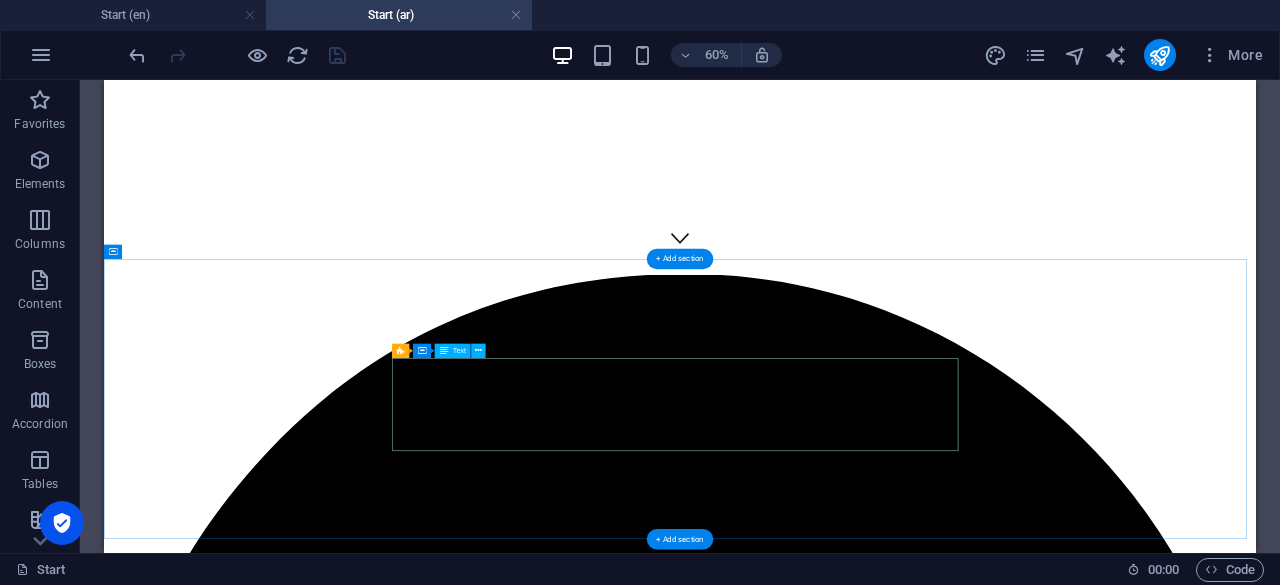 click on "AlWasila Company Provides Comprehensive Corporate Solutions, including   - Professional services for individuals and companies.  - Government transactions and voice representation. - Management of fees, payments, and official dues." at bounding box center [1064, 12098] 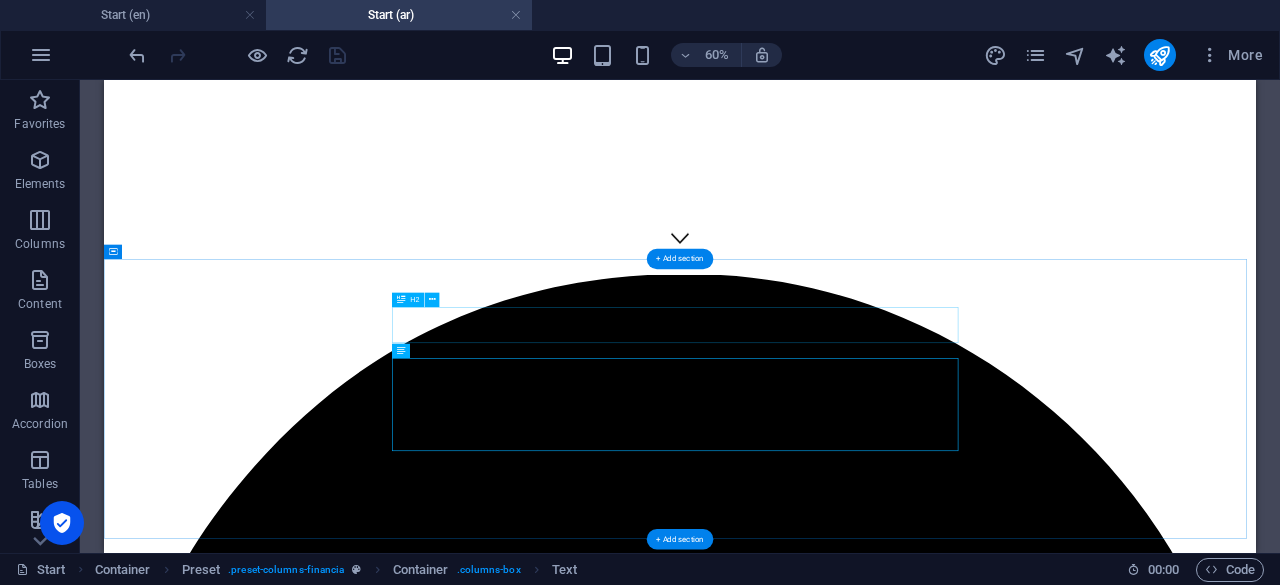 click on "About   Alwasila" at bounding box center [1064, 11922] 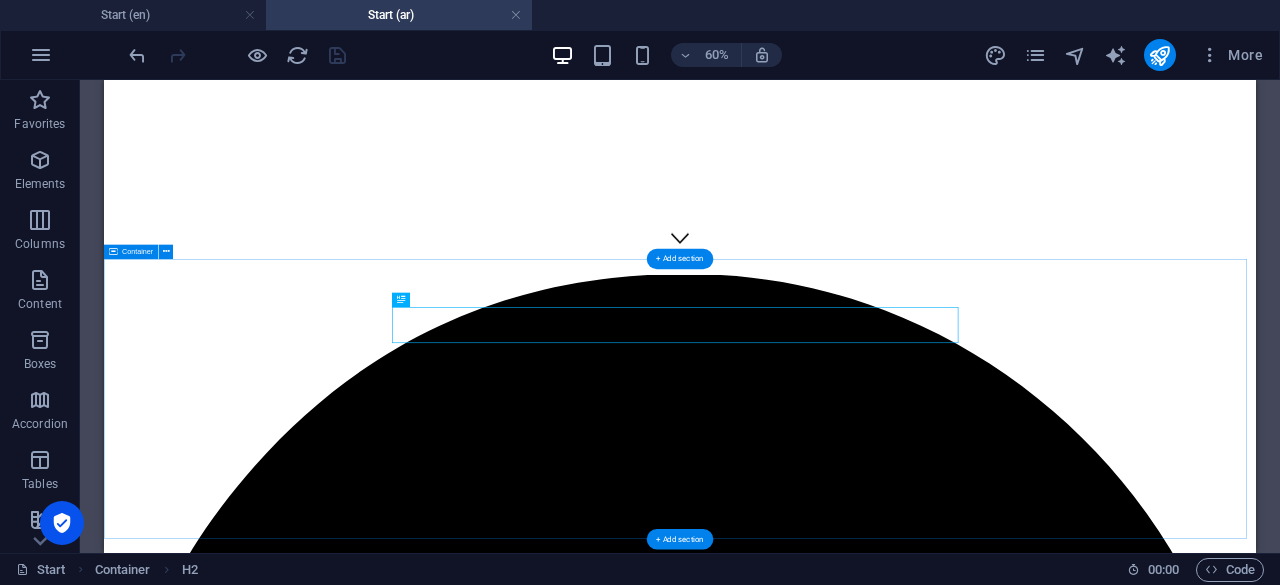 click on "About   Alwasila AlWasila Company Provides Comprehensive Corporate Solutions, including   - Professional services for individuals and companies.  - Government transactions and voice representation. - Management of fees, payments, and official dues. Get in touch" at bounding box center [1064, 12083] 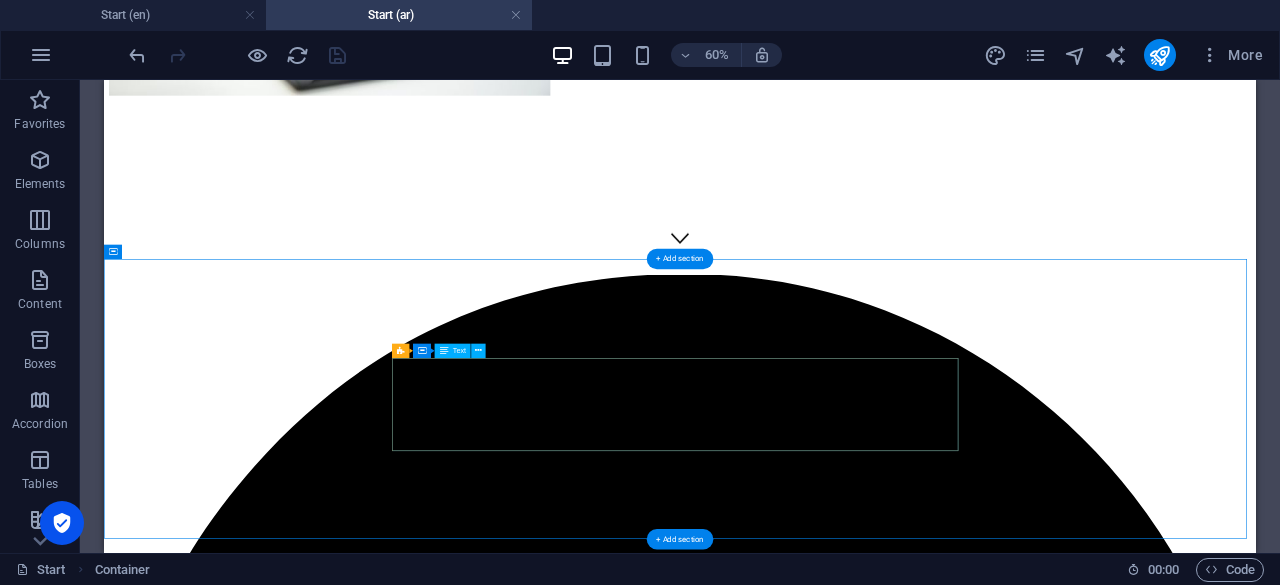 click on "AlWasila Company Provides Comprehensive Corporate Solutions, including   - Professional services for individuals and companies.  - Government transactions and voice representation. - Management of fees, payments, and official dues." at bounding box center (1064, 12098) 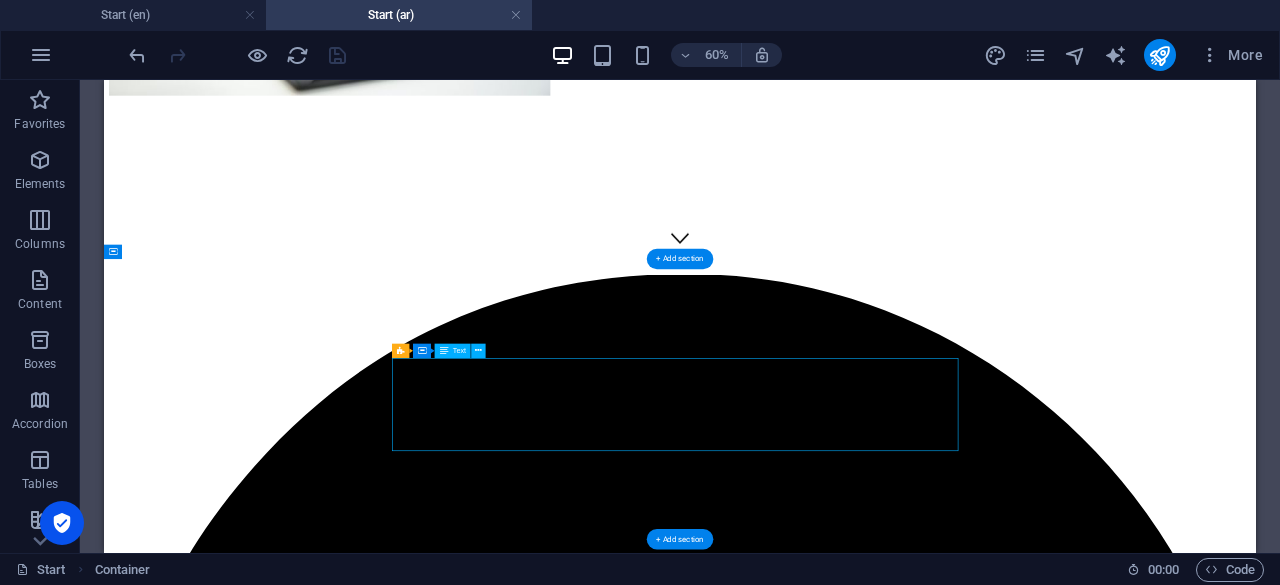 click on "AlWasila Company Provides Comprehensive Corporate Solutions, including   - Professional services for individuals and companies.  - Government transactions and voice representation. - Management of fees, payments, and official dues." at bounding box center [1064, 12098] 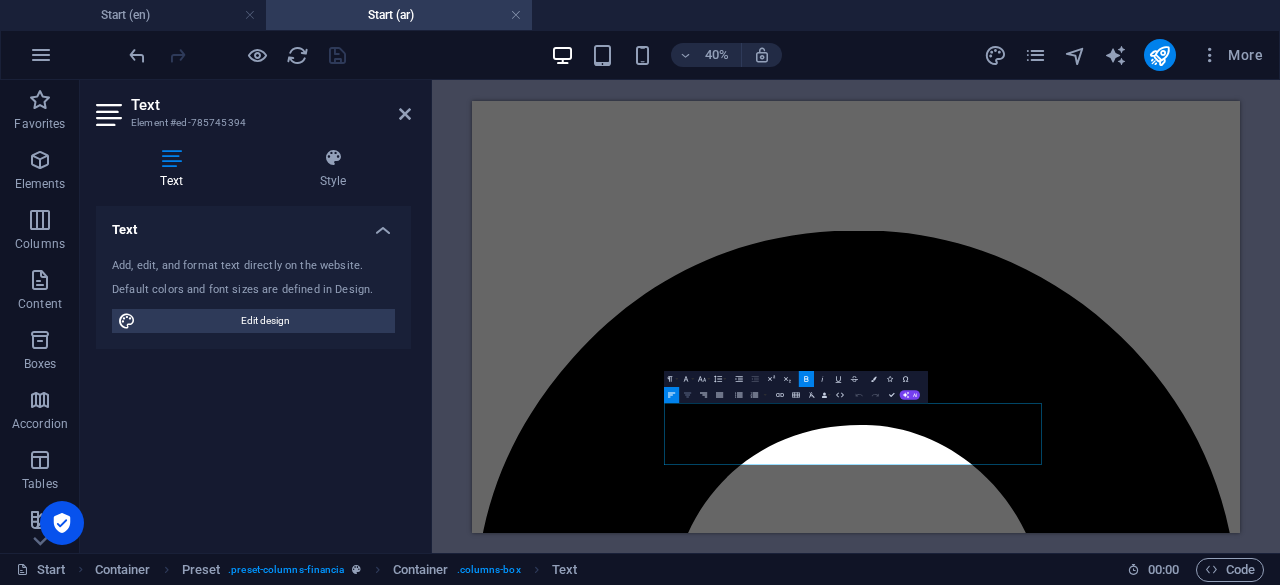 click 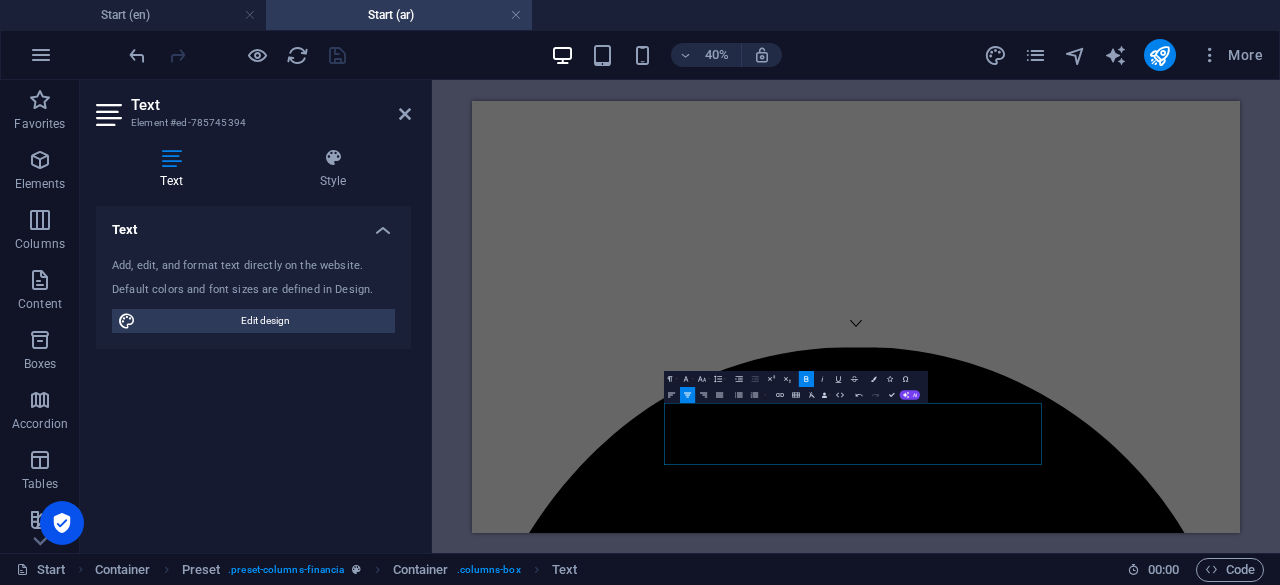 click on "40%" at bounding box center (666, 55) 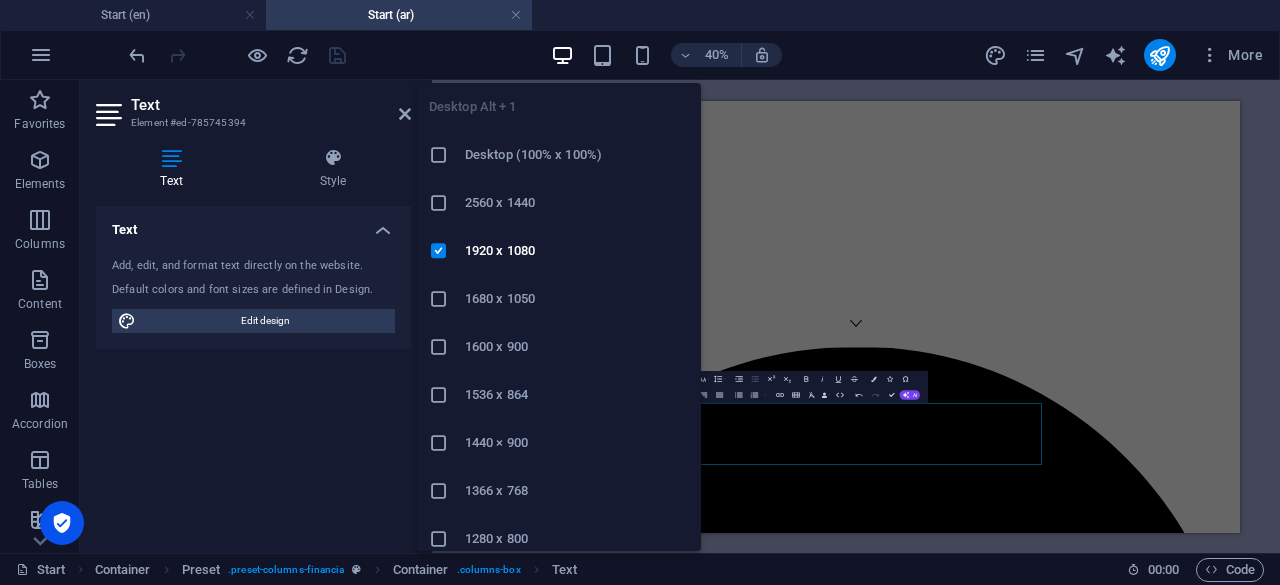 click on "Desktop (100% x 100%)" at bounding box center [577, 155] 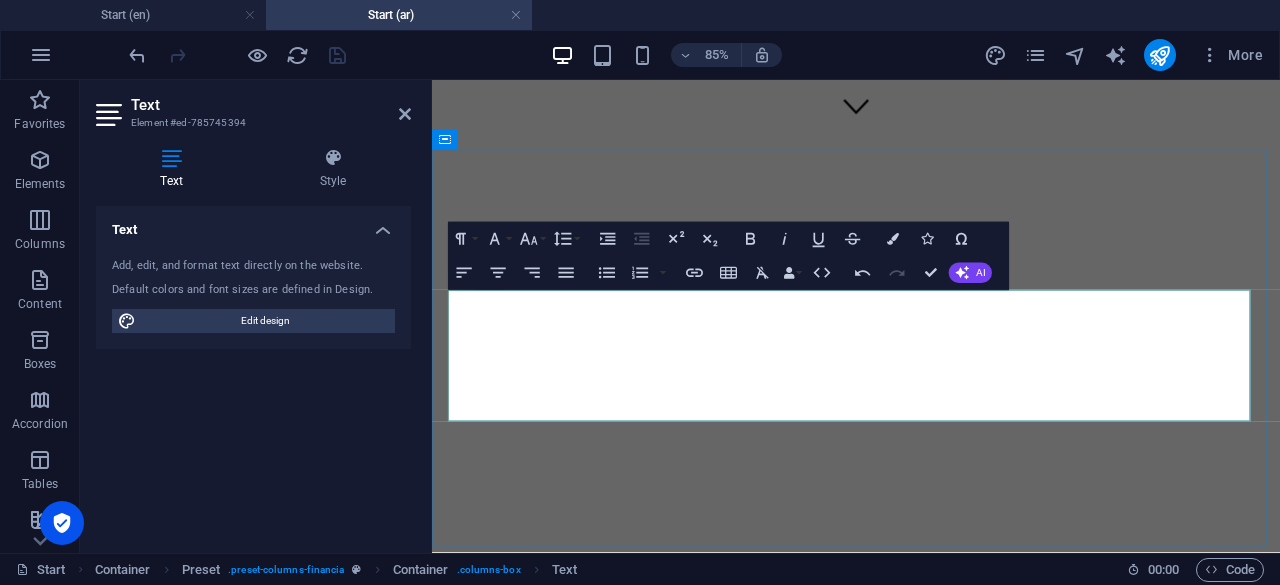 click on "- Government transactions and voice representation." at bounding box center [619, 7194] 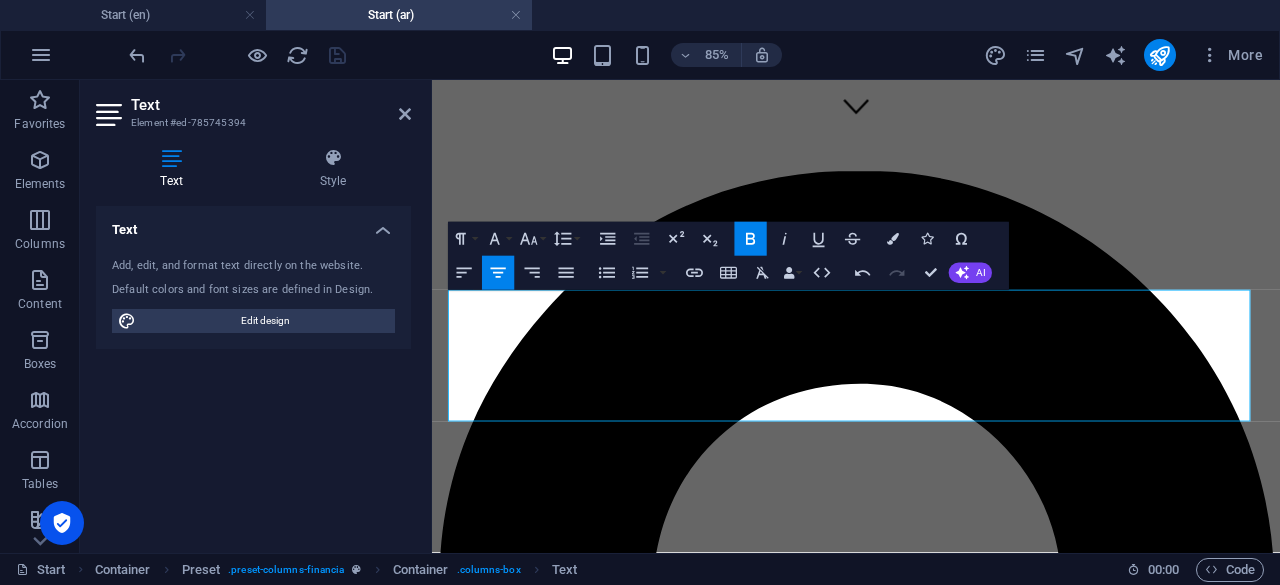 click 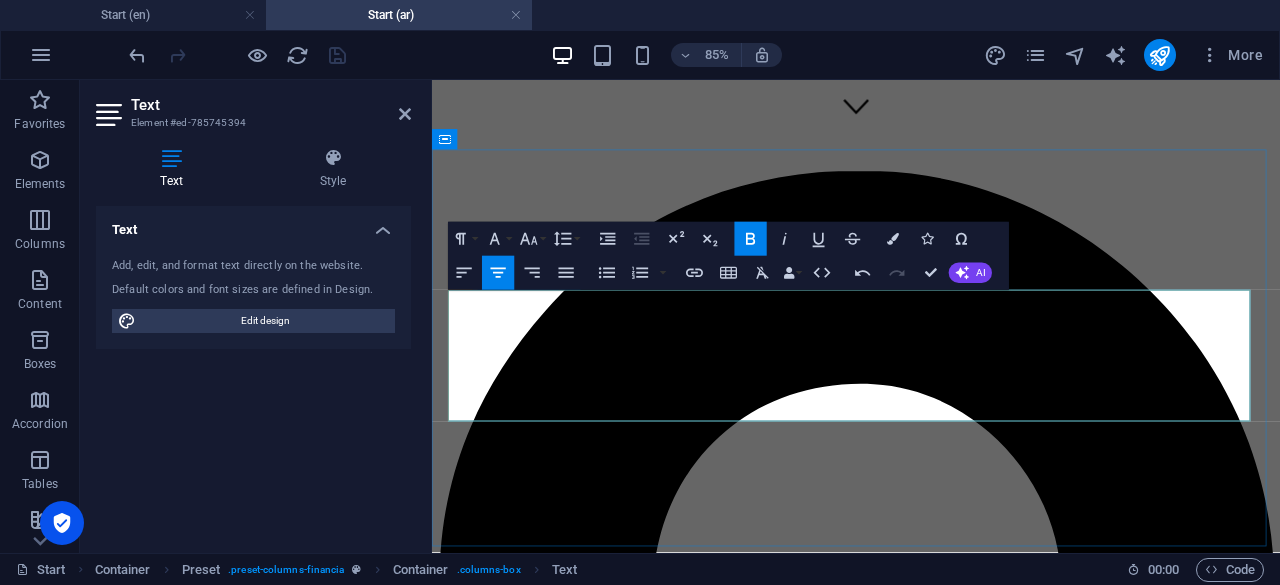 click on "Solutions, including" at bounding box center (931, 6596) 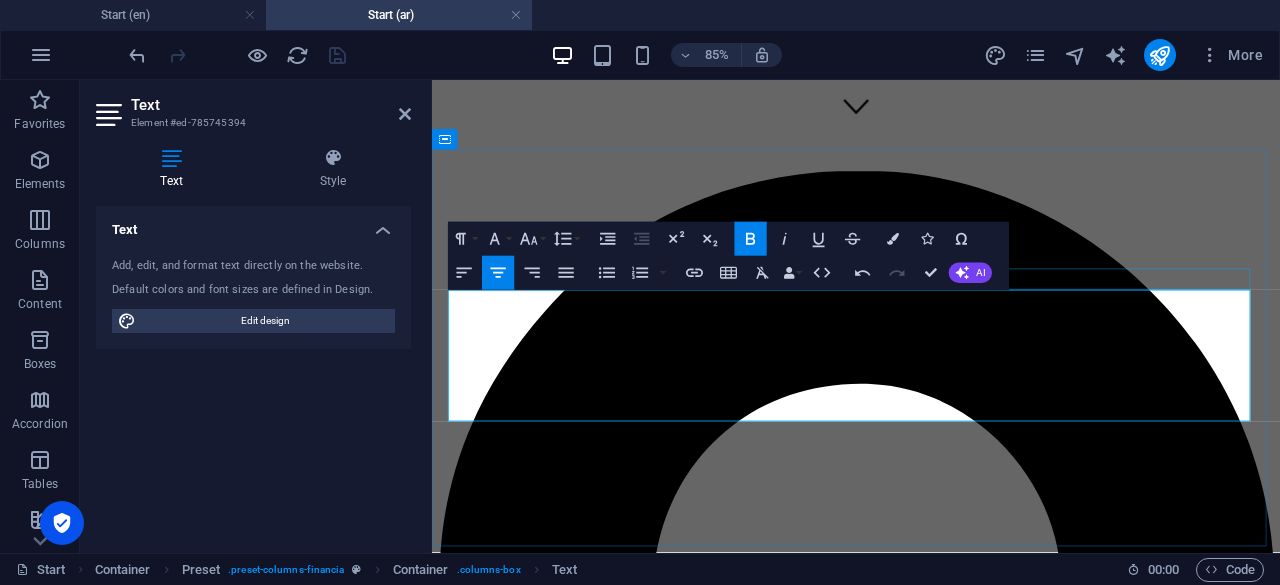 drag, startPoint x: 1013, startPoint y: 376, endPoint x: 1029, endPoint y: 361, distance: 21.931713 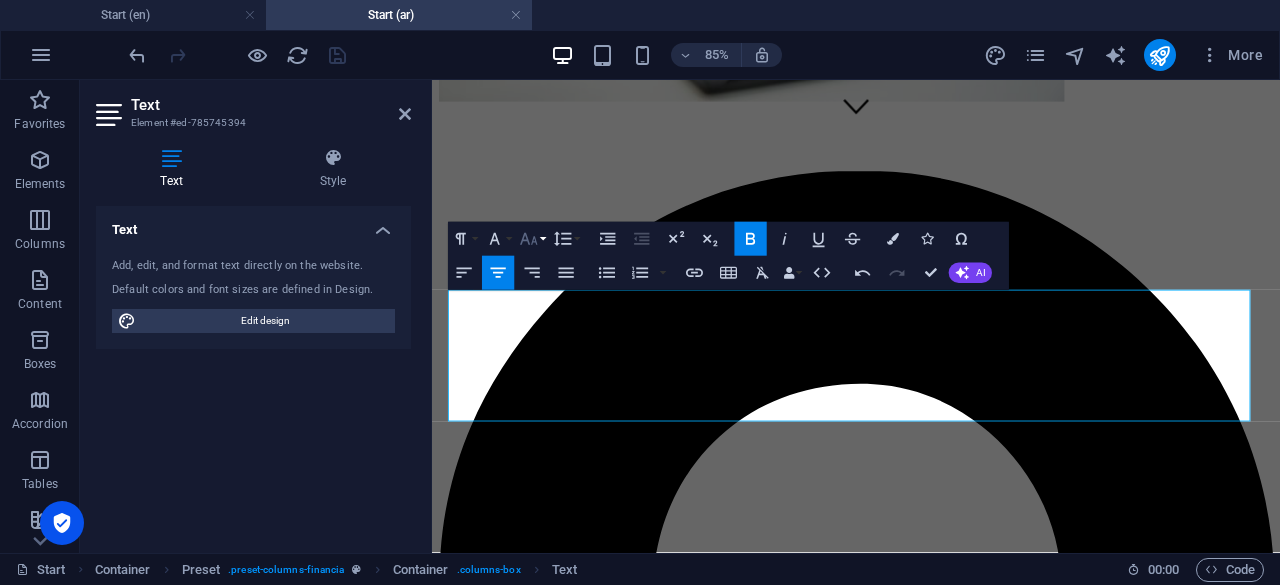click 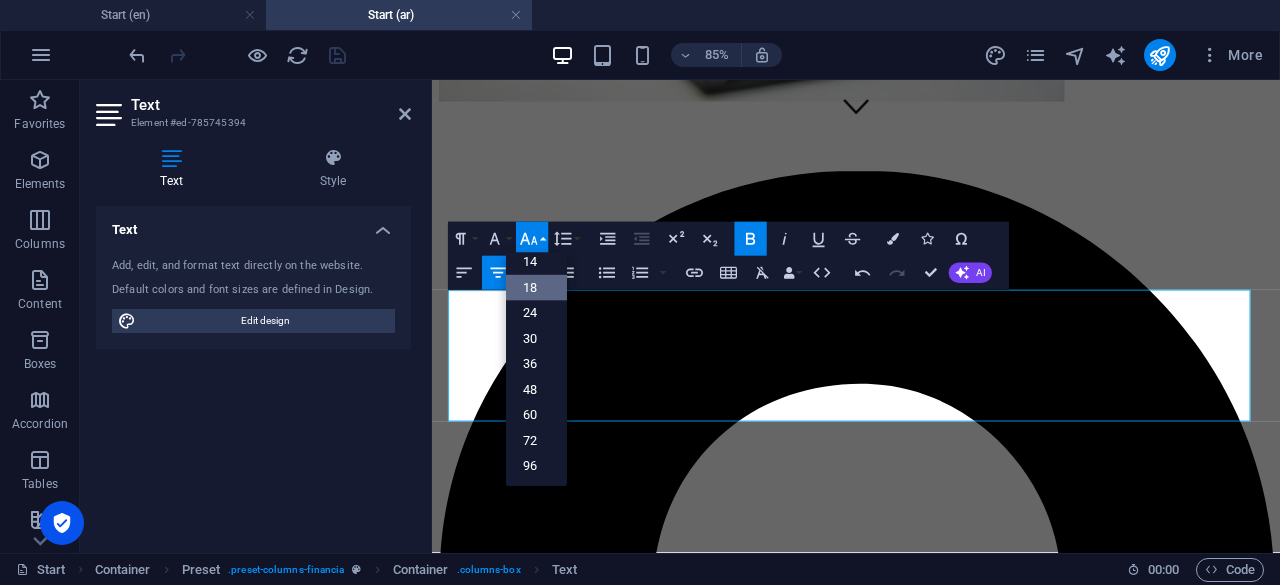 scroll, scrollTop: 160, scrollLeft: 0, axis: vertical 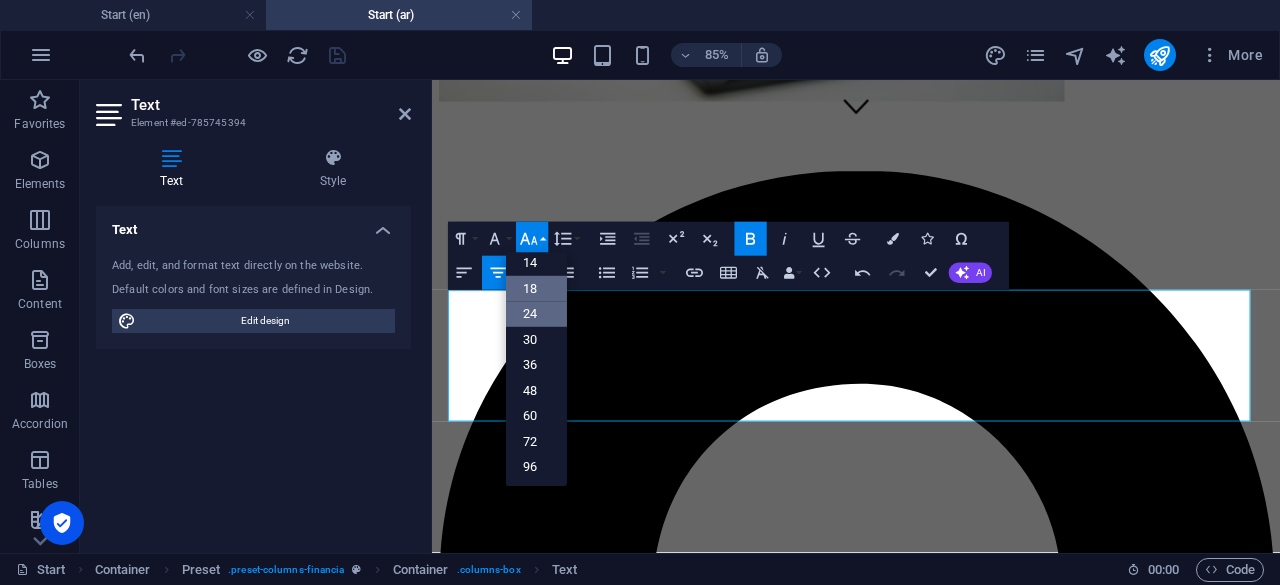 click on "24" at bounding box center [536, 315] 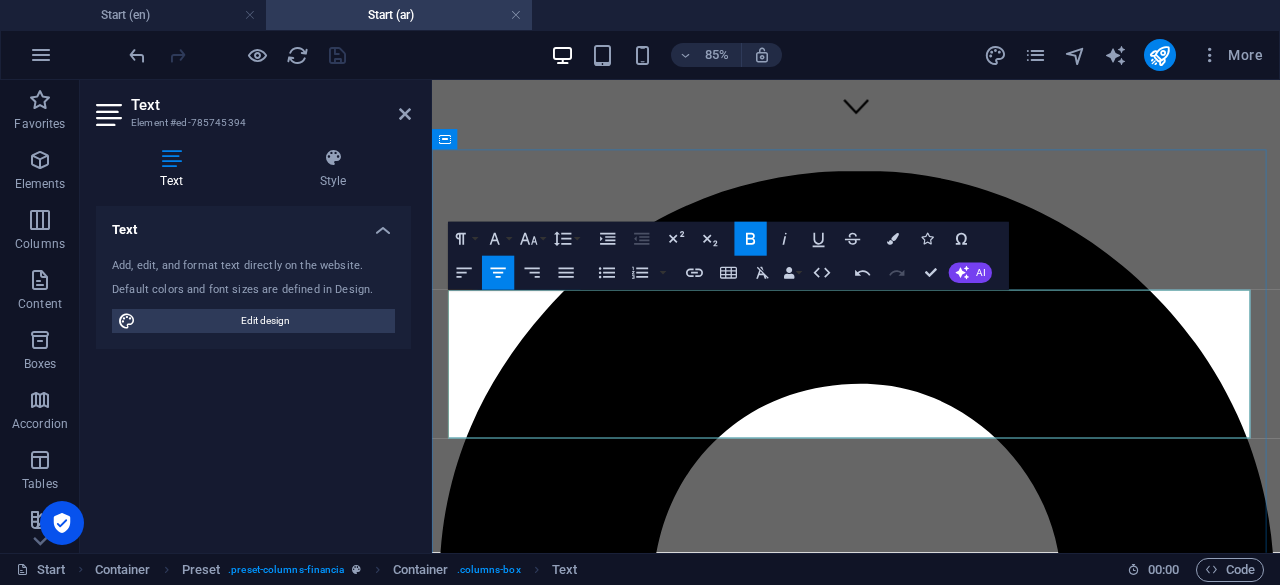 click on "- Professional services for individuals and companies." at bounding box center [931, 6651] 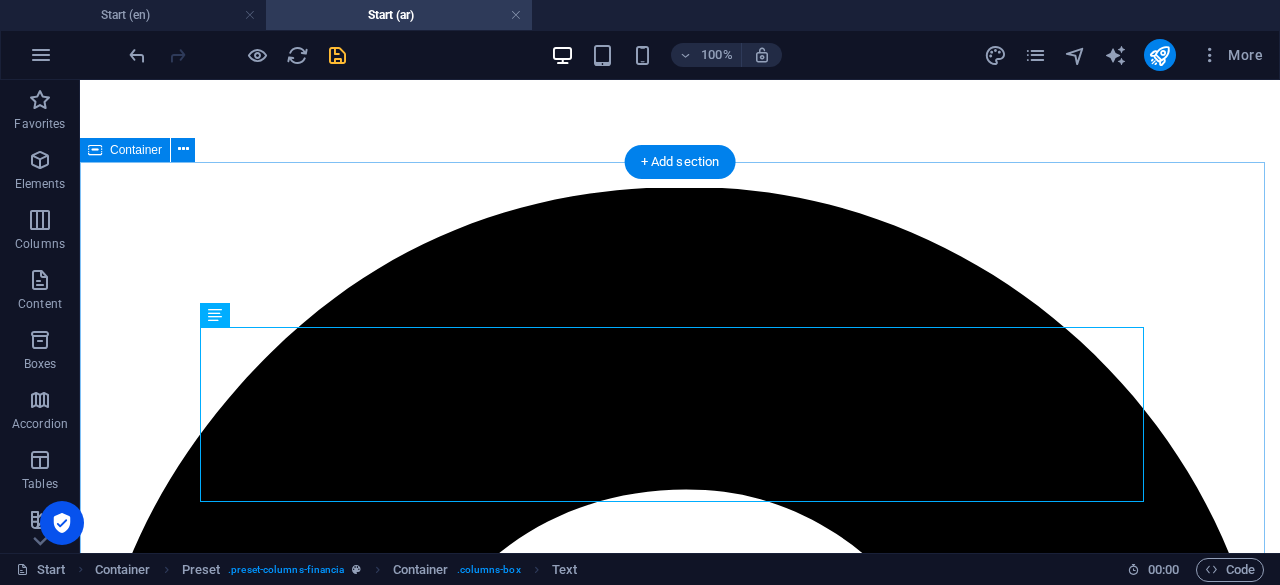 click on "About   Alwasila AlWasila Company Provides Comprehensive Corporate Solutions, including   - Professional services for individuals and companies - - Government transactions and voice representation - - Management of fees, payments, and official dues - Get in touch" at bounding box center [680, 7787] 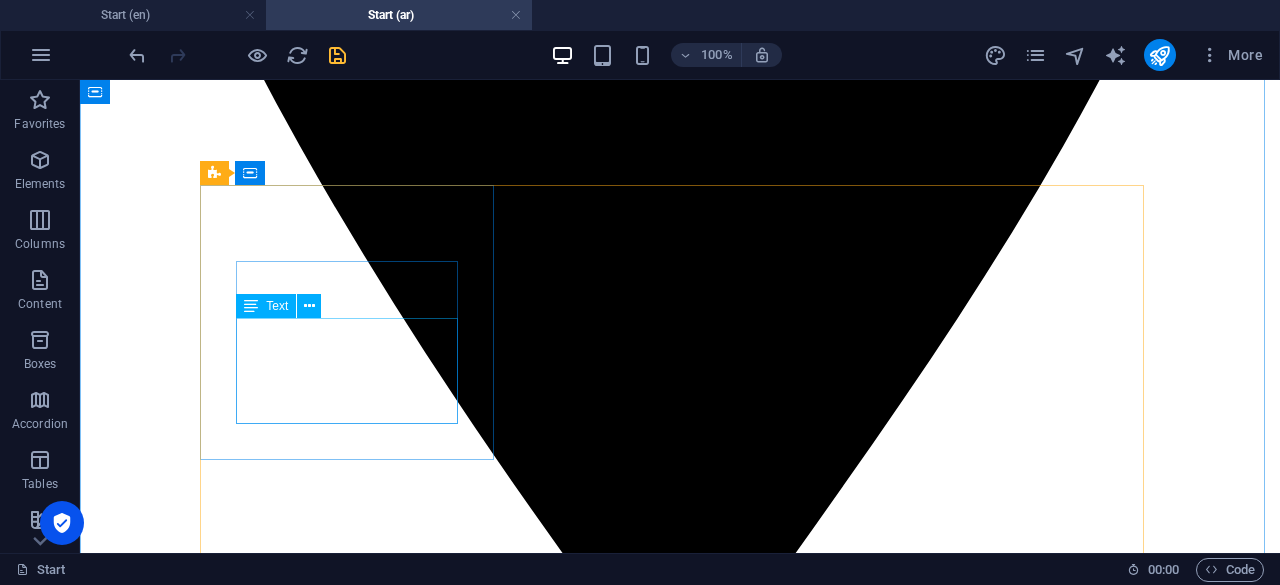scroll, scrollTop: 1690, scrollLeft: 0, axis: vertical 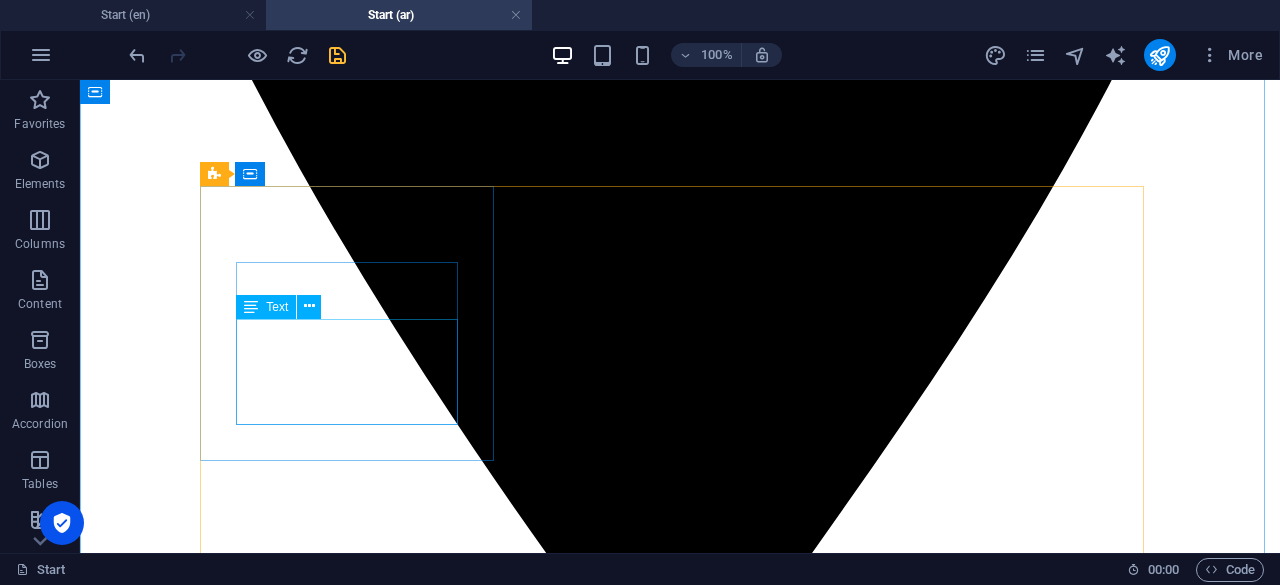 click on "Lorem ipsum dolor sit amet, consectetur adipisicing elit. Veritatis, dolorem!" at bounding box center [680, 13832] 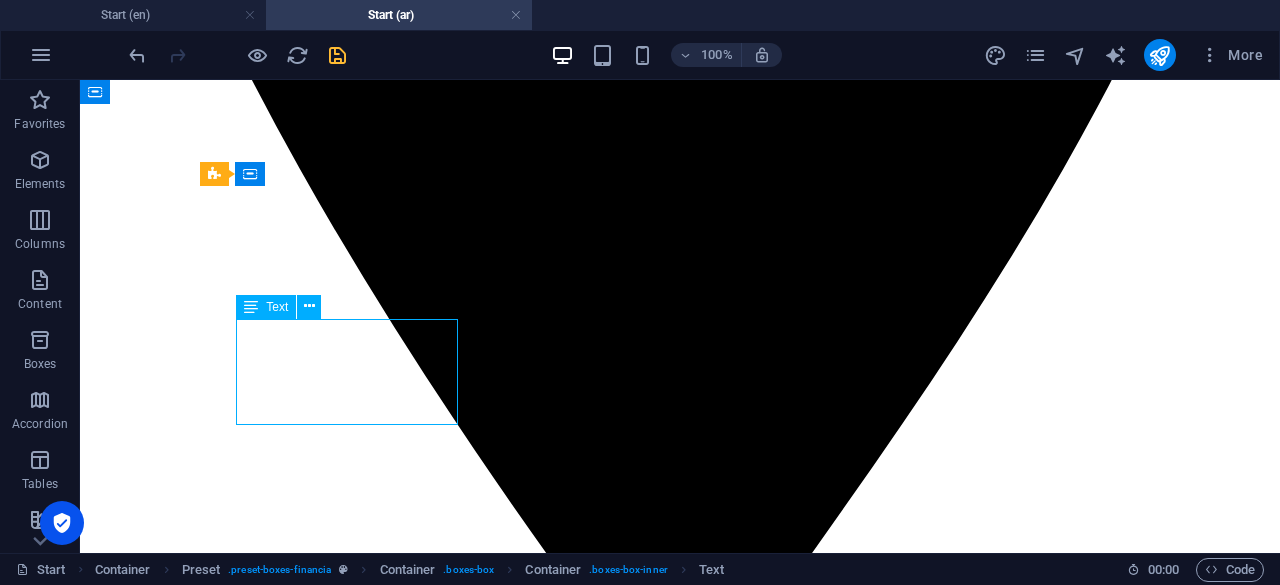 click on "Lorem ipsum dolor sit amet, consectetur adipisicing elit. Veritatis, dolorem!" at bounding box center (680, 13832) 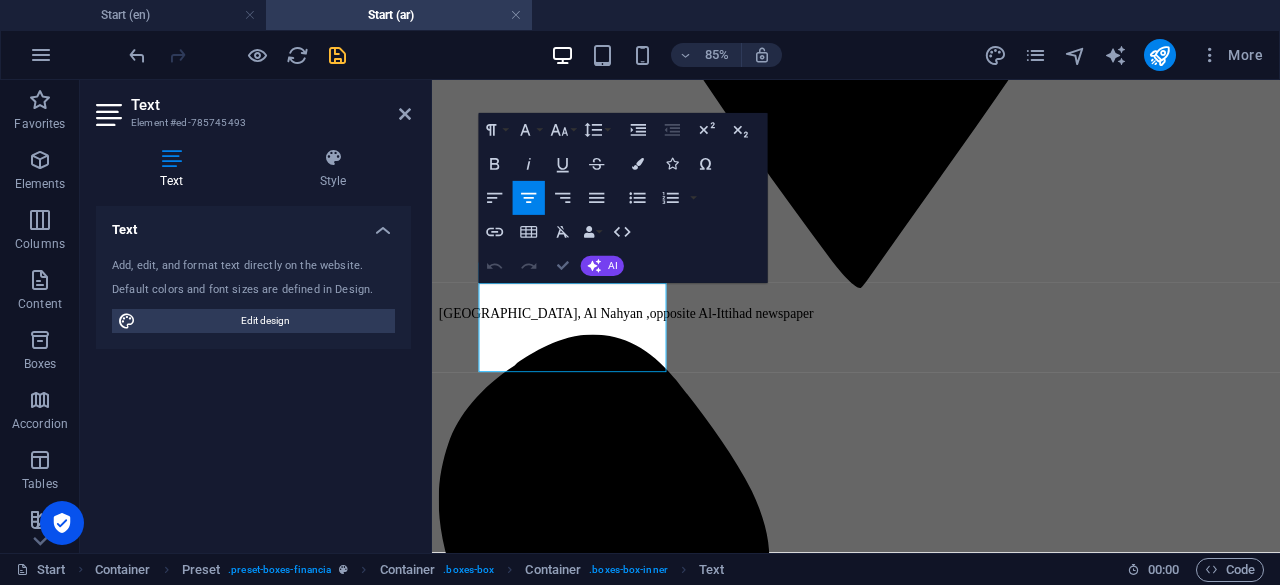scroll, scrollTop: 1690, scrollLeft: 0, axis: vertical 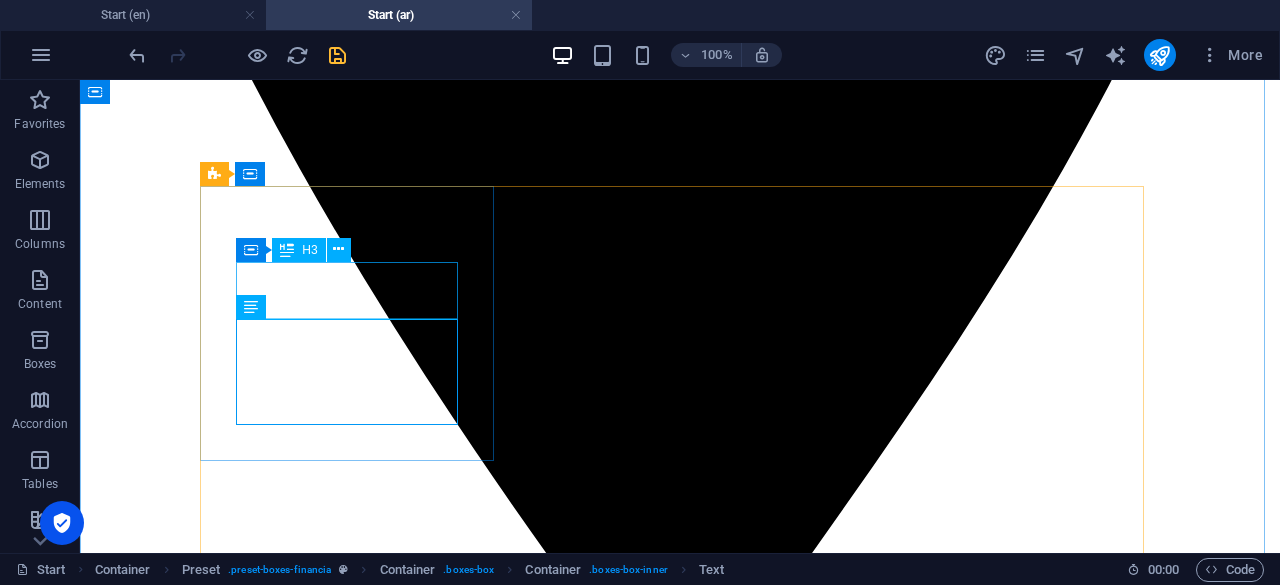 click on "Investment" at bounding box center (680, 13793) 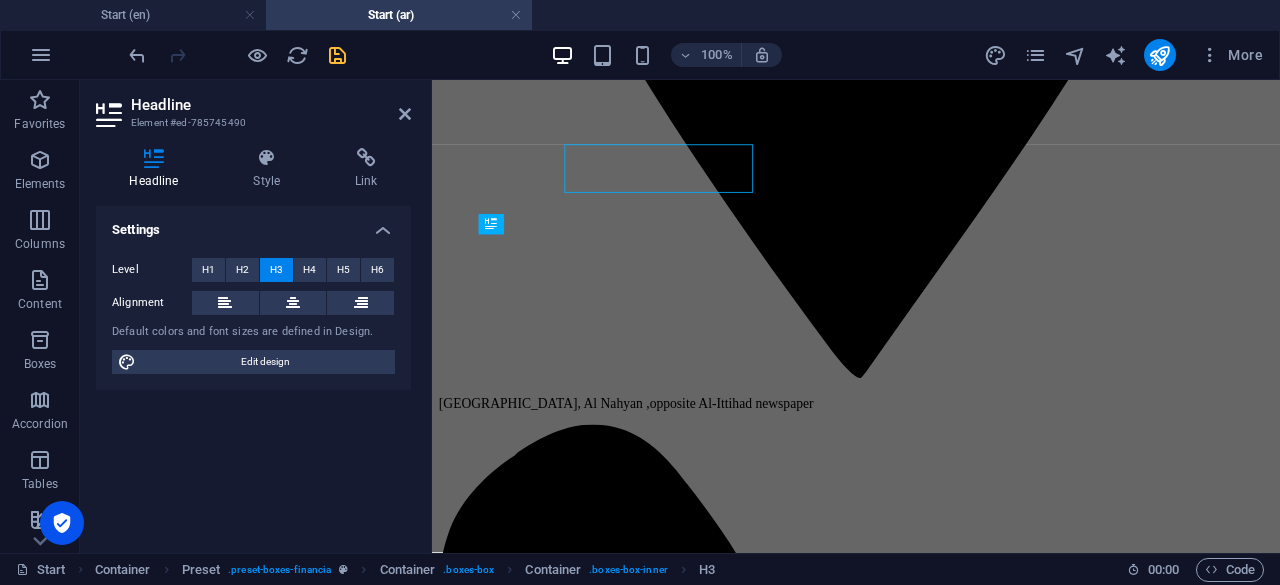 scroll, scrollTop: 1796, scrollLeft: 0, axis: vertical 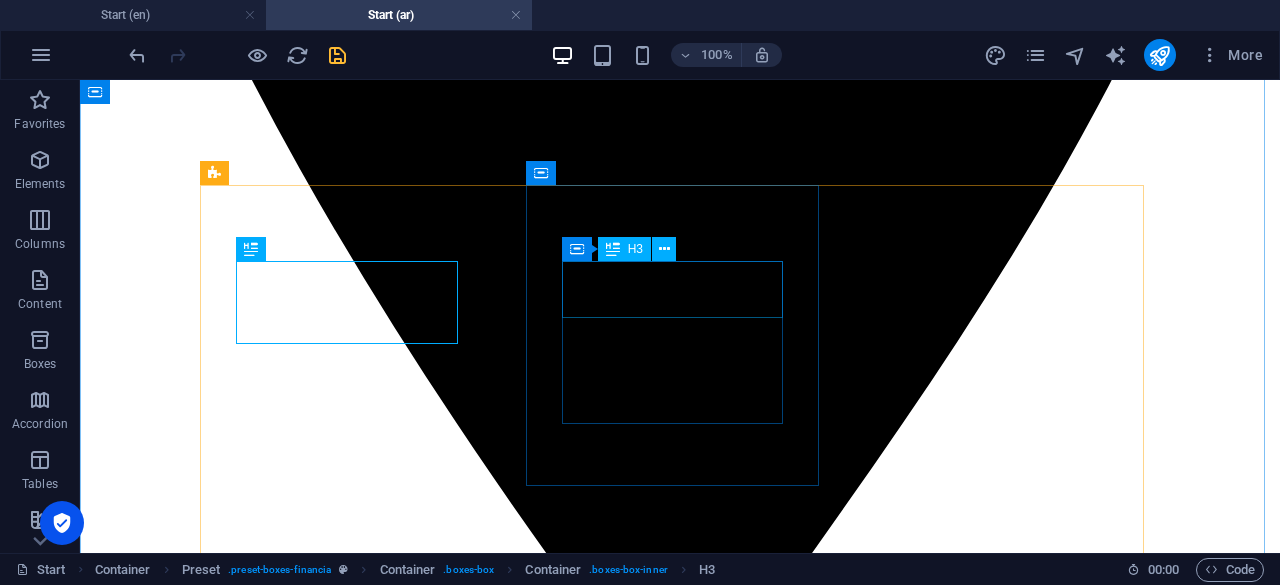 click on "Consulting" at bounding box center [680, 15075] 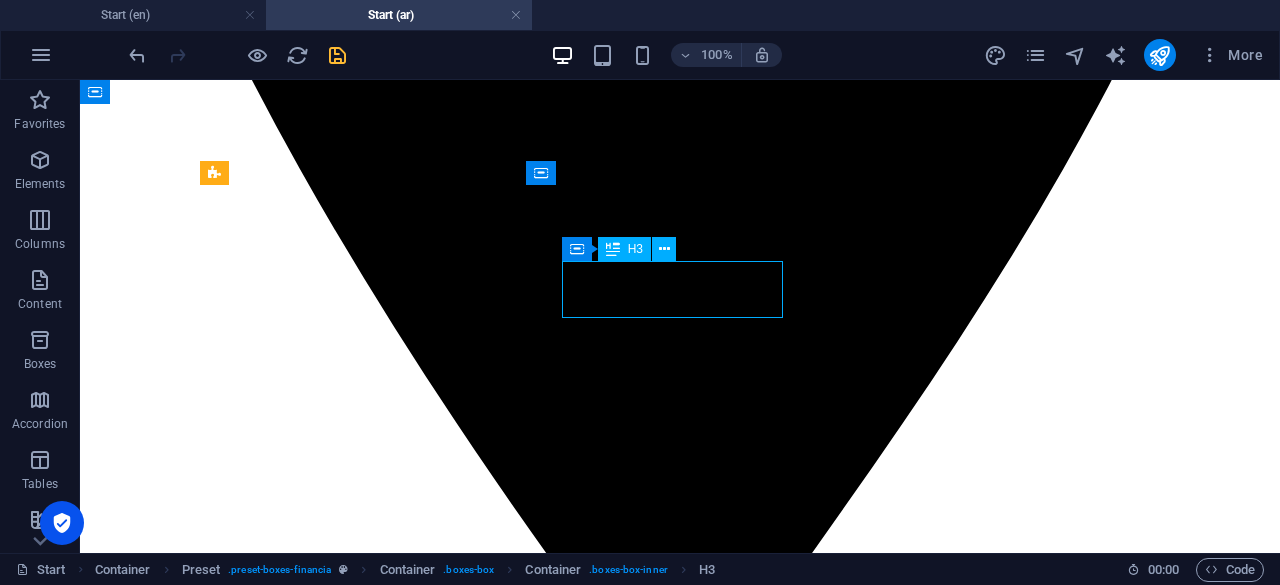 click on "Consulting" at bounding box center (680, 15075) 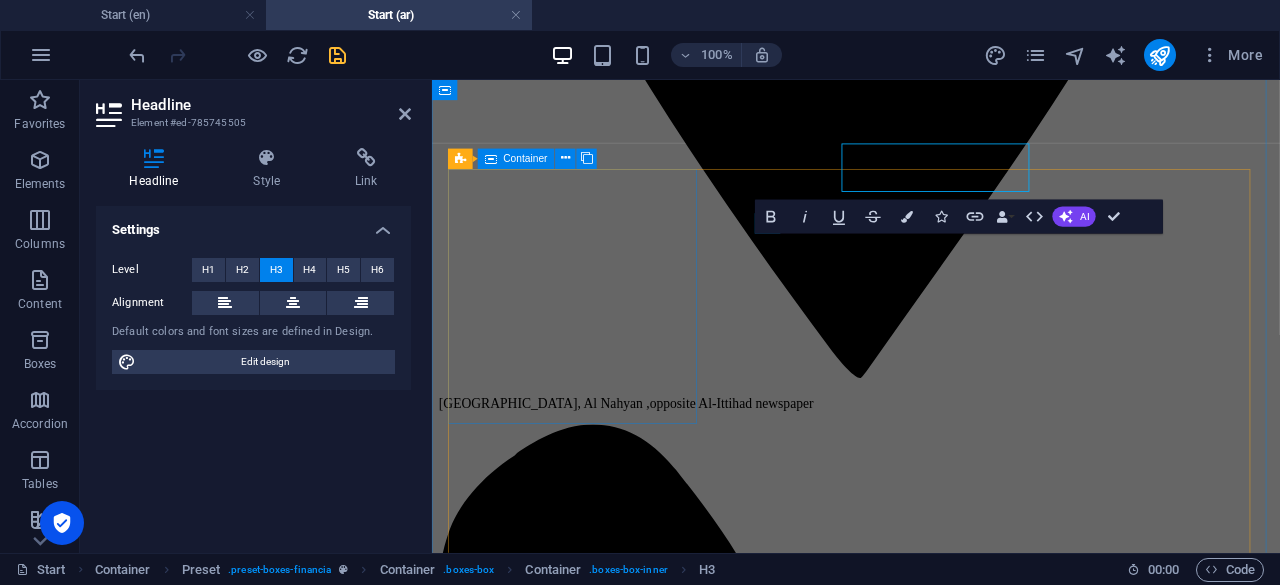 scroll, scrollTop: 1796, scrollLeft: 0, axis: vertical 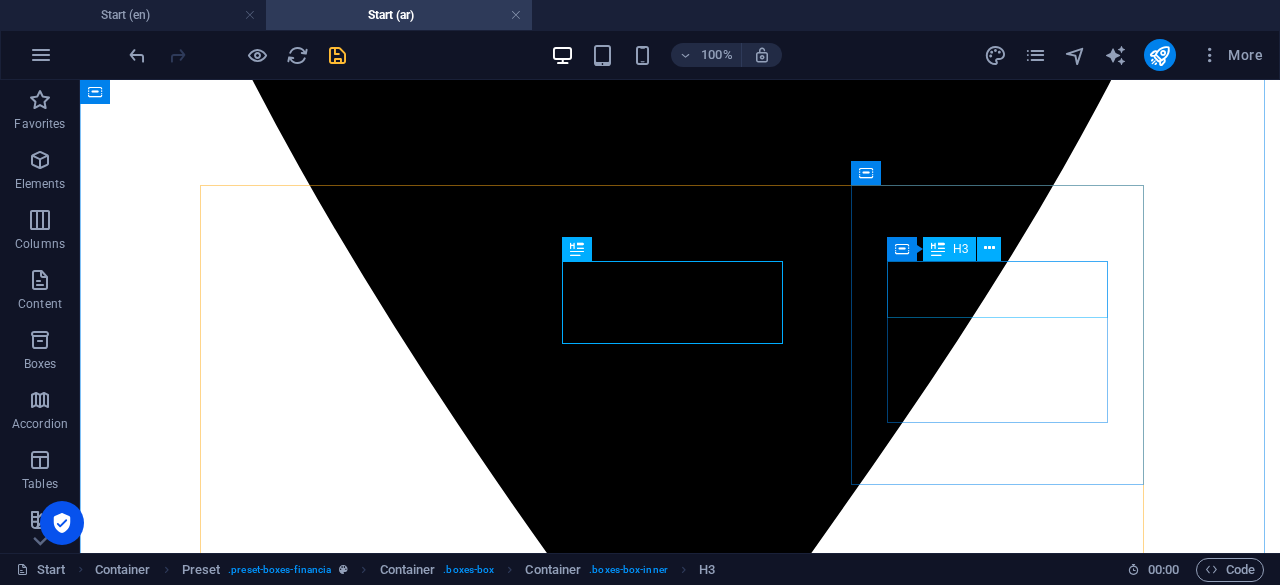click on "Retirement" at bounding box center [680, 16259] 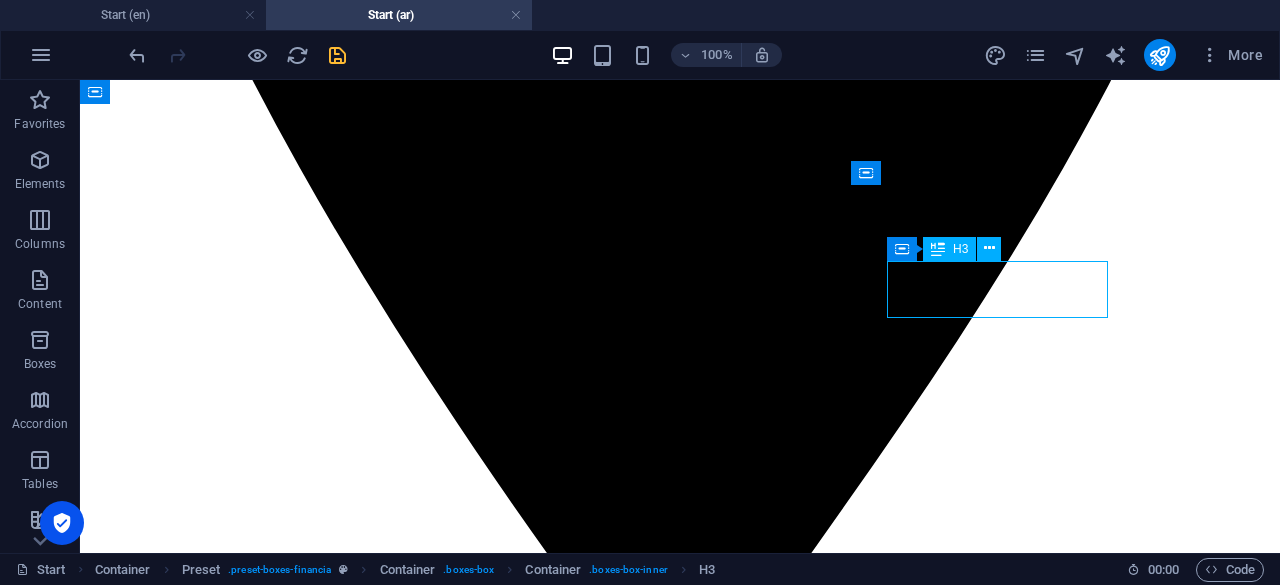 click on "Retirement" at bounding box center [680, 16259] 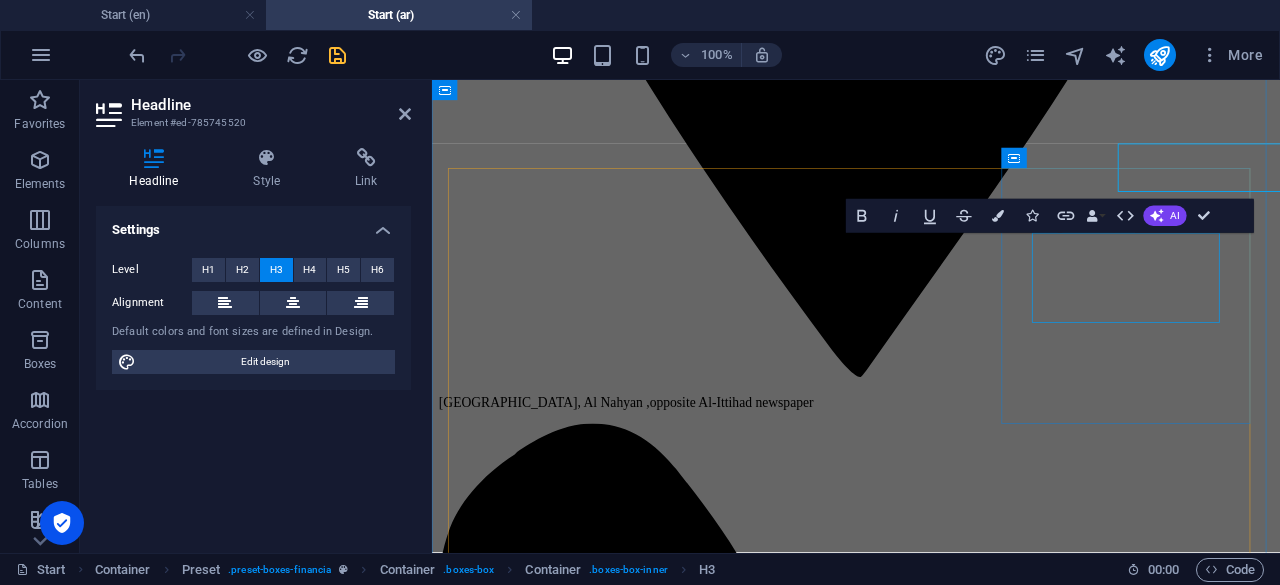scroll, scrollTop: 1797, scrollLeft: 0, axis: vertical 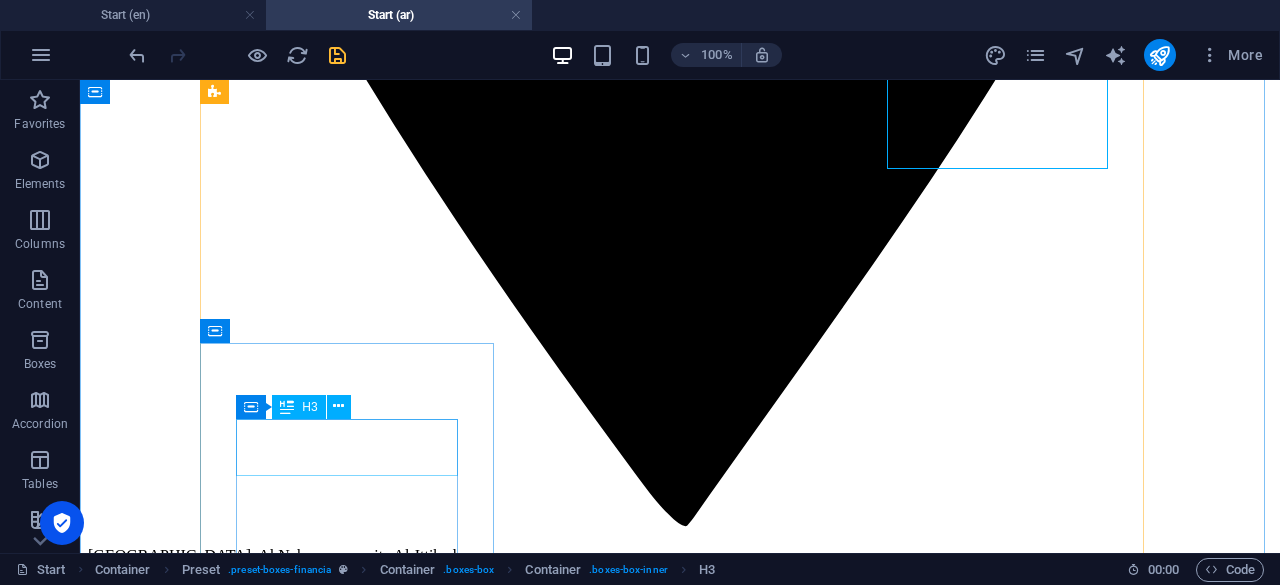 click on "Strategy" at bounding box center [680, 17997] 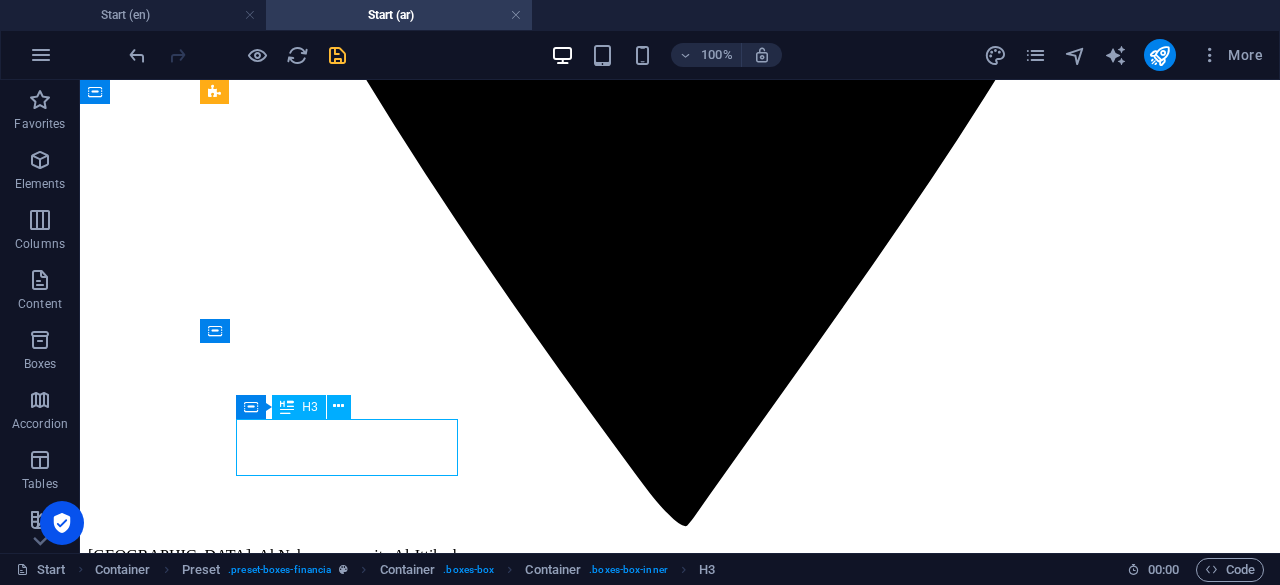click on "Strategy" at bounding box center (680, 17997) 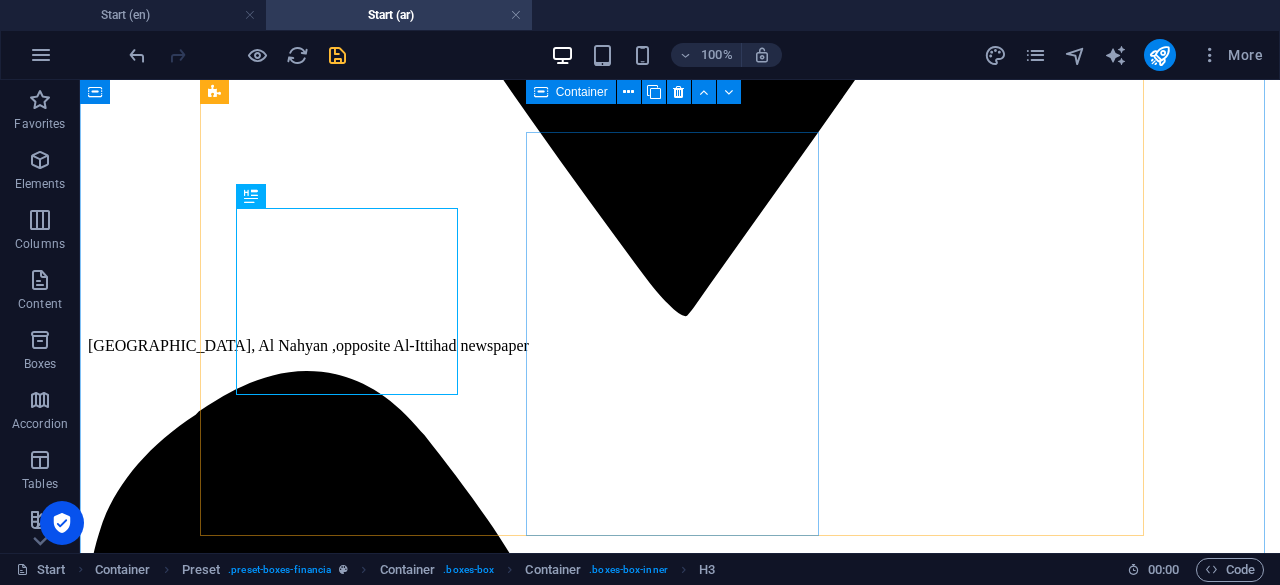 scroll, scrollTop: 1992, scrollLeft: 0, axis: vertical 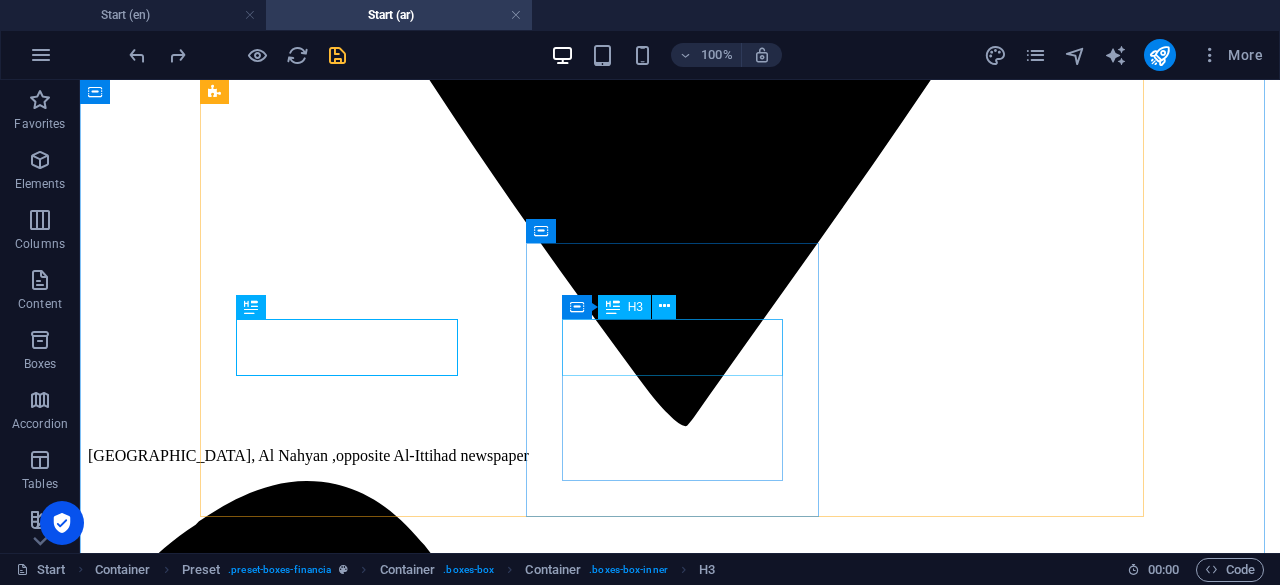 click on "Loans" at bounding box center [680, 19573] 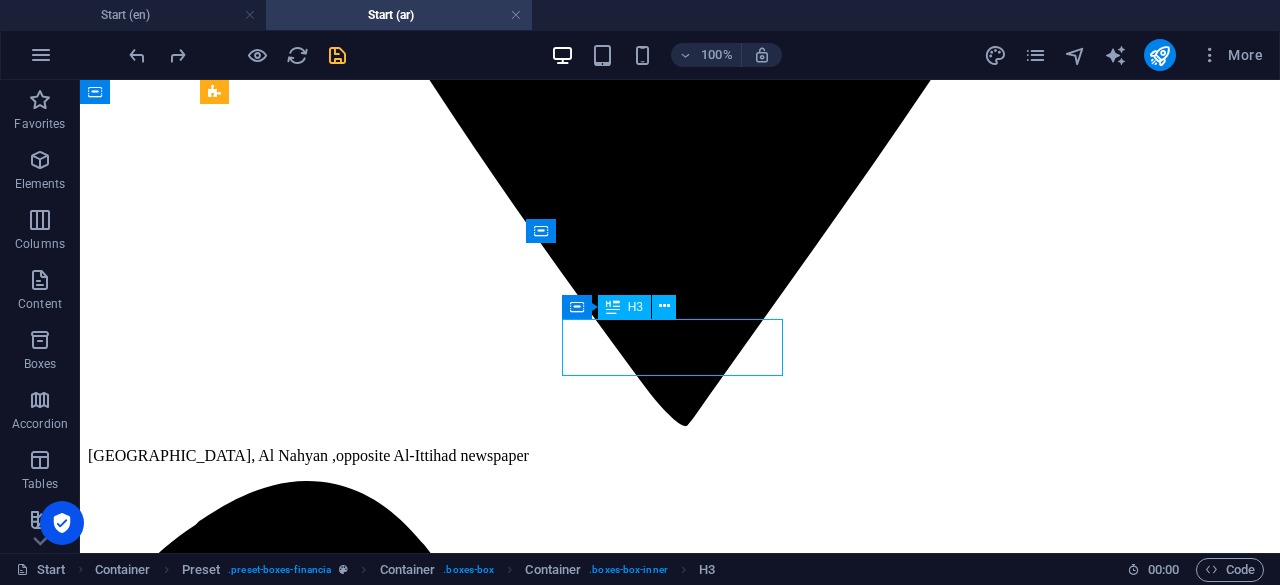 click on "Loans" at bounding box center [680, 19573] 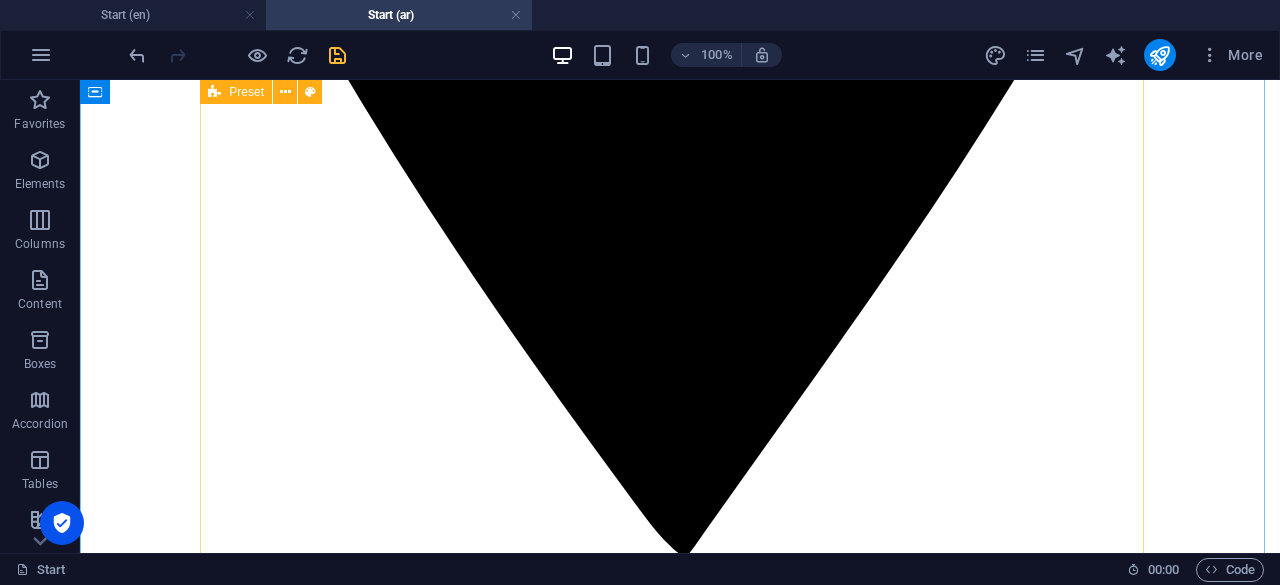 scroll, scrollTop: 1692, scrollLeft: 0, axis: vertical 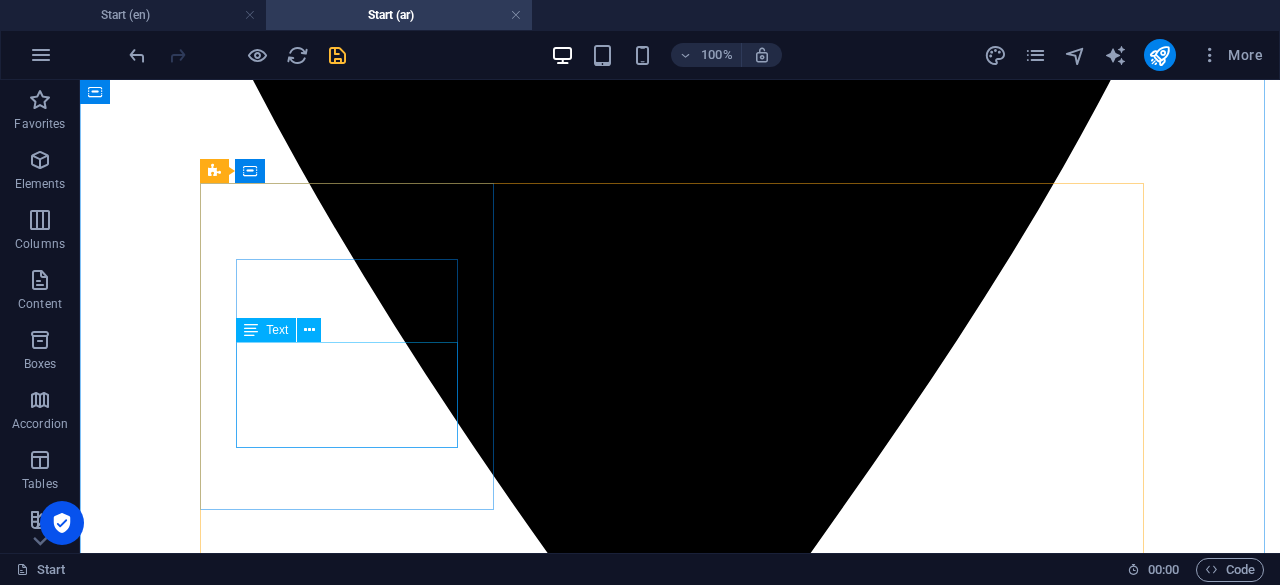 click on "Lorem ipsum dolor sit amet, consectetur adipisicing elit. Veritatis, dolorem!" at bounding box center [680, 13830] 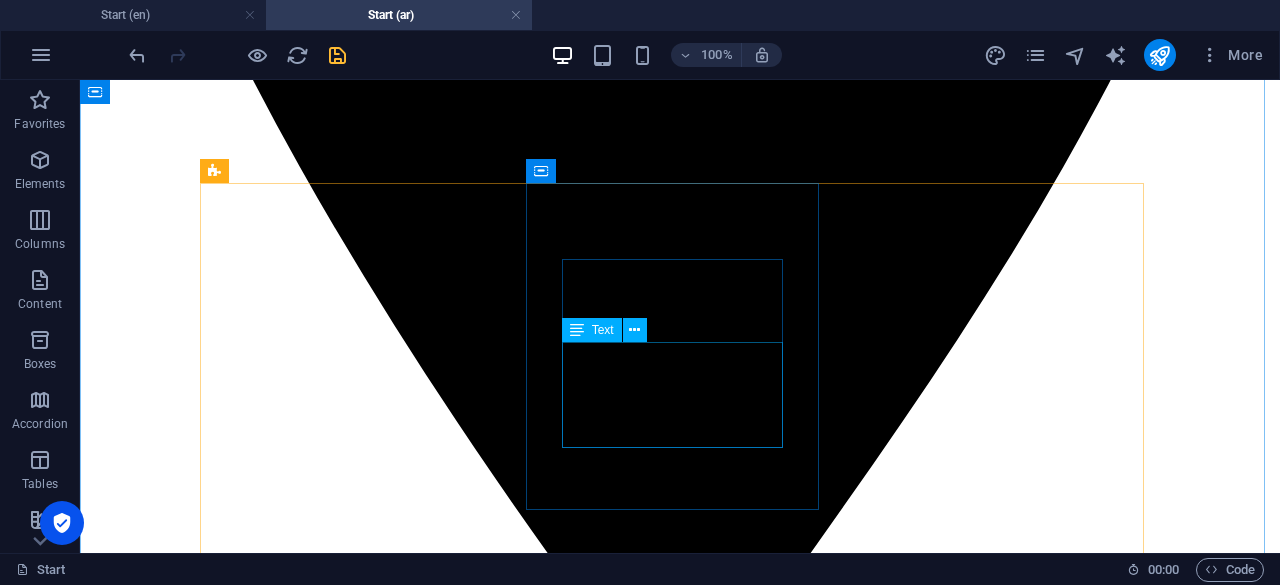 click on "Lorem ipsum dolor sit amet, consectetur adipisicing elit. Veritatis, dolorem!" at bounding box center (680, 15077) 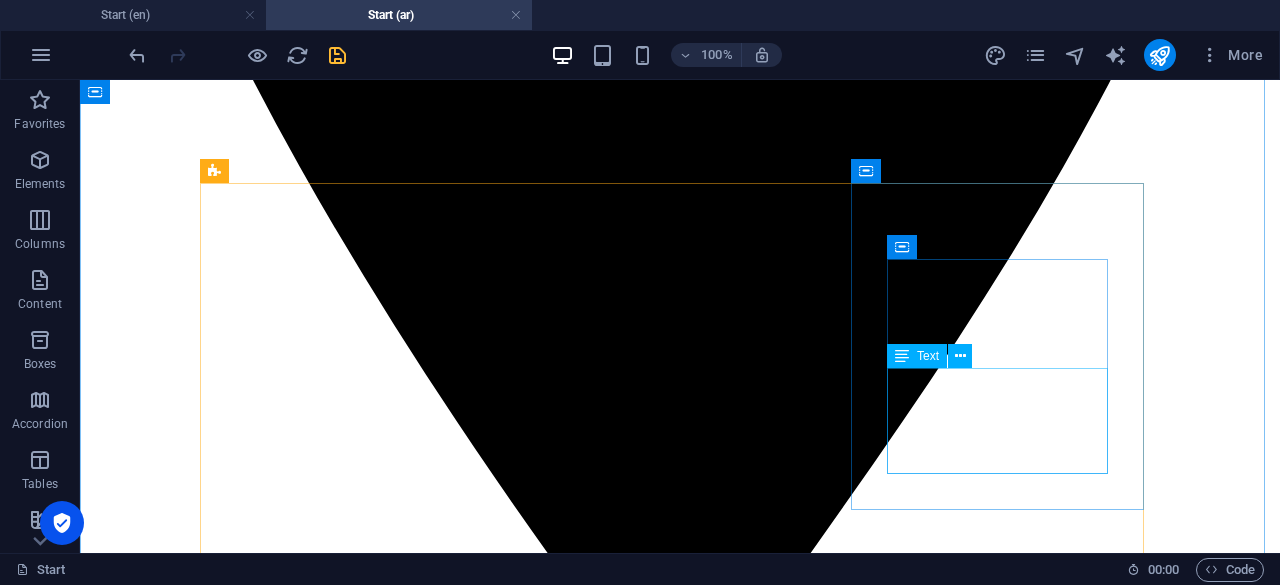 click on "Lorem ipsum dolor sit amet, consectetur adipisicing elit. Veritatis, dolorem!" at bounding box center [680, 16228] 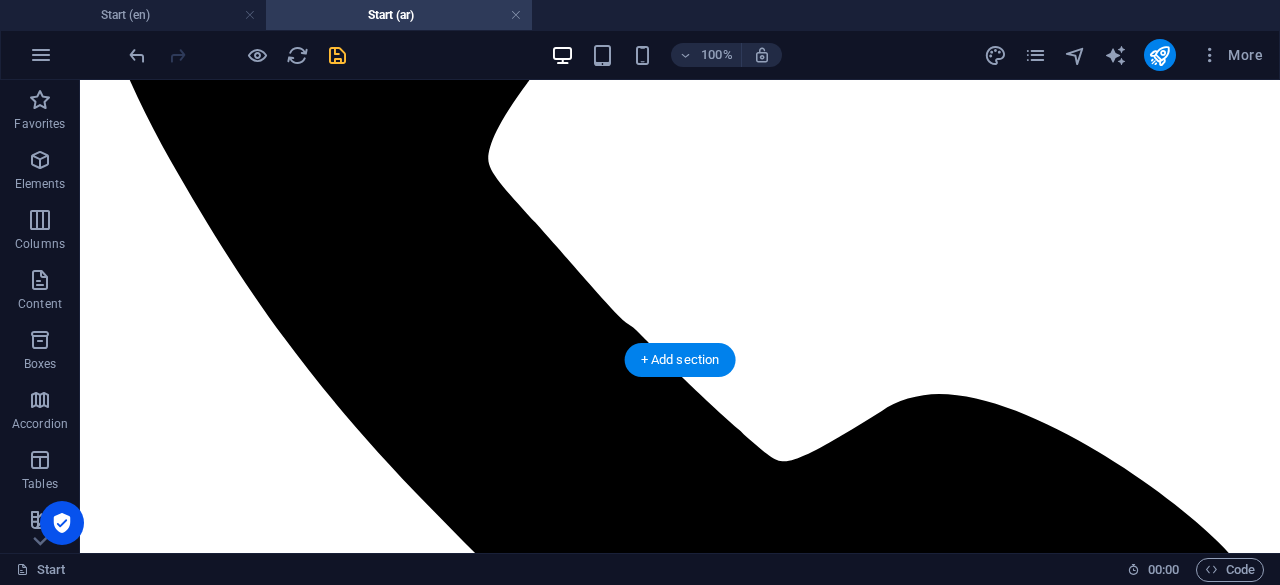 scroll, scrollTop: 2292, scrollLeft: 0, axis: vertical 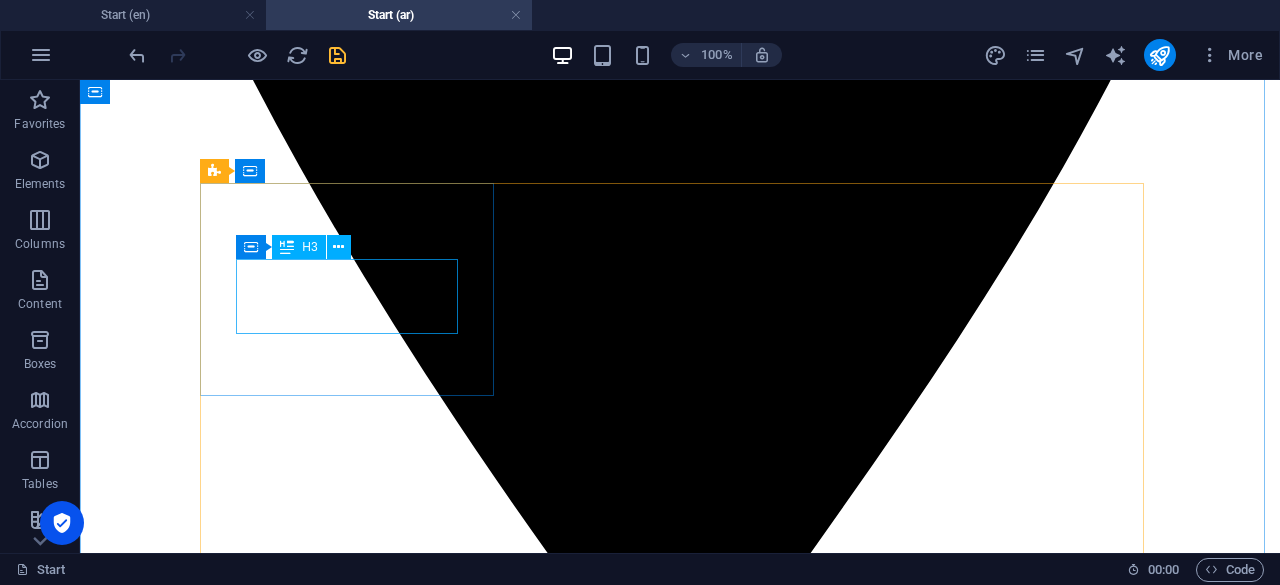 click on "Litigation Services" at bounding box center (680, 13791) 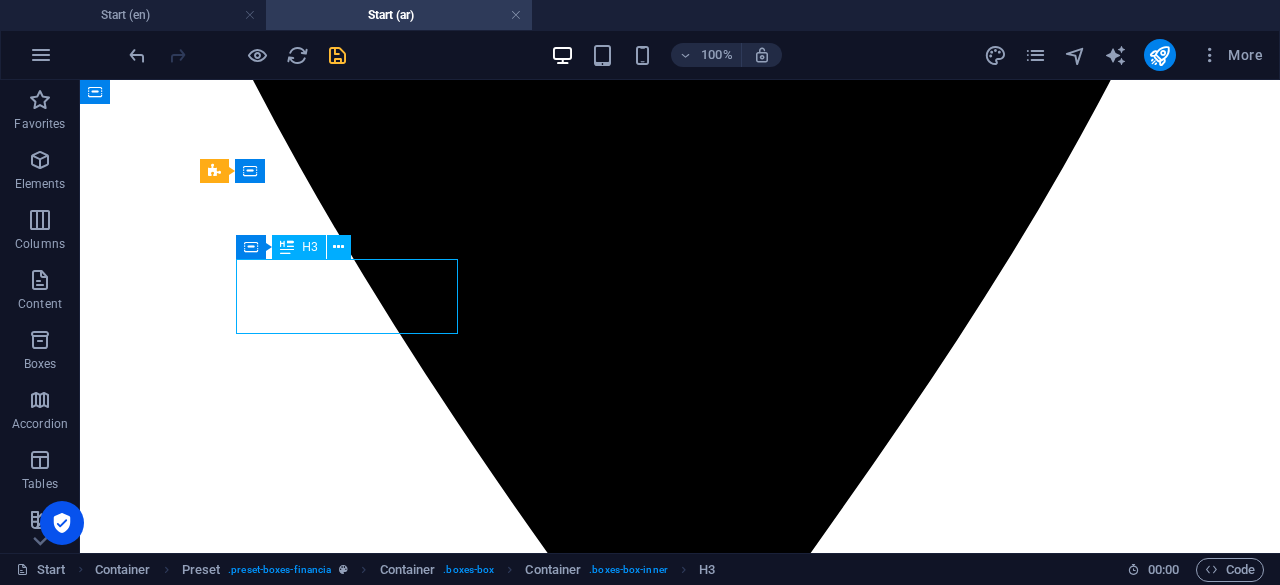 click on "Litigation Services" at bounding box center [680, 13791] 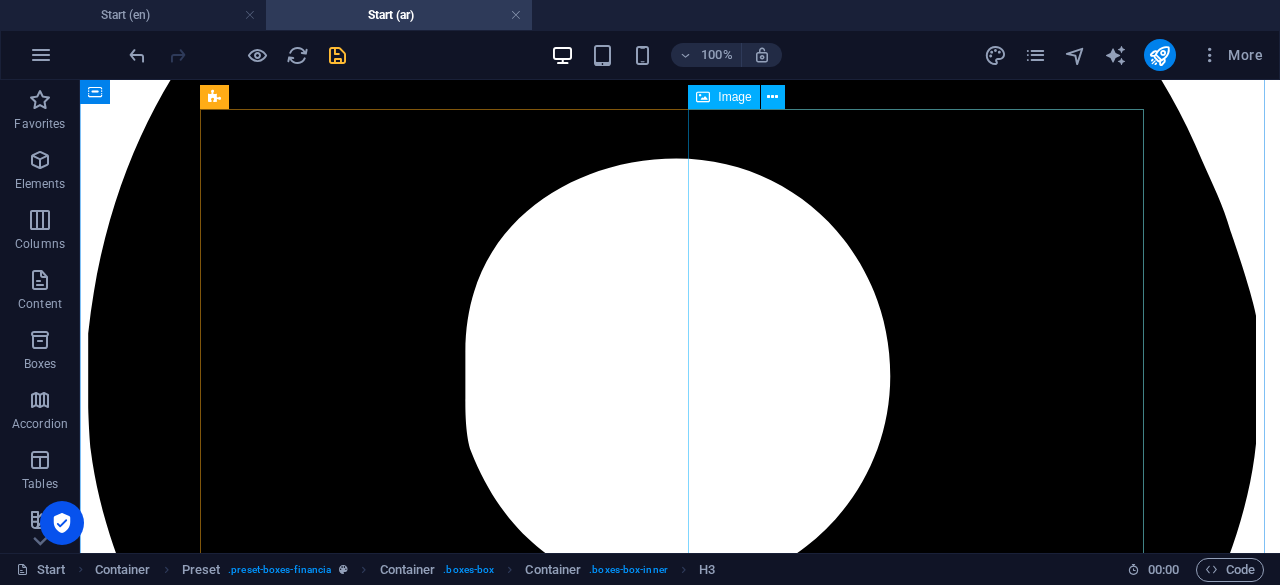 scroll, scrollTop: 5193, scrollLeft: 0, axis: vertical 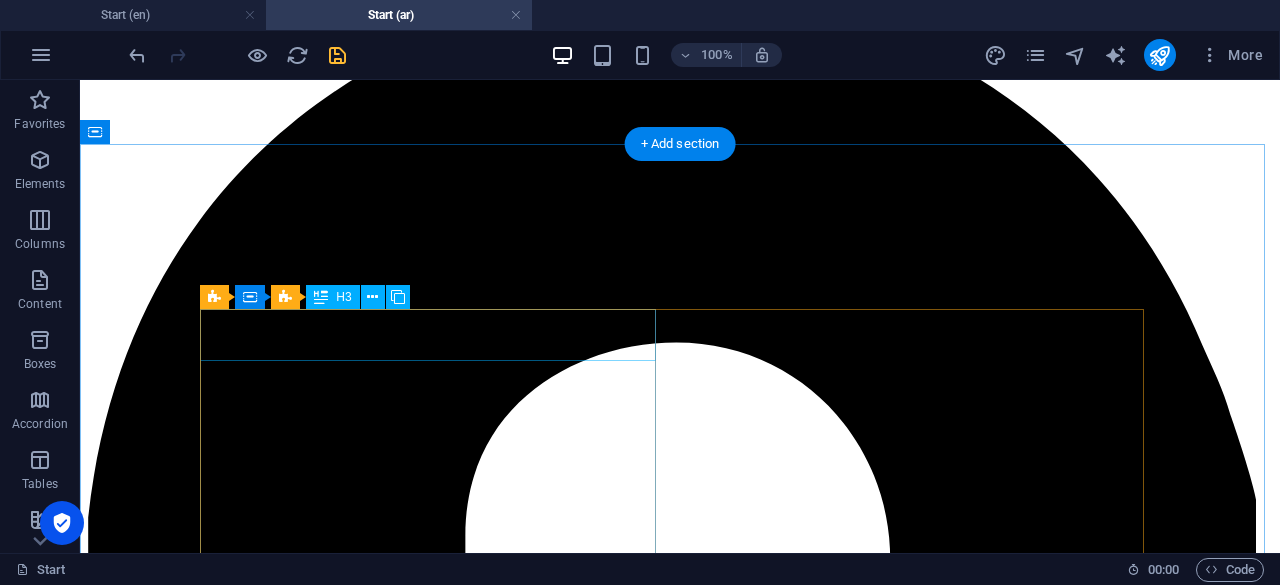 click on "Lorem ipsum dolor sit amet" at bounding box center [680, 37947] 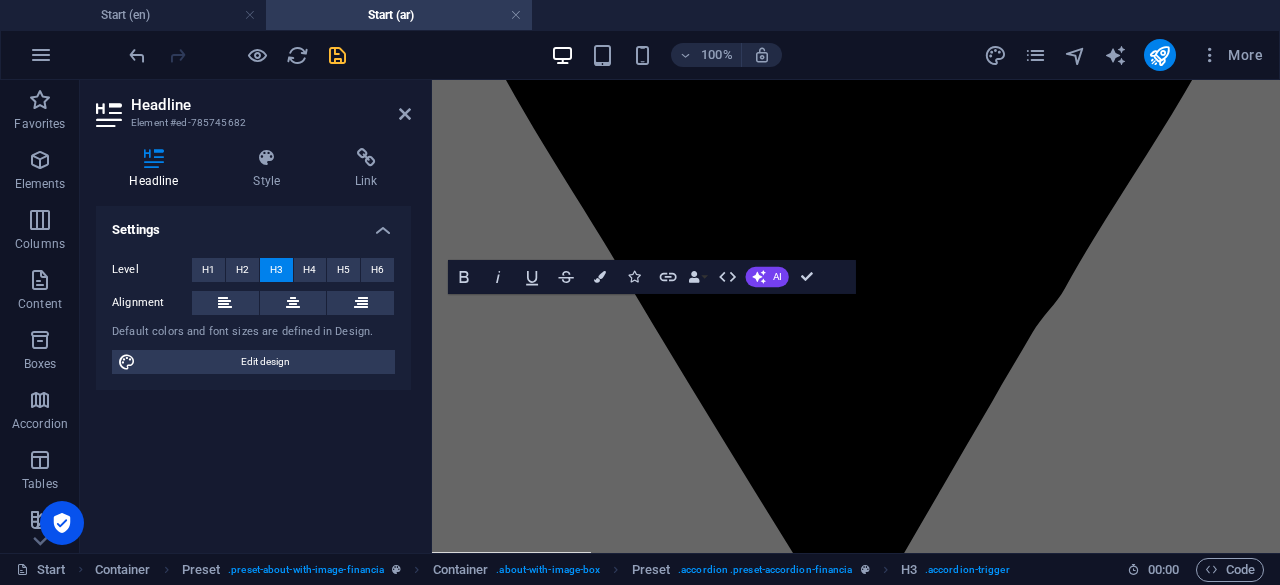 scroll, scrollTop: 5592, scrollLeft: 0, axis: vertical 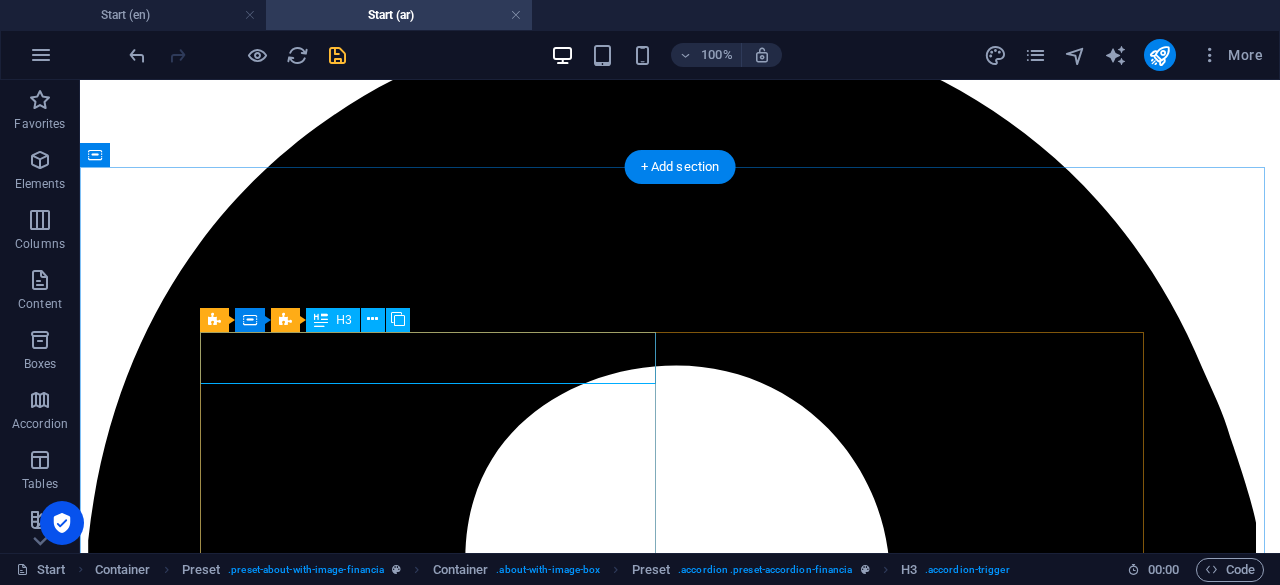 click on "Litigation Services" at bounding box center (680, 37970) 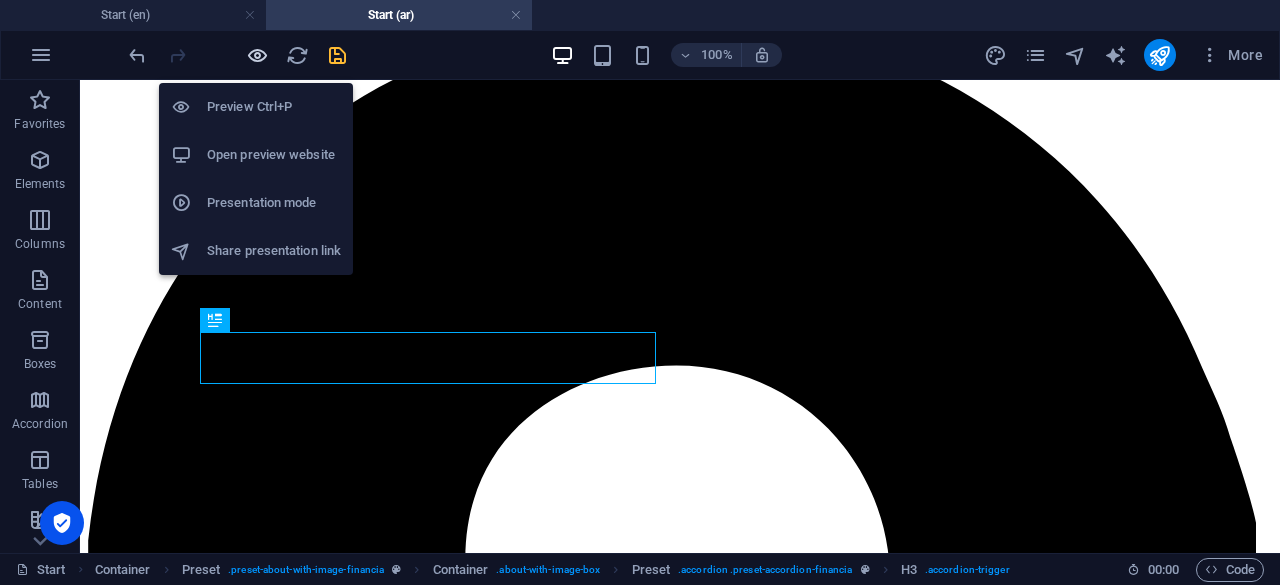 click at bounding box center [257, 55] 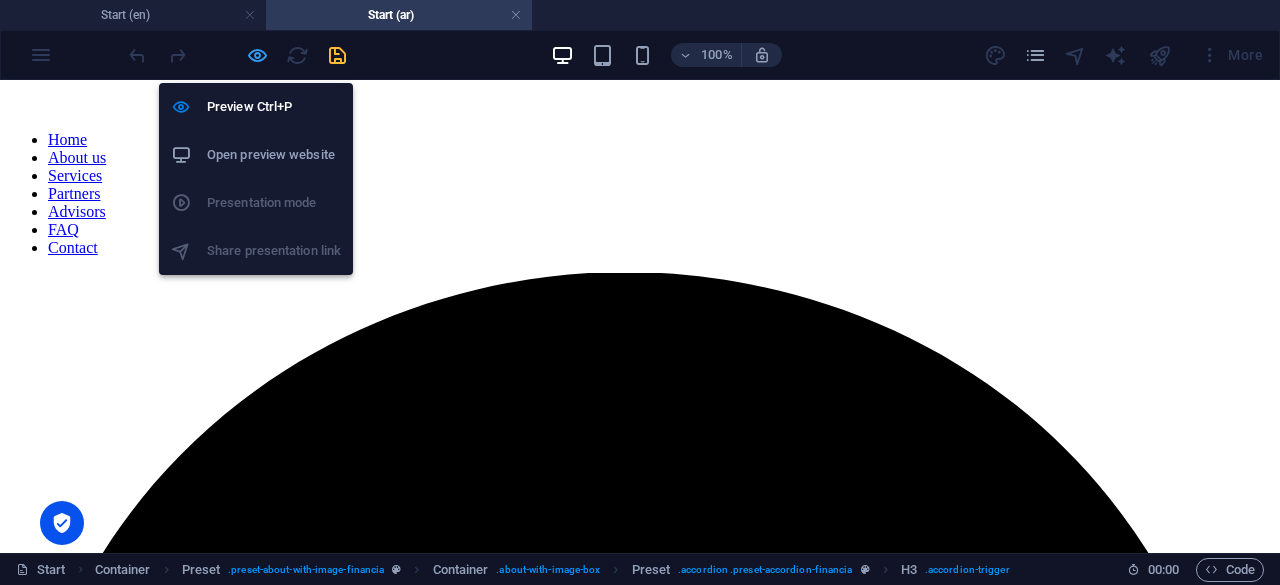 scroll, scrollTop: 5143, scrollLeft: 0, axis: vertical 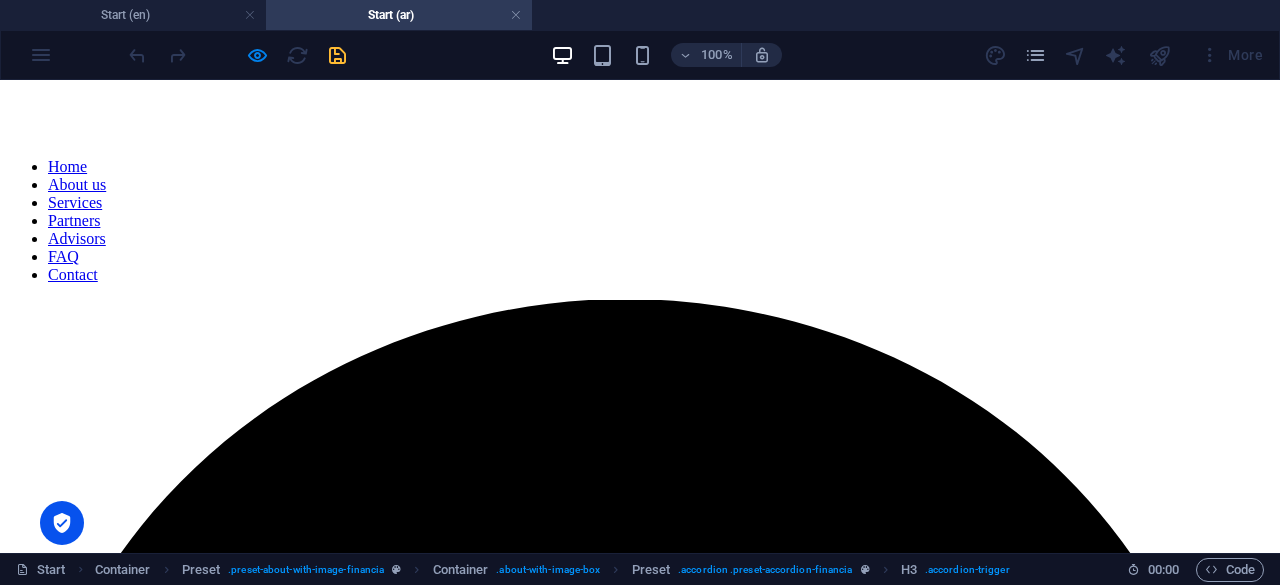 click on "Litigation Services" at bounding box center [82, 40164] 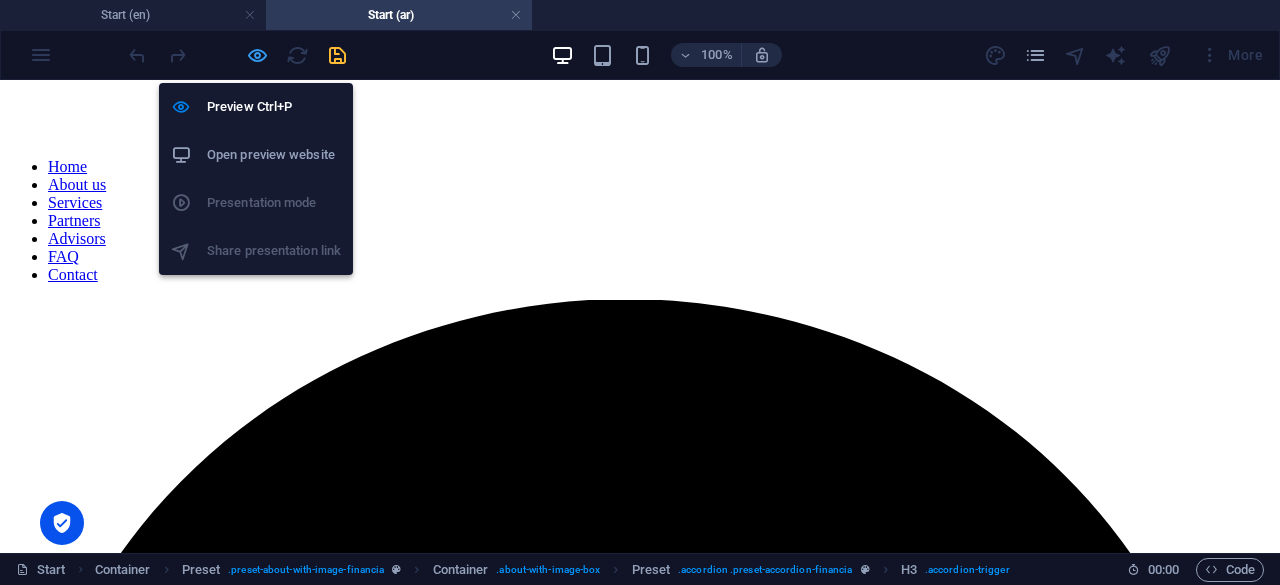 click at bounding box center [257, 55] 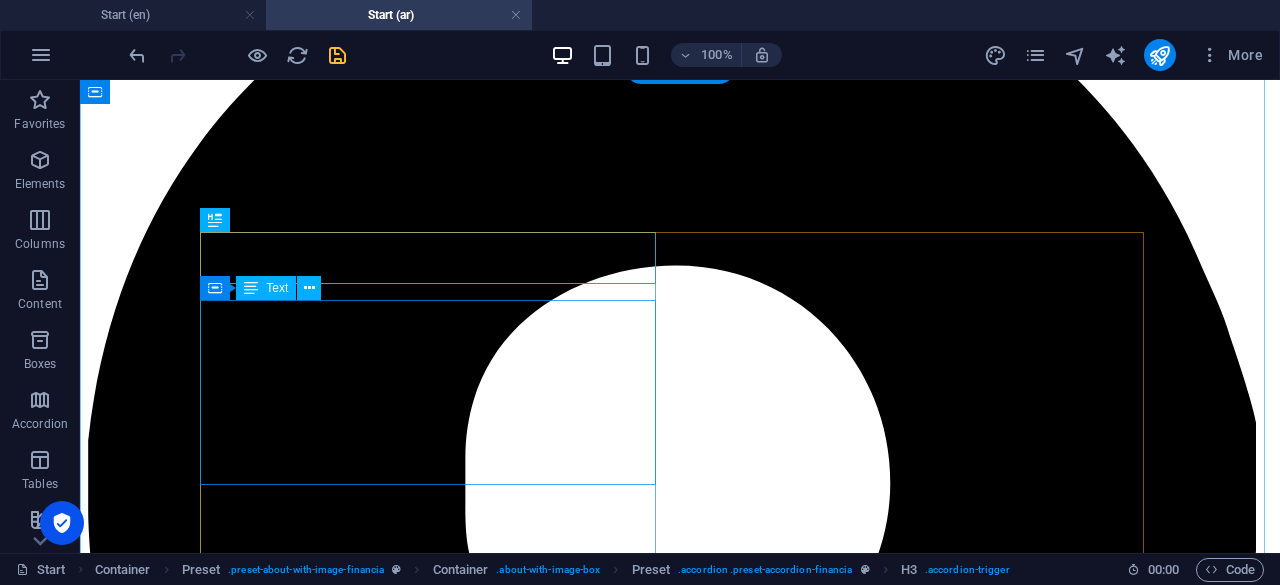 click on "Lorem ipsum dolor sit amet, consectetur adipisicing elit. Maiores ipsum repellat minus nihil. [PERSON_NAME], [PERSON_NAME], nam dignissimos ea repudiandae minima voluptatum magni pariatur possimus quia accusamus harum facilis corporis animi nisi. Enim, pariatur, impedit quia repellat harum ipsam laboriosam voluptas dicta illum nisi obcaecati reprehenderit quis placeat recusandae tenetur aperiam." at bounding box center (680, 37927) 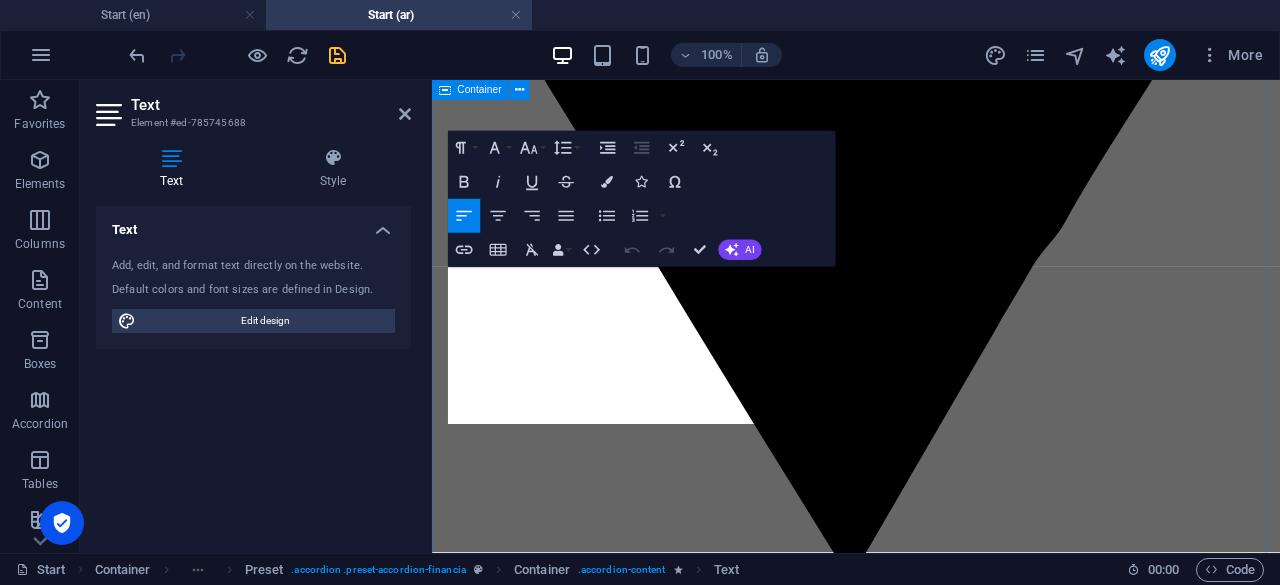 scroll, scrollTop: 5692, scrollLeft: 0, axis: vertical 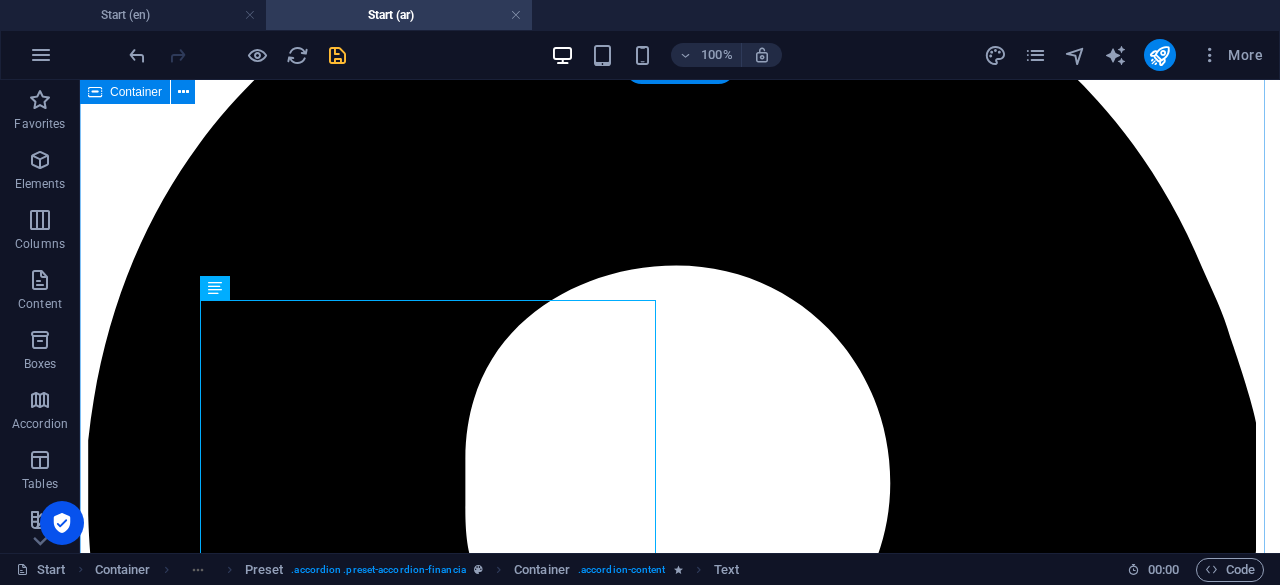 click on "Individual  FAQ Litigation Services Case Registration & Enforcement Proceedings: Handling all types of legal claims and enforcement cases with the Judicial Department. Legal Application Submission: Preparing and submitting legal applications with complete documentation to ensure compliance with all legal requirements. Notary Public Requests & Certifications: Submitting notary public requests and official documentation efficiently and professionally. Ongoing Case Monitoring: Providing thorough follow-up on all case stages to ensure optimal progress and resolution. Harum facilis corporis animi Lorem ipsum dolor sit amet, consectetur adipisicing elit. Maiores ipsum repellat minus nihil. [PERSON_NAME], [PERSON_NAME], nam dignissimos ea repudiandae minima voluptatum magni pariatur possimus quia accusamus harum facilis corporis animi nisi. Enim, pariatur, impedit quia repellat harum ipsam laboriosam voluptas dicta illum nisi obcaecati reprehenderit quis placeat recusandae tenetur aperiam. Enim pariartur impedit quia" at bounding box center [680, 38310] 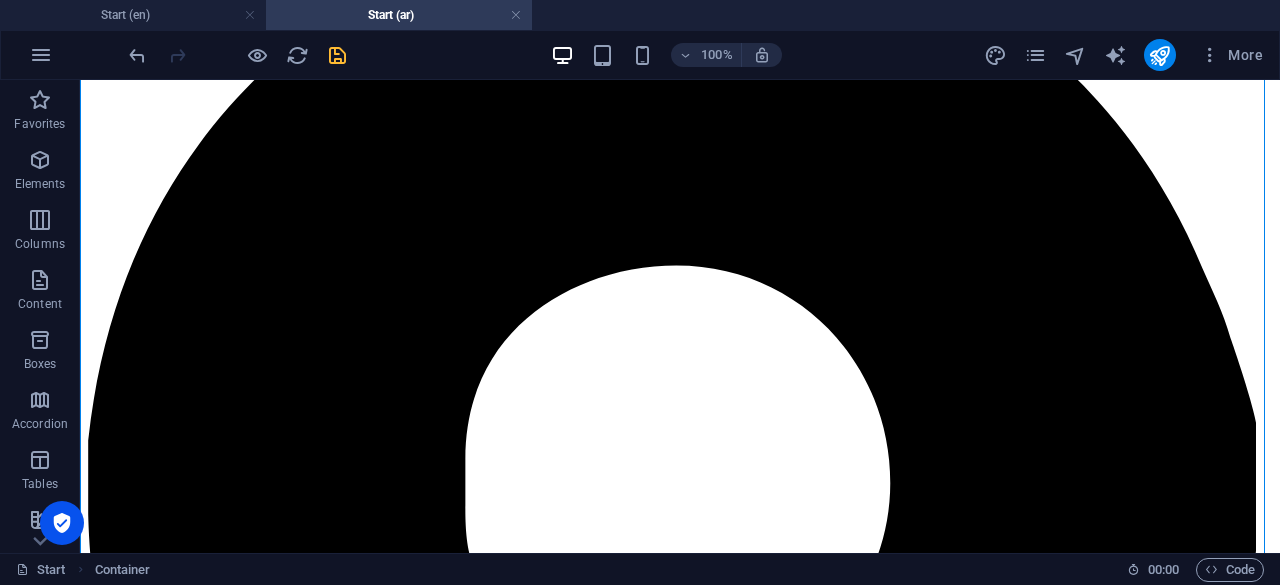 click on "100% More" at bounding box center (640, 55) 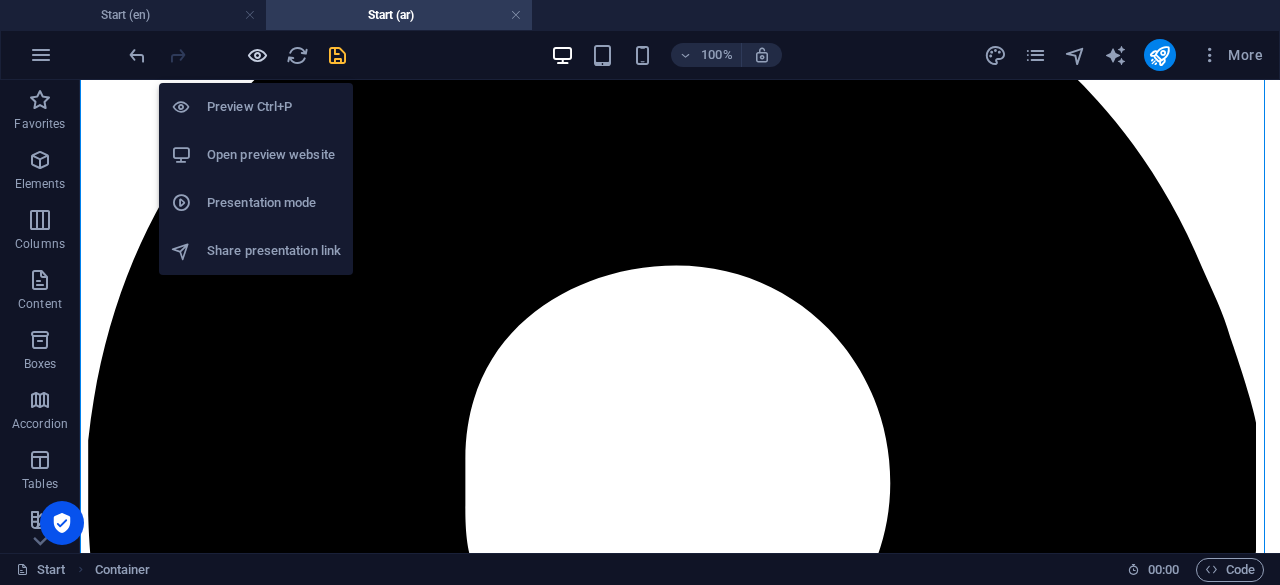 click at bounding box center [257, 55] 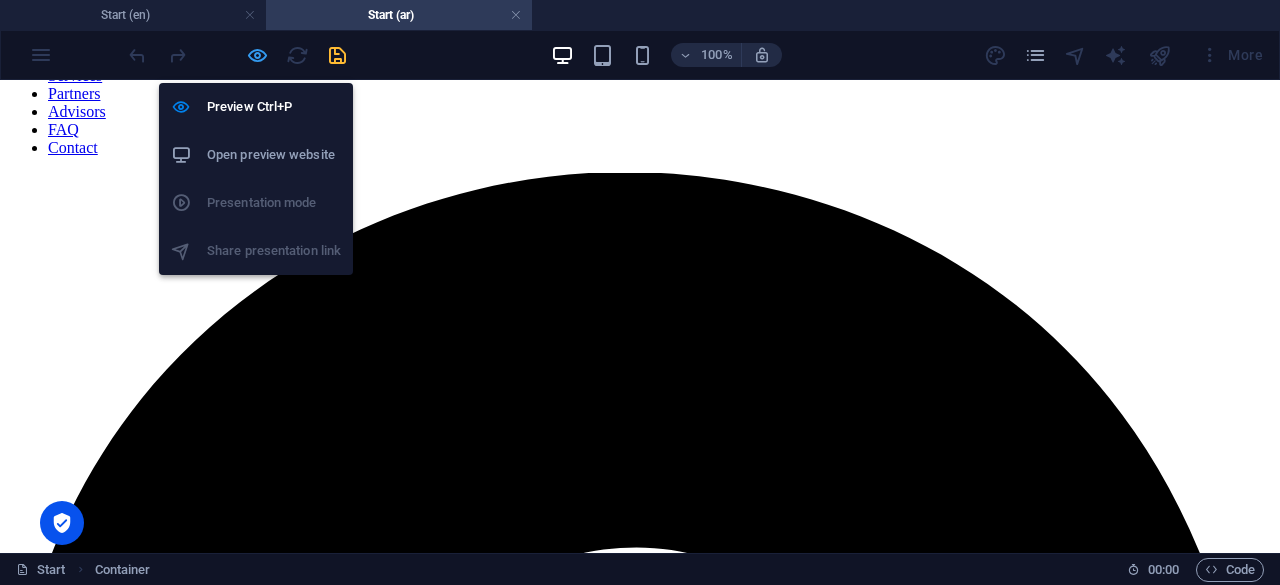 scroll, scrollTop: 5161, scrollLeft: 0, axis: vertical 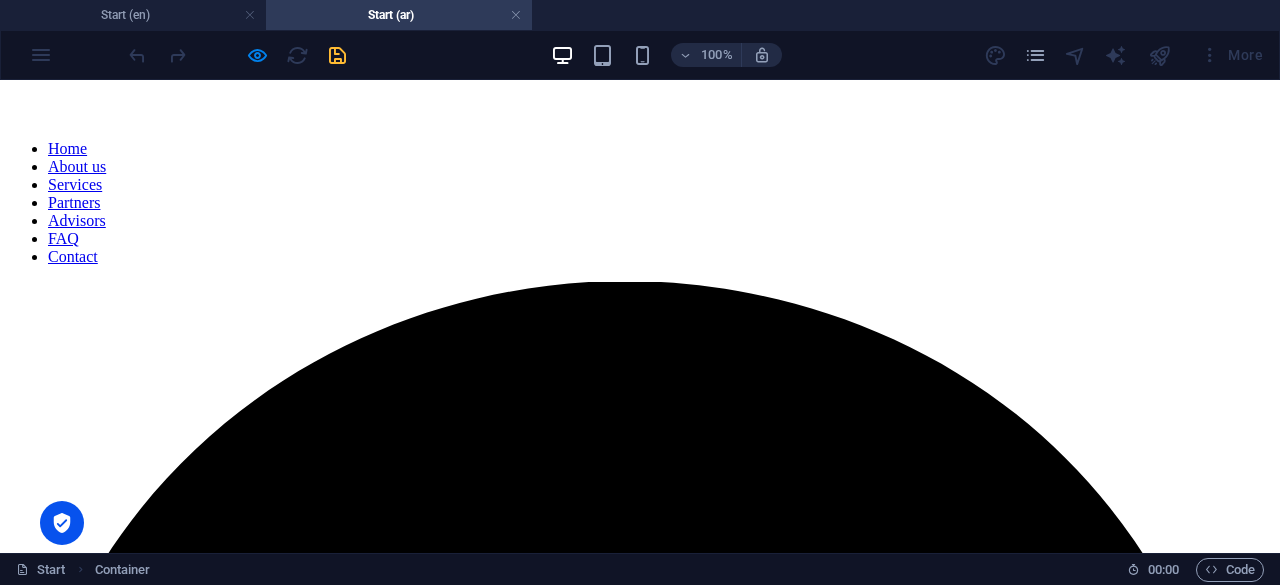 click on "Litigation Services" at bounding box center (82, 40146) 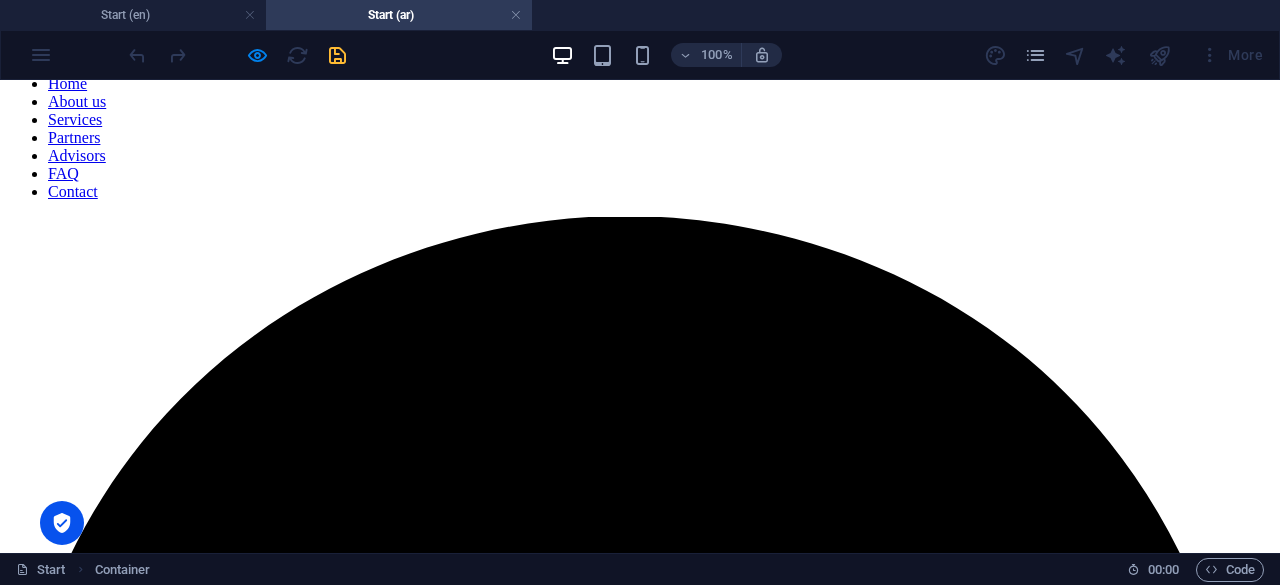 scroll, scrollTop: 5161, scrollLeft: 0, axis: vertical 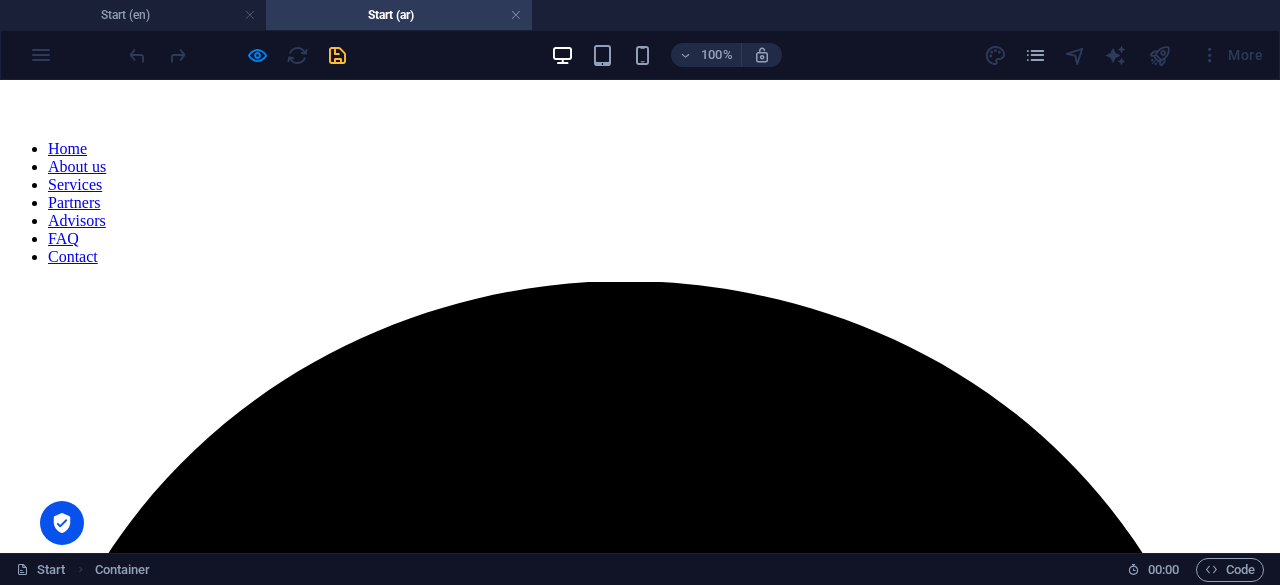 click on "Litigation Services" at bounding box center (82, 40146) 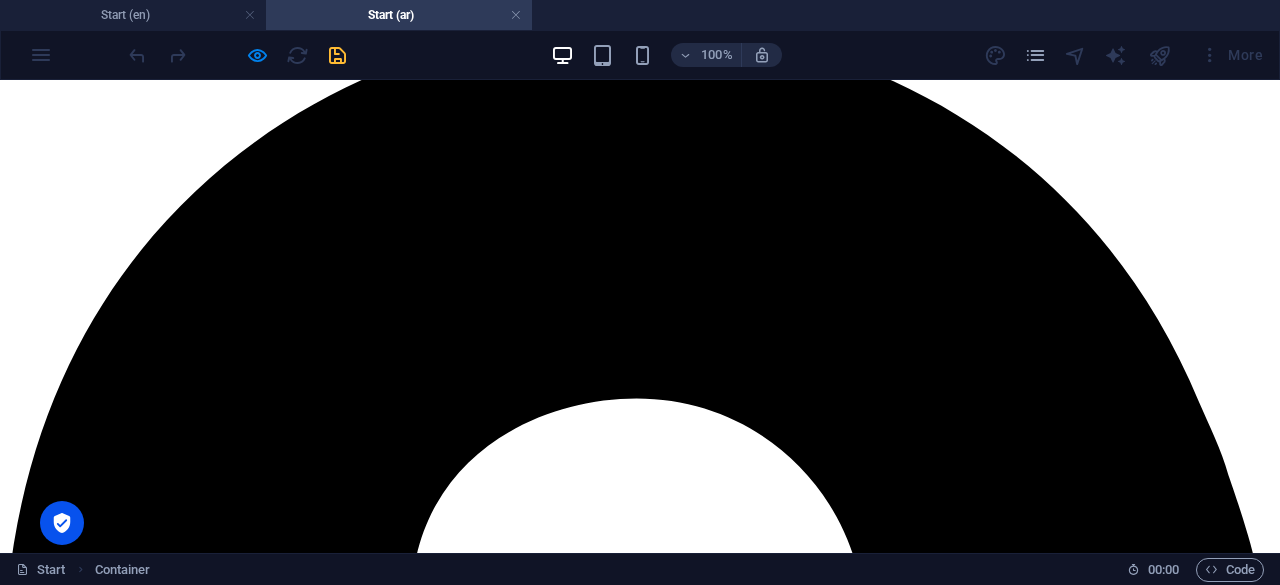 scroll, scrollTop: 5461, scrollLeft: 0, axis: vertical 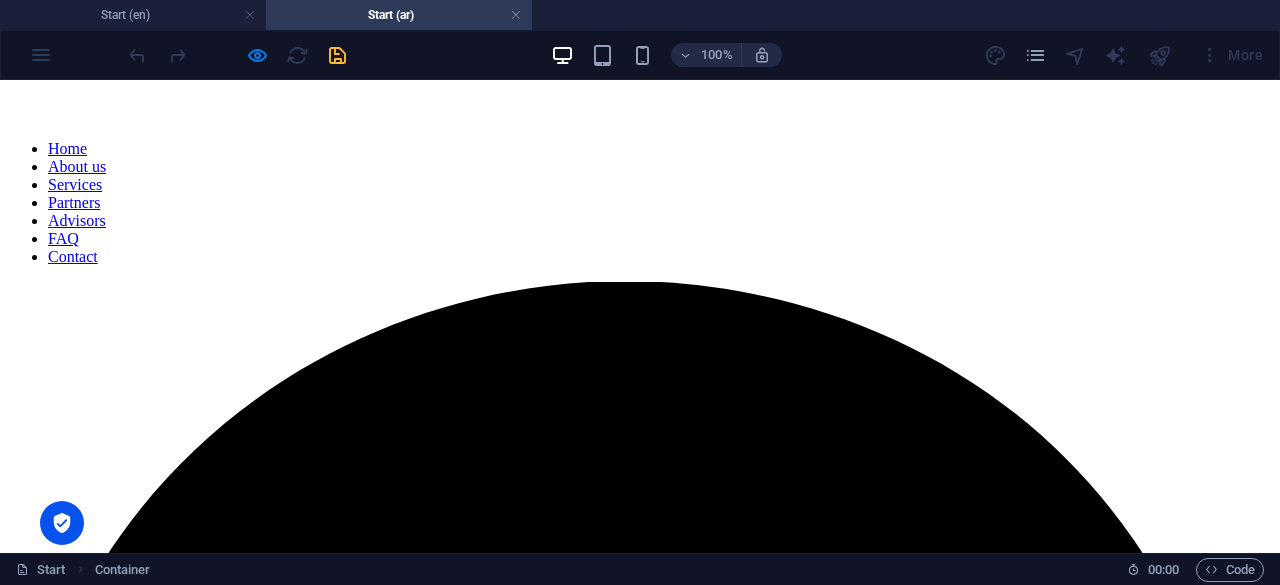 click on "Litigation Services" at bounding box center [82, 40146] 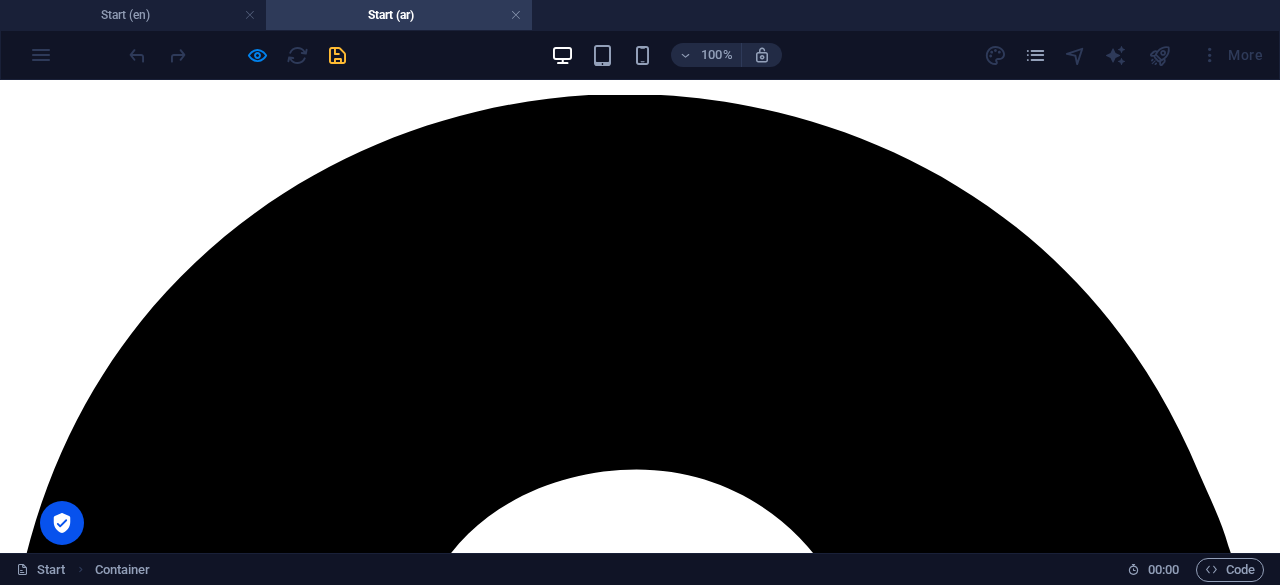 scroll, scrollTop: 5225, scrollLeft: 0, axis: vertical 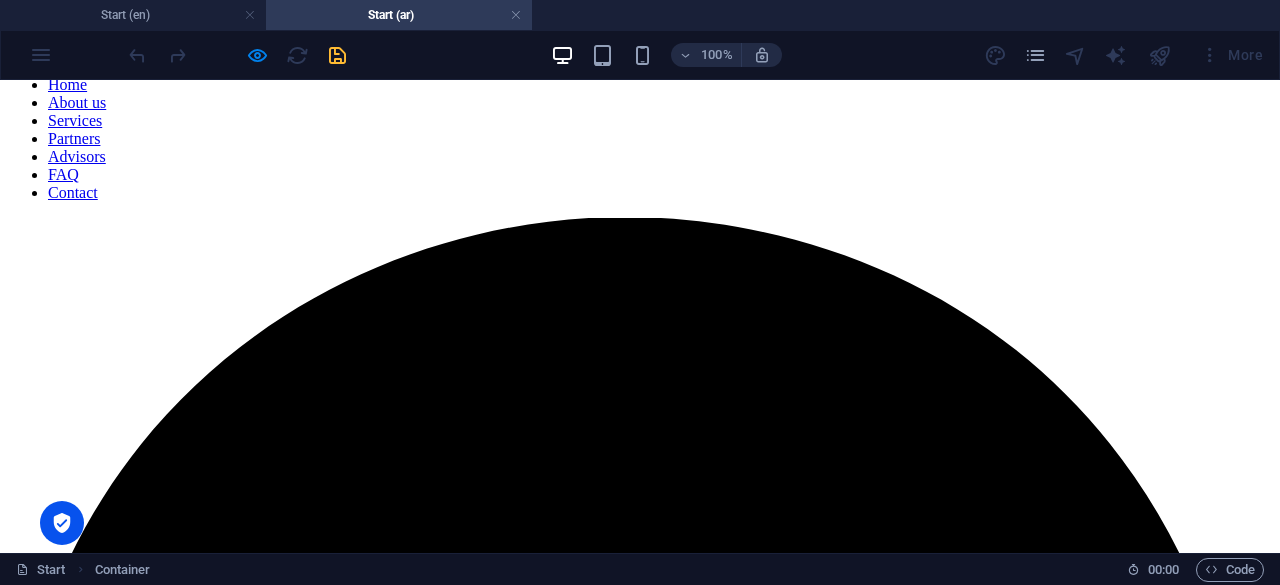 click on "Harum facilis corporis animi" at bounding box center [123, 40123] 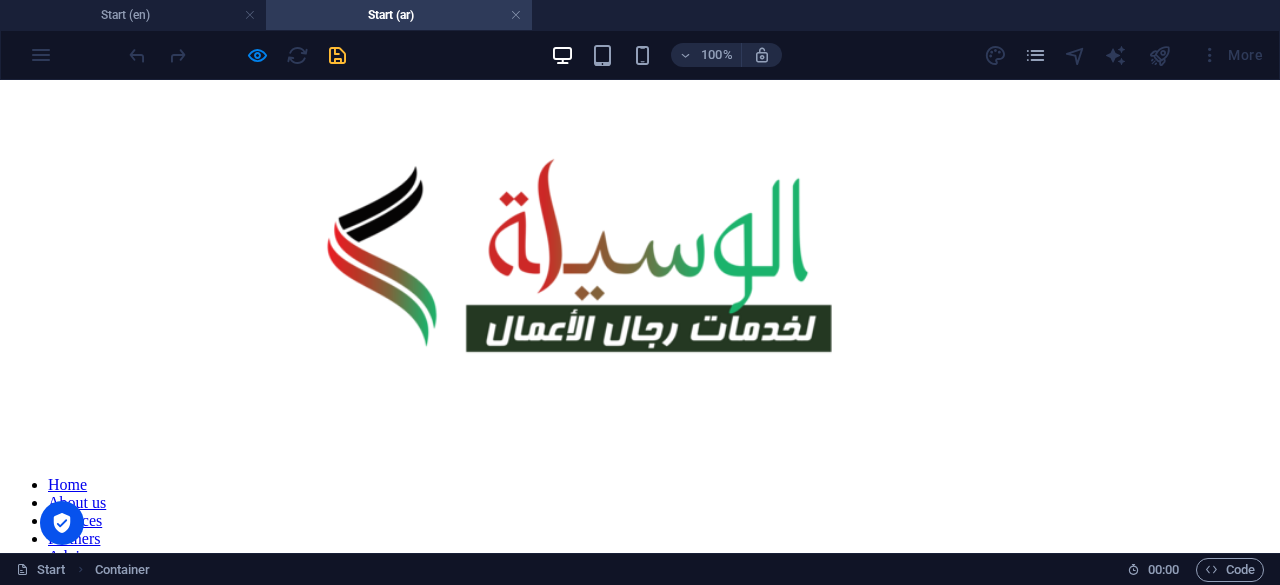 scroll, scrollTop: 5025, scrollLeft: 0, axis: vertical 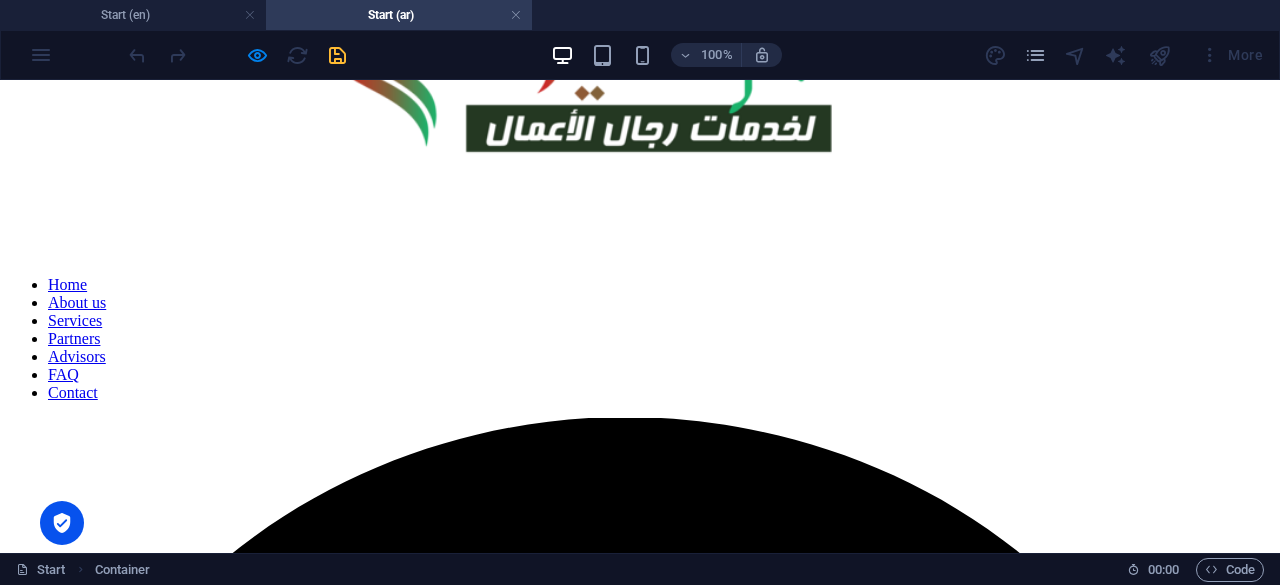 click on "Litigation Services" at bounding box center [82, 40282] 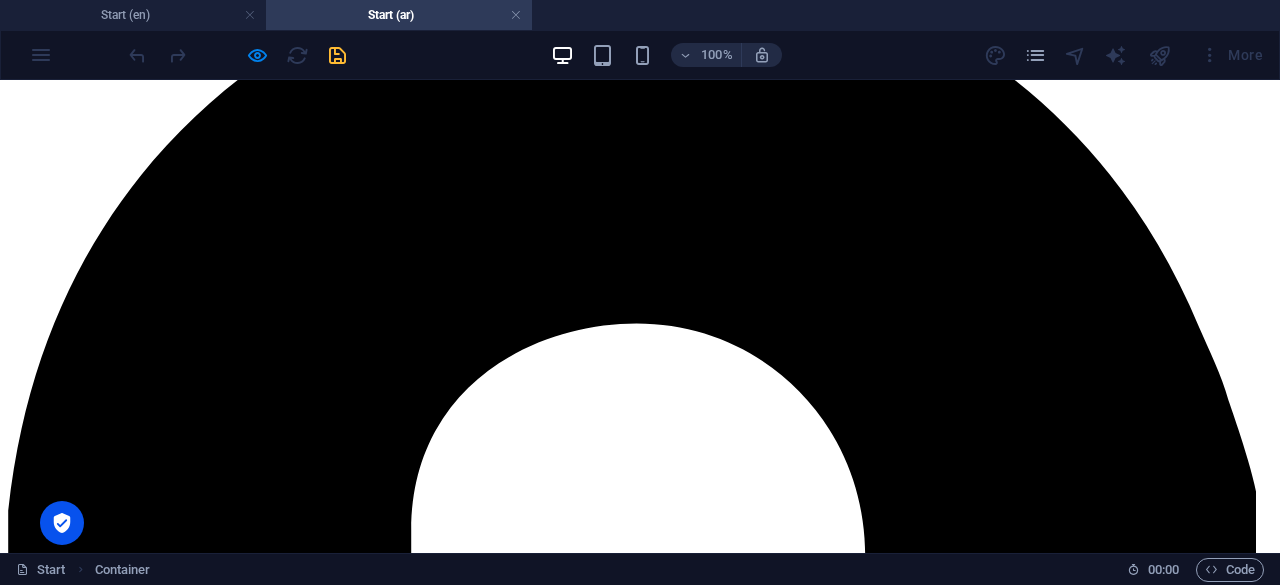 scroll, scrollTop: 5525, scrollLeft: 0, axis: vertical 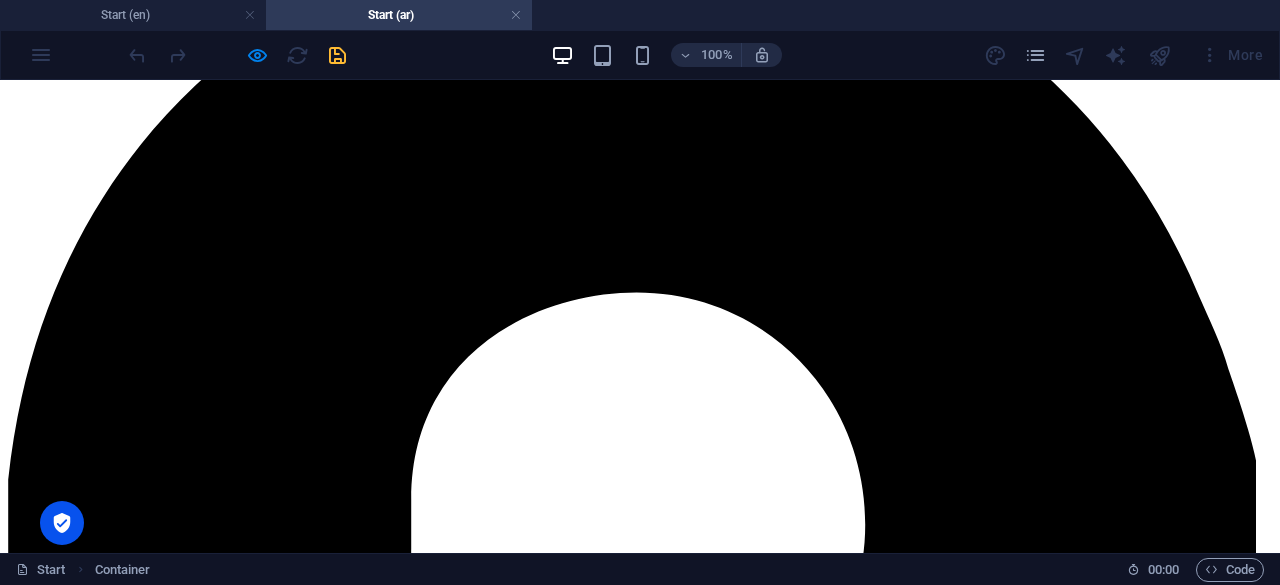 click on "Harum facilis corporis animi" at bounding box center [123, 40034] 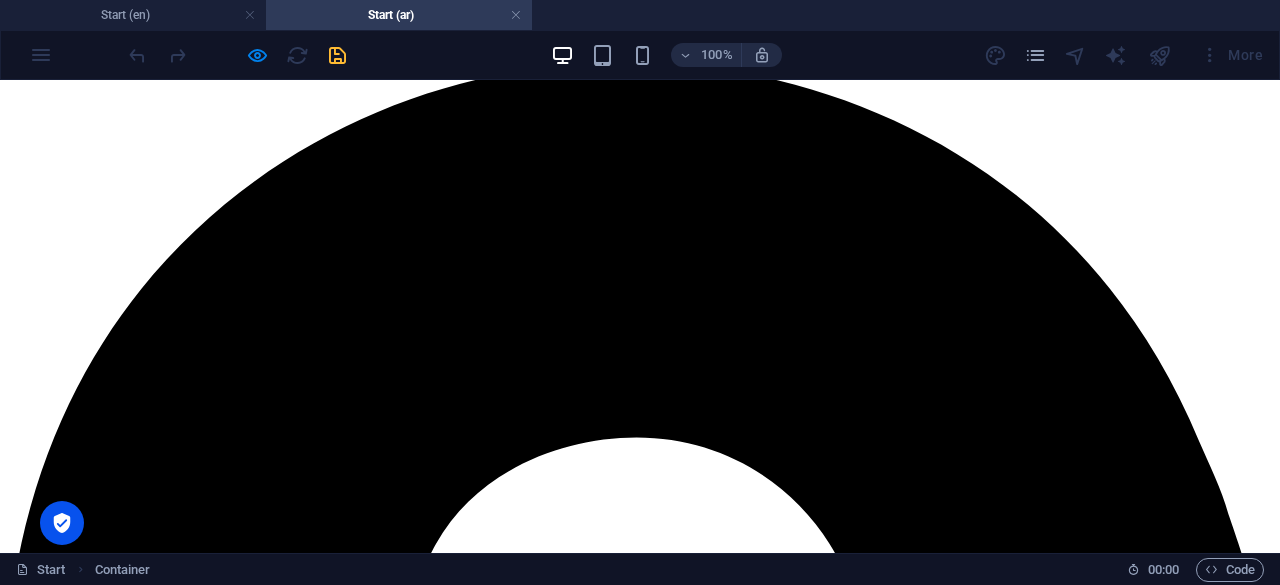 scroll, scrollTop: 5373, scrollLeft: 0, axis: vertical 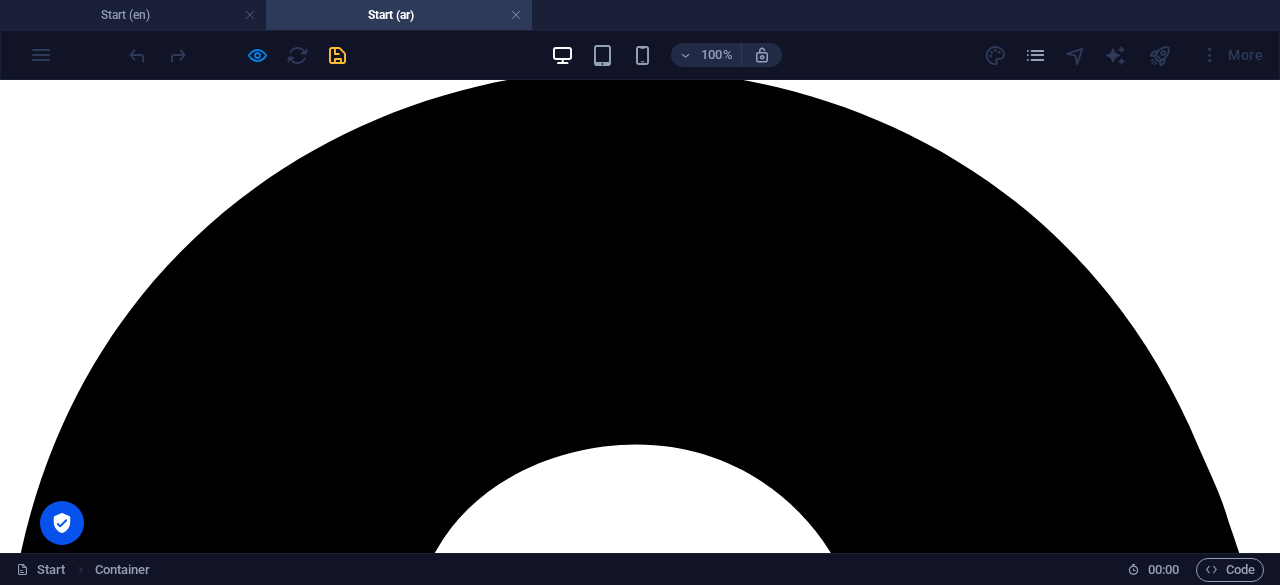 click on "Enim pariartur impedit quia" at bounding box center [123, 40088] 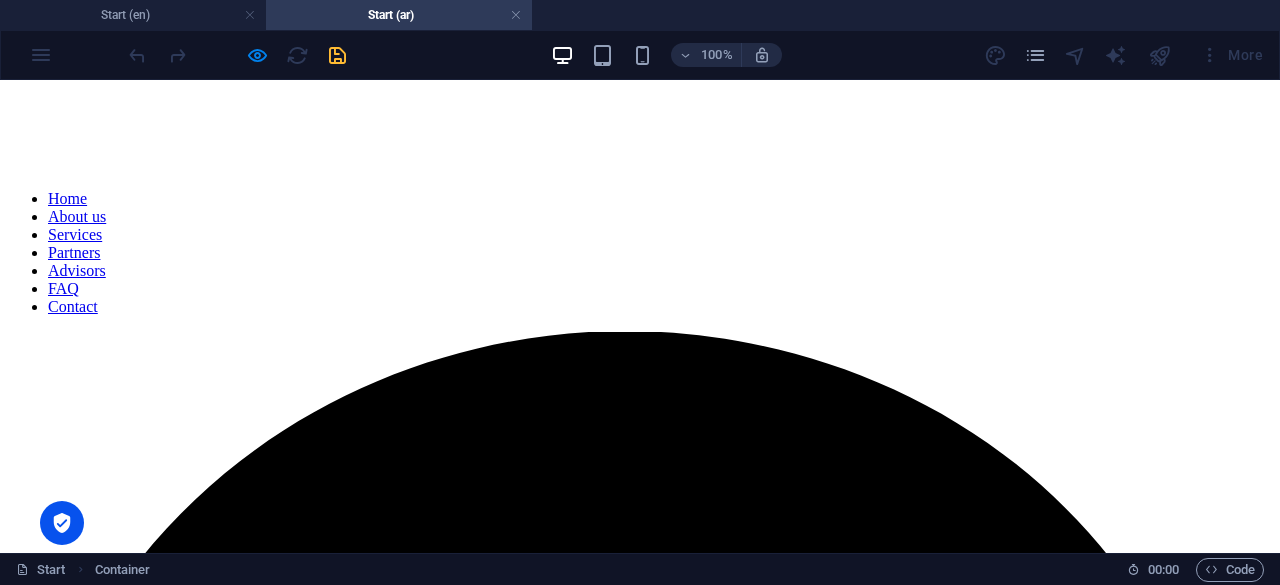 scroll, scrollTop: 5073, scrollLeft: 0, axis: vertical 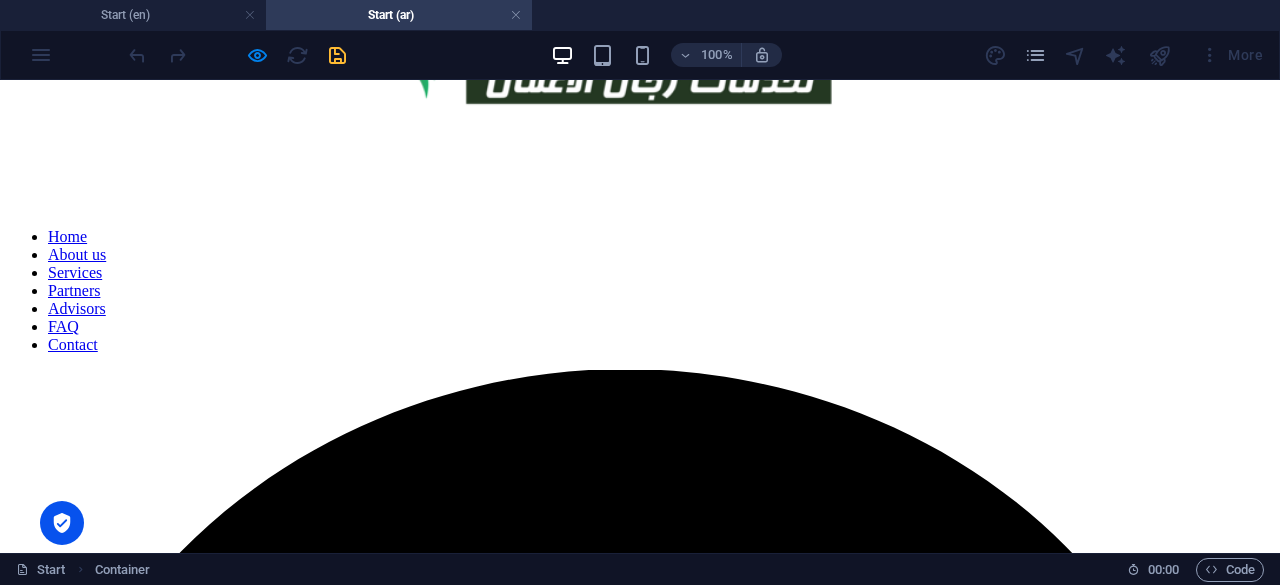 click on "Harum facilis corporis animi" at bounding box center [123, 40275] 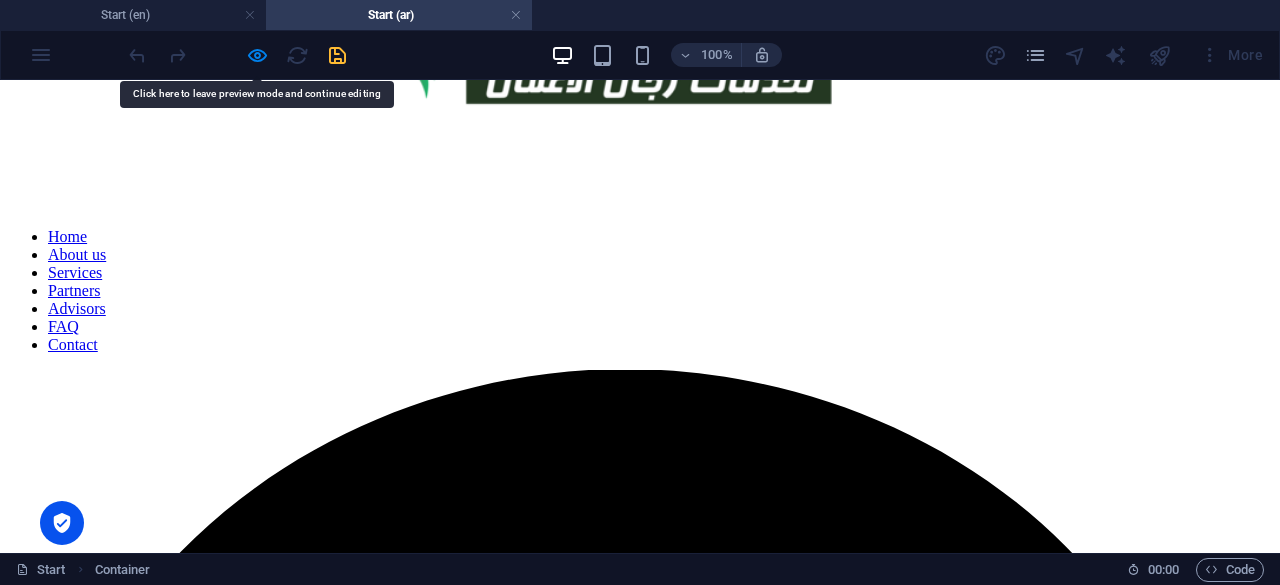 scroll, scrollTop: 5173, scrollLeft: 0, axis: vertical 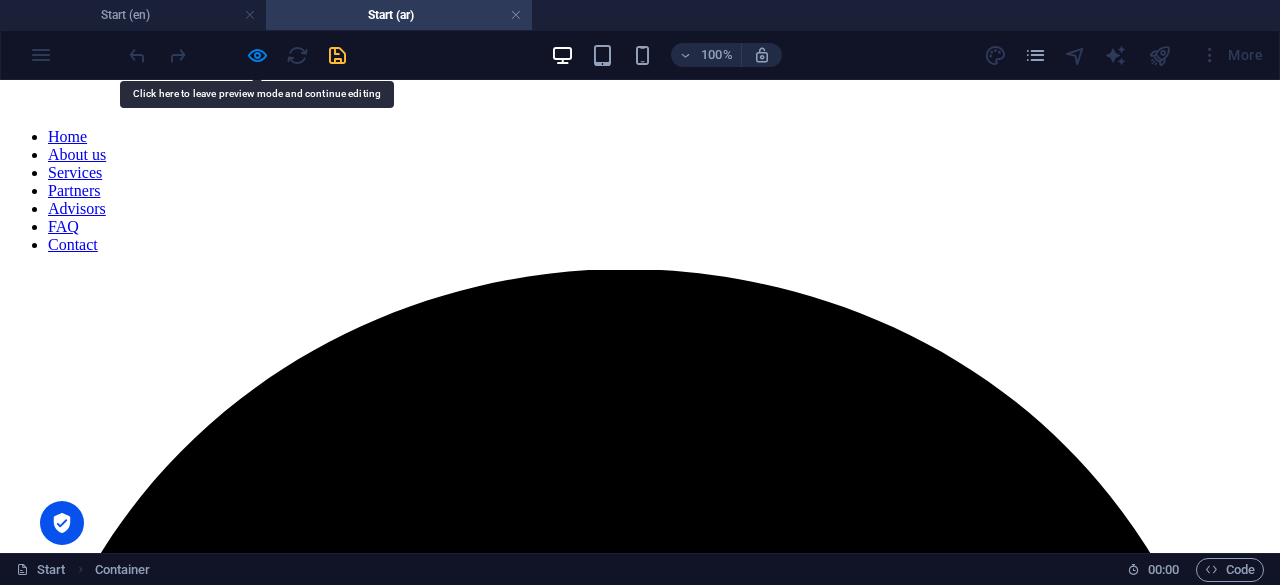 click on "Litigation Services" at bounding box center (82, 40134) 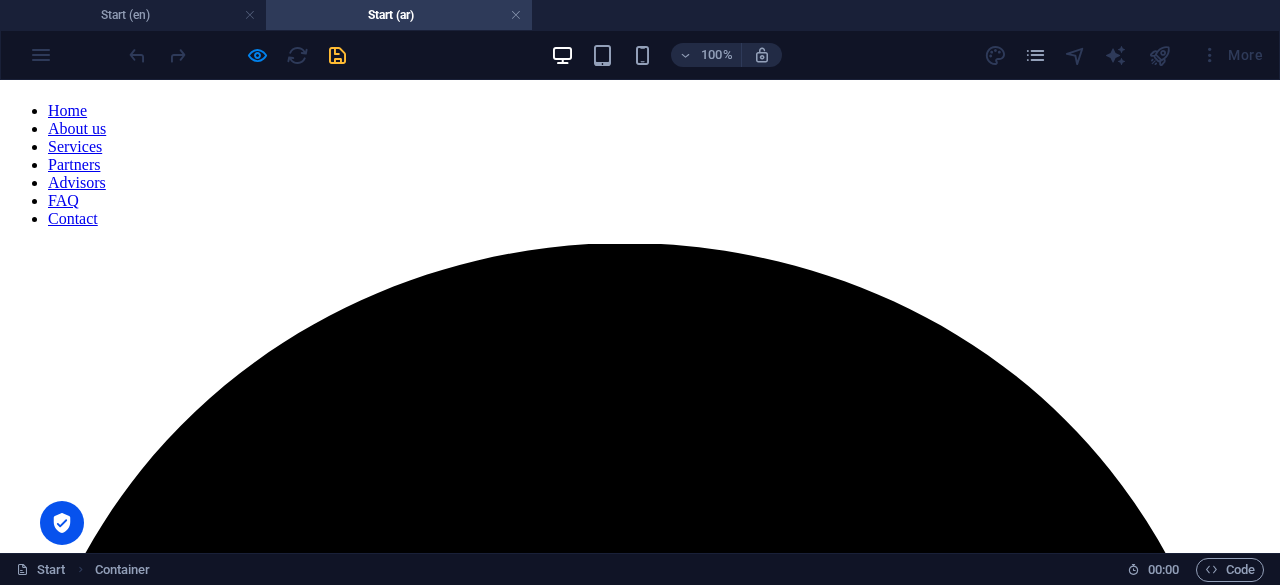scroll, scrollTop: 5173, scrollLeft: 0, axis: vertical 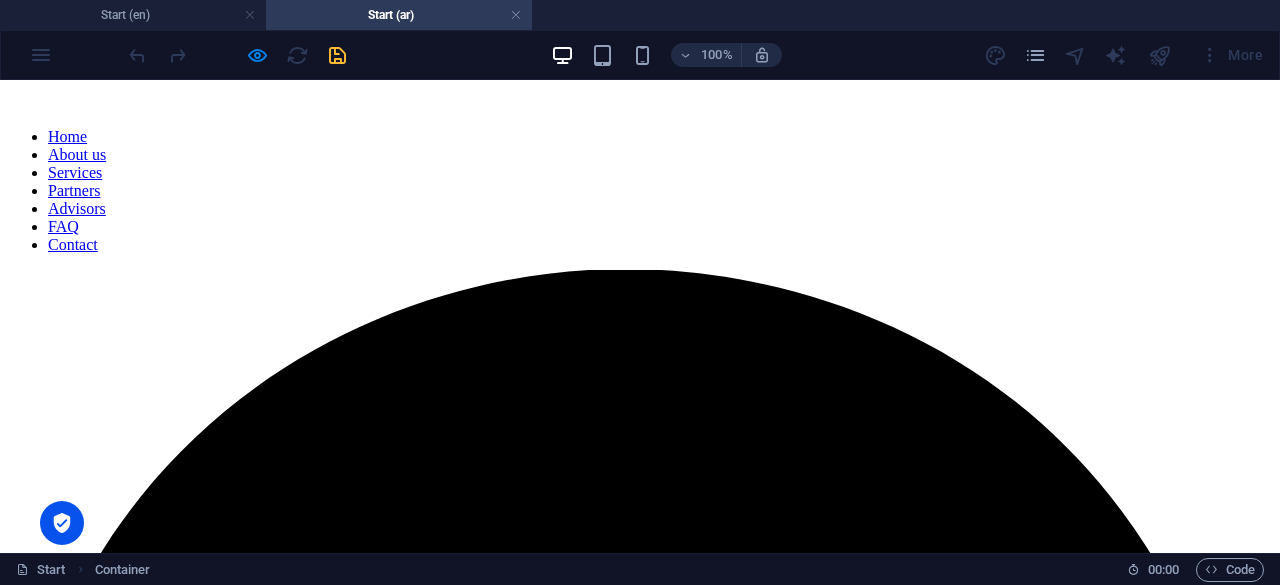 click on "Litigation Services" at bounding box center (82, 40134) 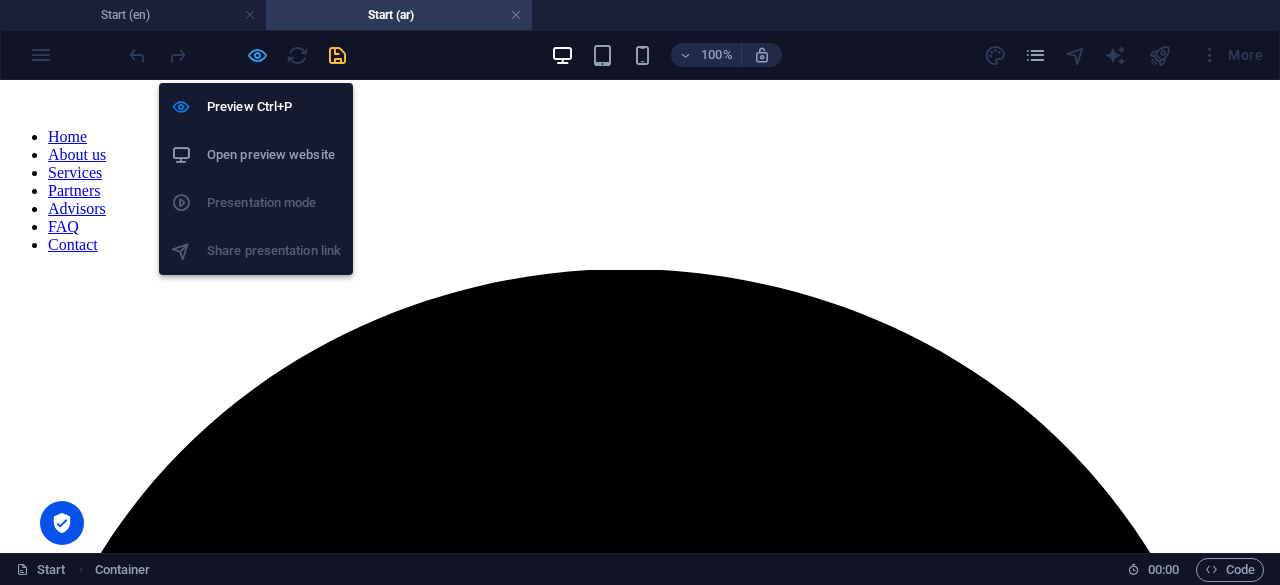 click at bounding box center [257, 55] 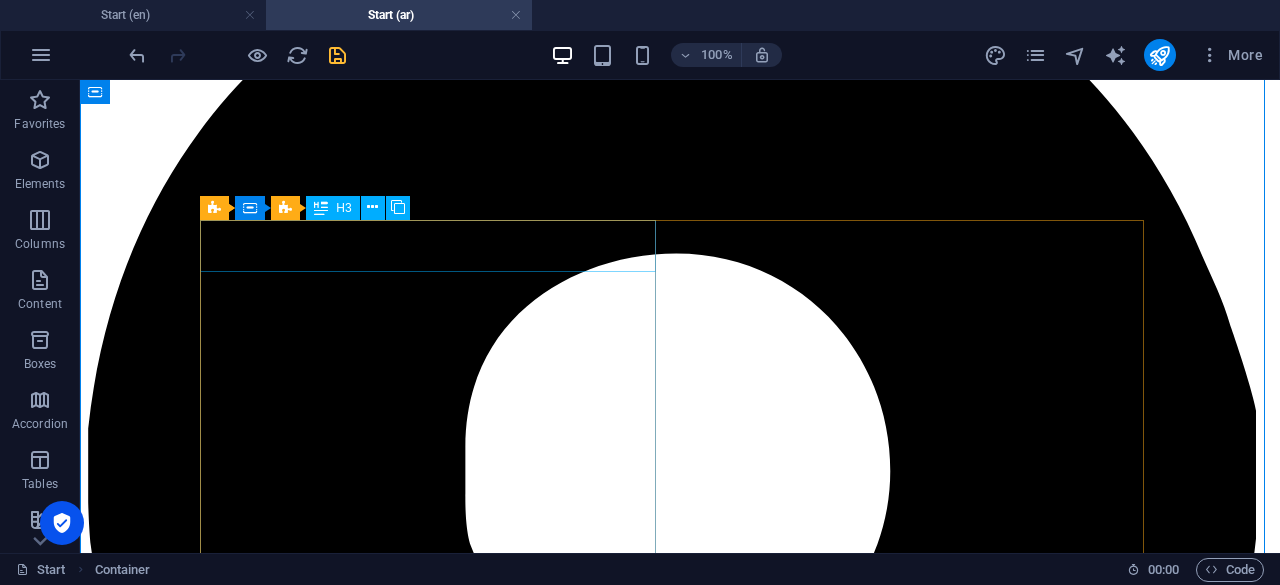 click on "Litigation Services" at bounding box center (680, 37858) 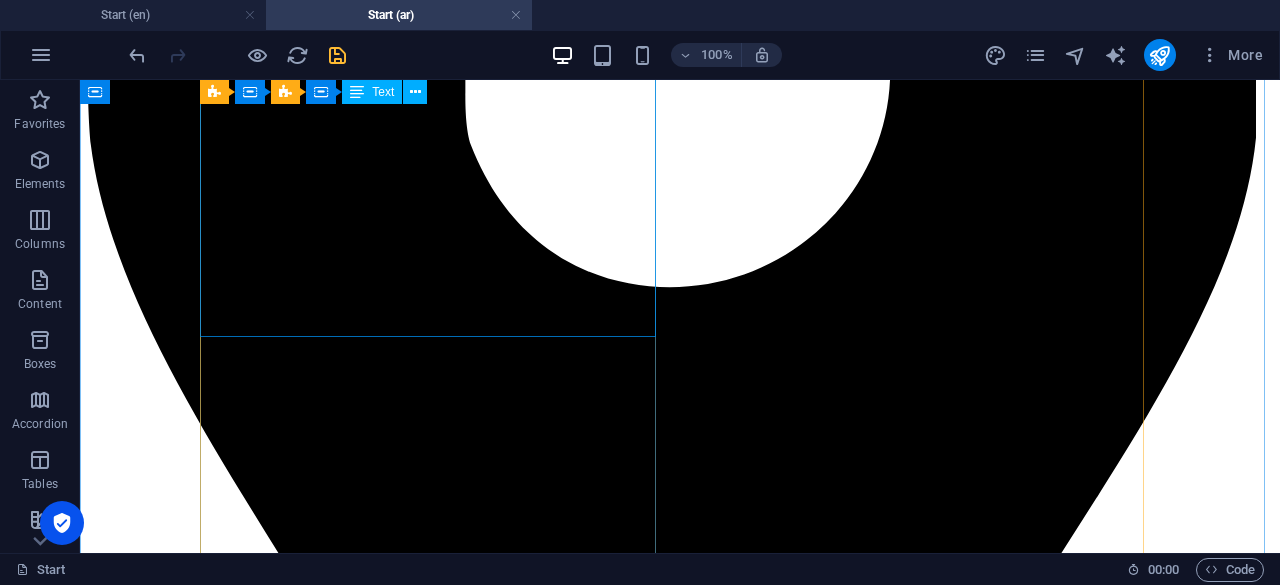 scroll, scrollTop: 5682, scrollLeft: 0, axis: vertical 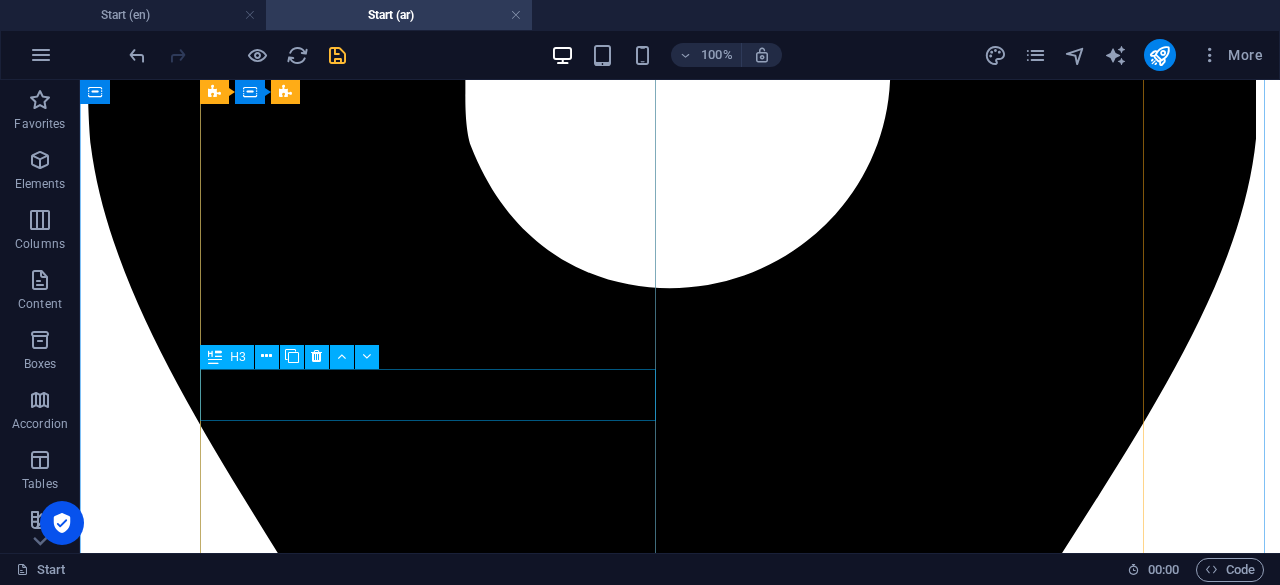 click on "Harum facilis corporis animi" at bounding box center (680, 37709) 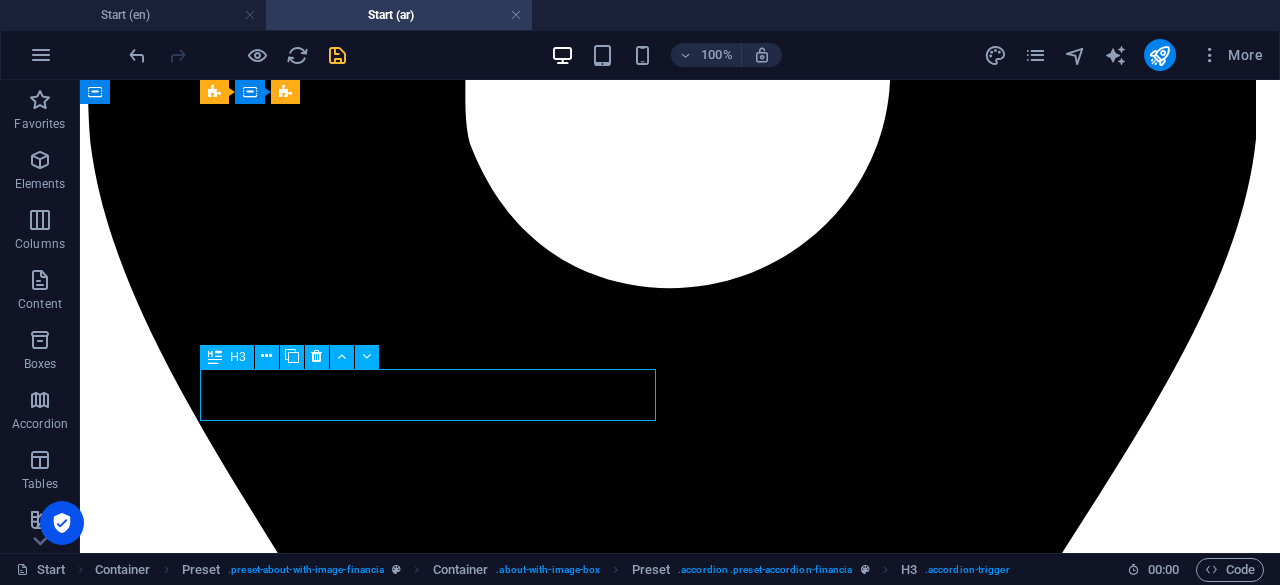 click on "Harum facilis corporis animi" at bounding box center (680, 37709) 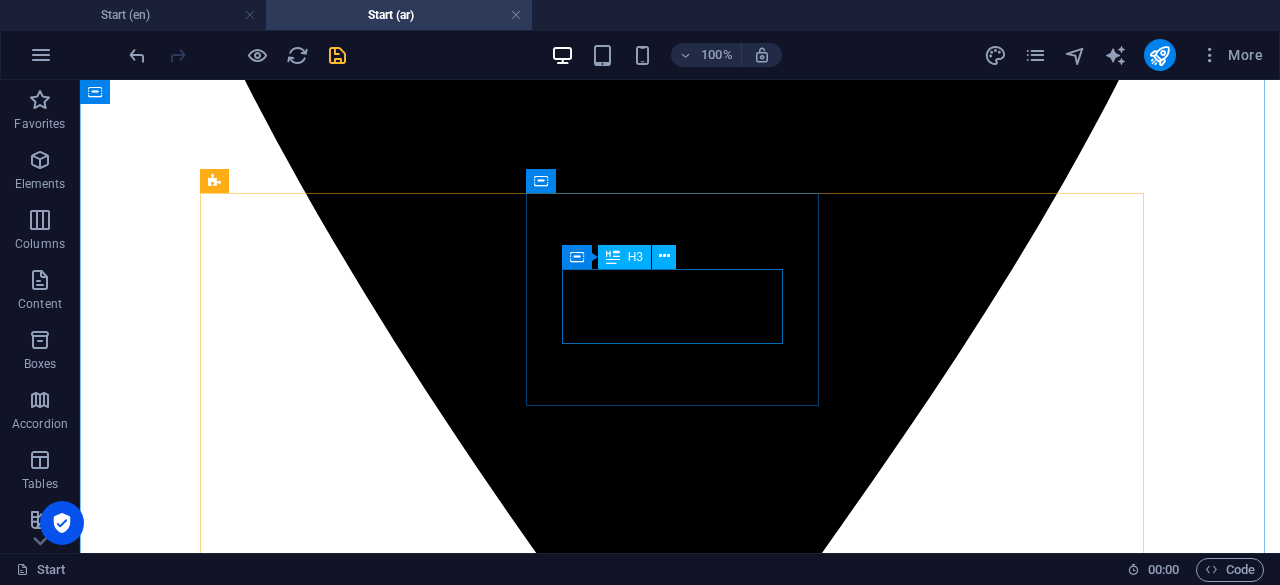 scroll, scrollTop: 1683, scrollLeft: 0, axis: vertical 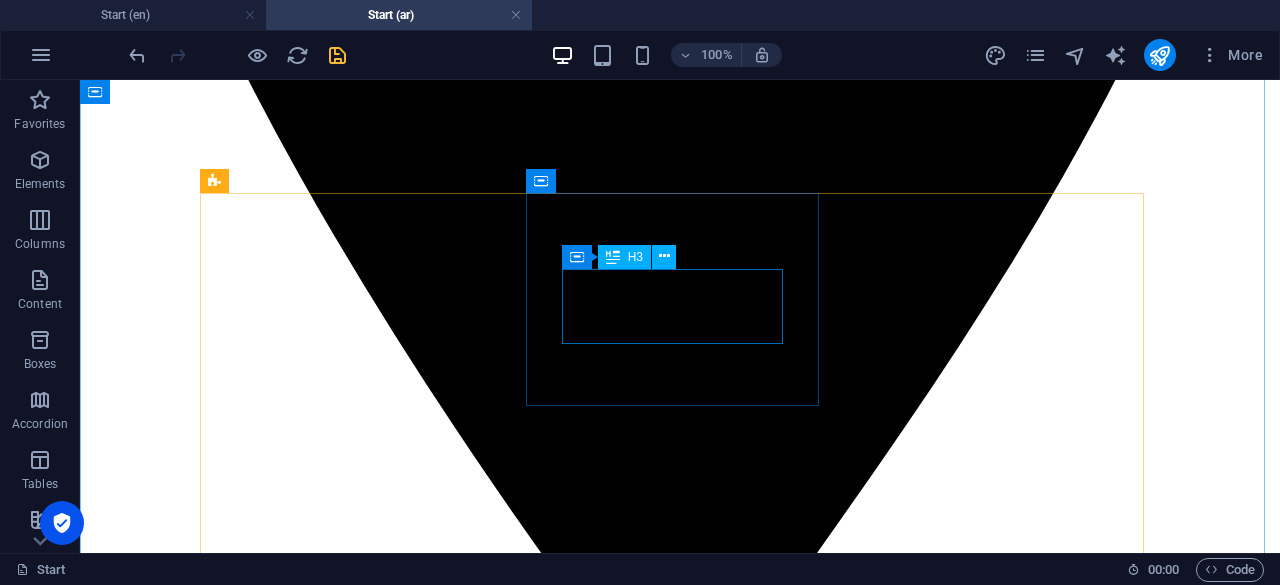 click on "Government Services" at bounding box center [680, 15048] 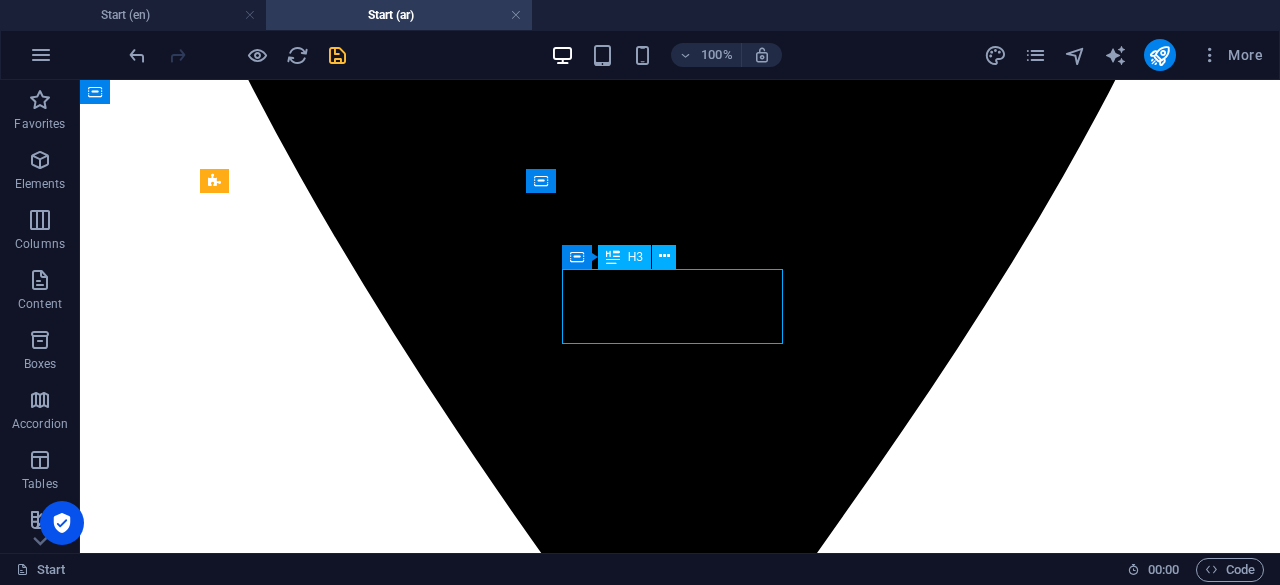 click on "Government Services" at bounding box center (680, 15048) 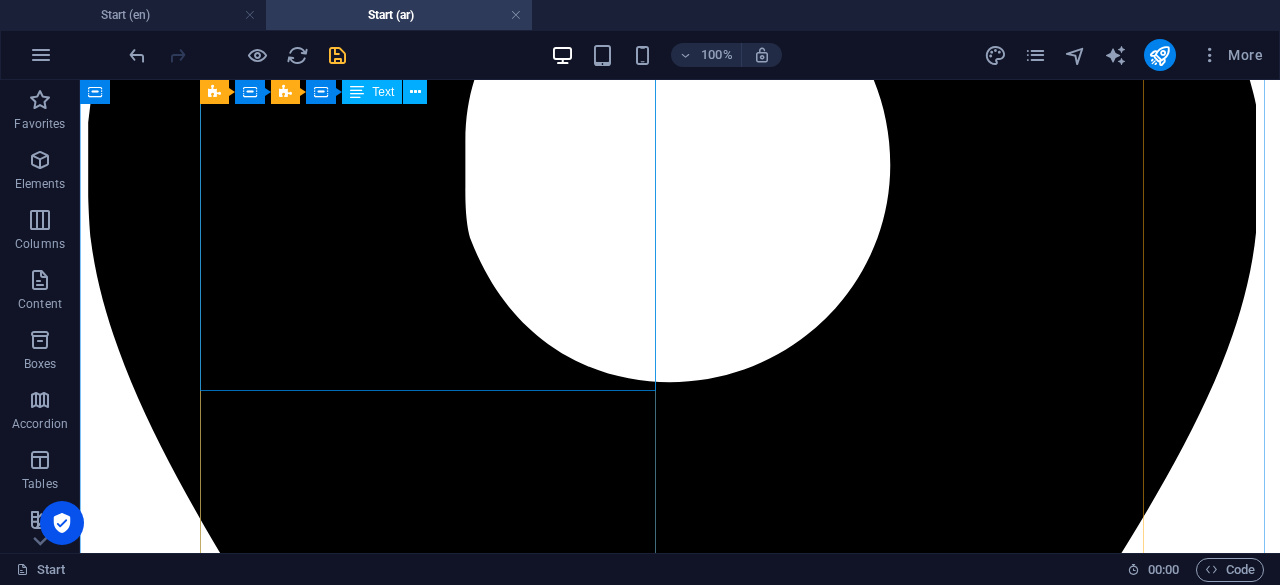 scroll, scrollTop: 5684, scrollLeft: 0, axis: vertical 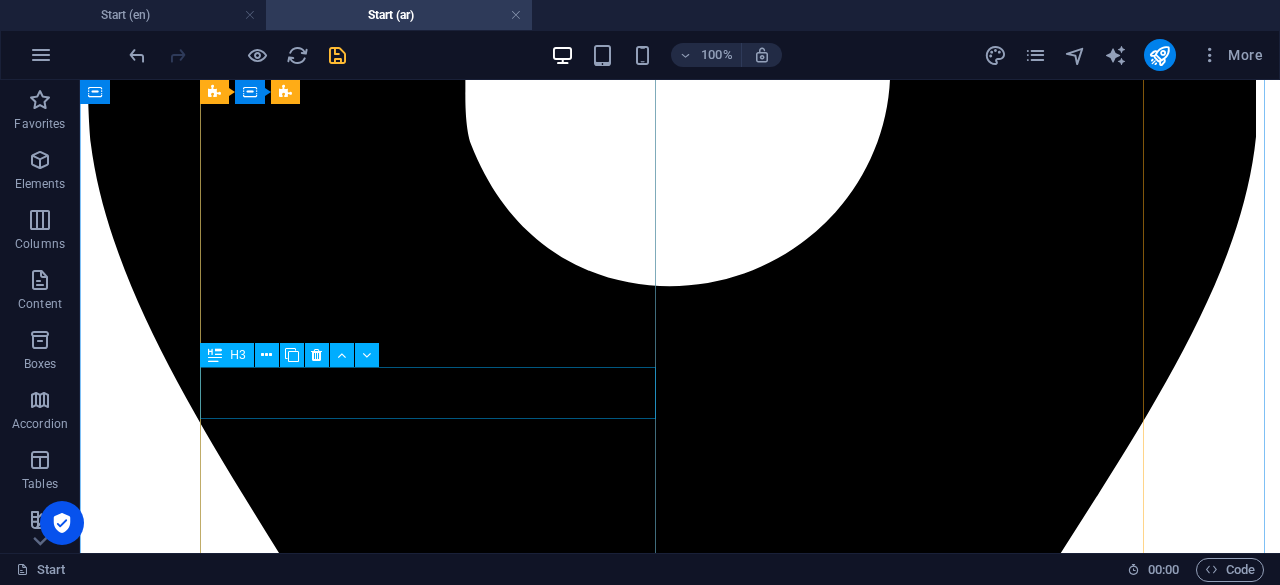 click on "Harum facilis corporis animi" at bounding box center [680, 37707] 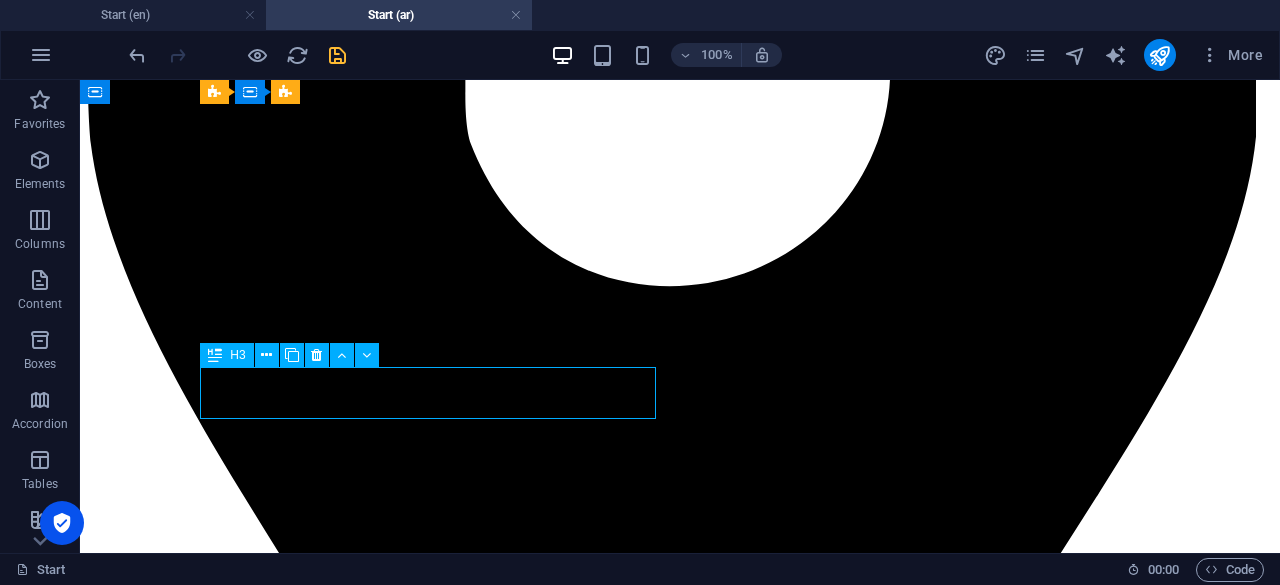 click on "Harum facilis corporis animi" at bounding box center [680, 37707] 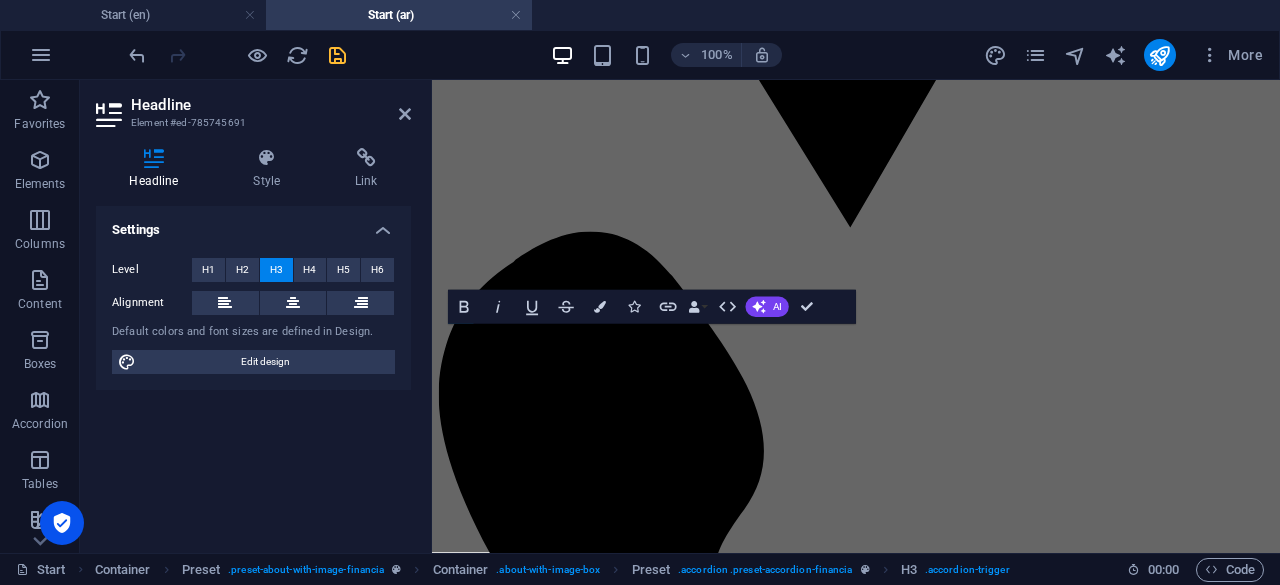 scroll, scrollTop: 6106, scrollLeft: 0, axis: vertical 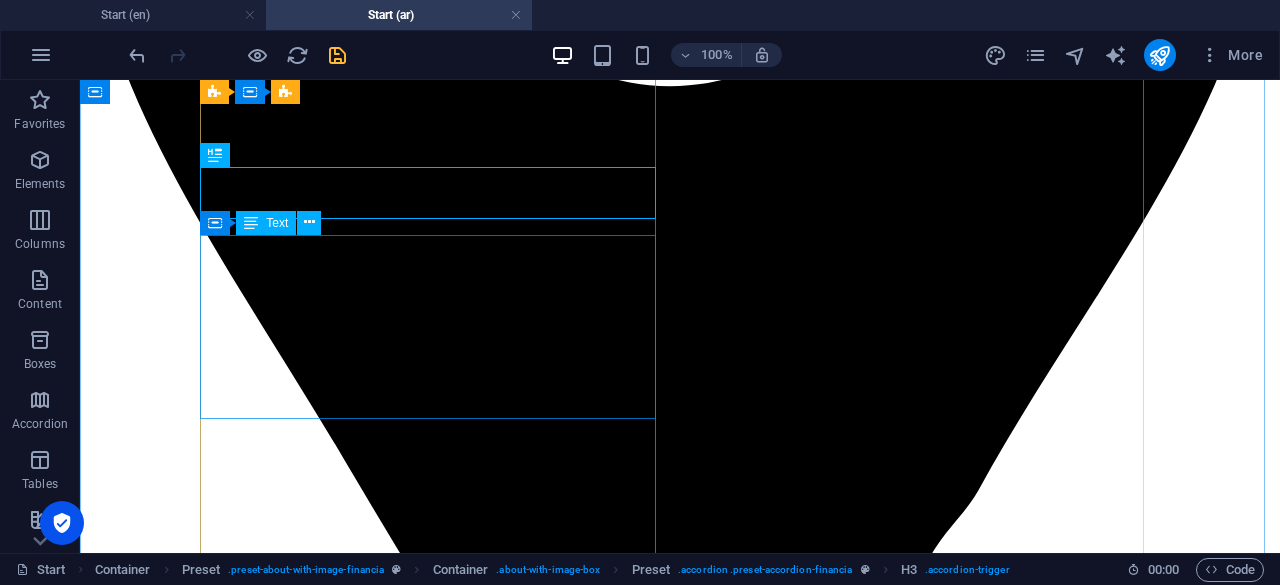 click on "Lorem ipsum dolor sit amet, consectetur adipisicing elit. Maiores ipsum repellat minus nihil. [PERSON_NAME], [PERSON_NAME], nam dignissimos ea repudiandae minima voluptatum magni pariatur possimus quia accusamus harum facilis corporis animi nisi. Enim, pariatur, impedit quia repellat harum ipsam laboriosam voluptas dicta illum nisi obcaecati reprehenderit quis placeat recusandae tenetur aperiam." at bounding box center [680, 37564] 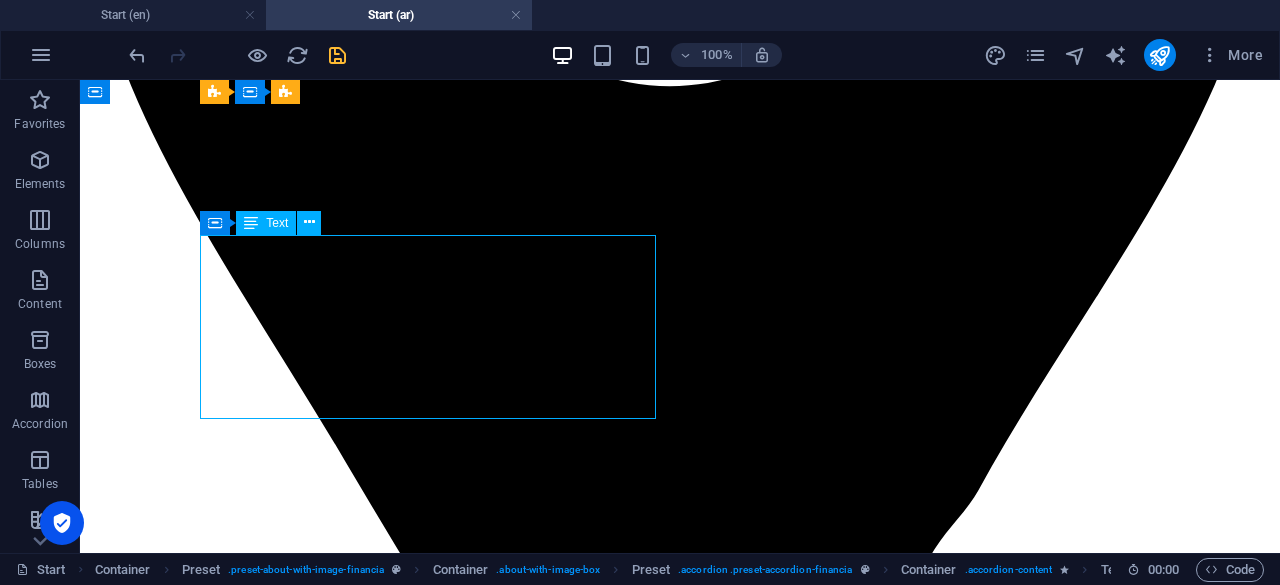 click on "Lorem ipsum dolor sit amet, consectetur adipisicing elit. Maiores ipsum repellat minus nihil. [PERSON_NAME], [PERSON_NAME], nam dignissimos ea repudiandae minima voluptatum magni pariatur possimus quia accusamus harum facilis corporis animi nisi. Enim, pariatur, impedit quia repellat harum ipsam laboriosam voluptas dicta illum nisi obcaecati reprehenderit quis placeat recusandae tenetur aperiam." at bounding box center (680, 37564) 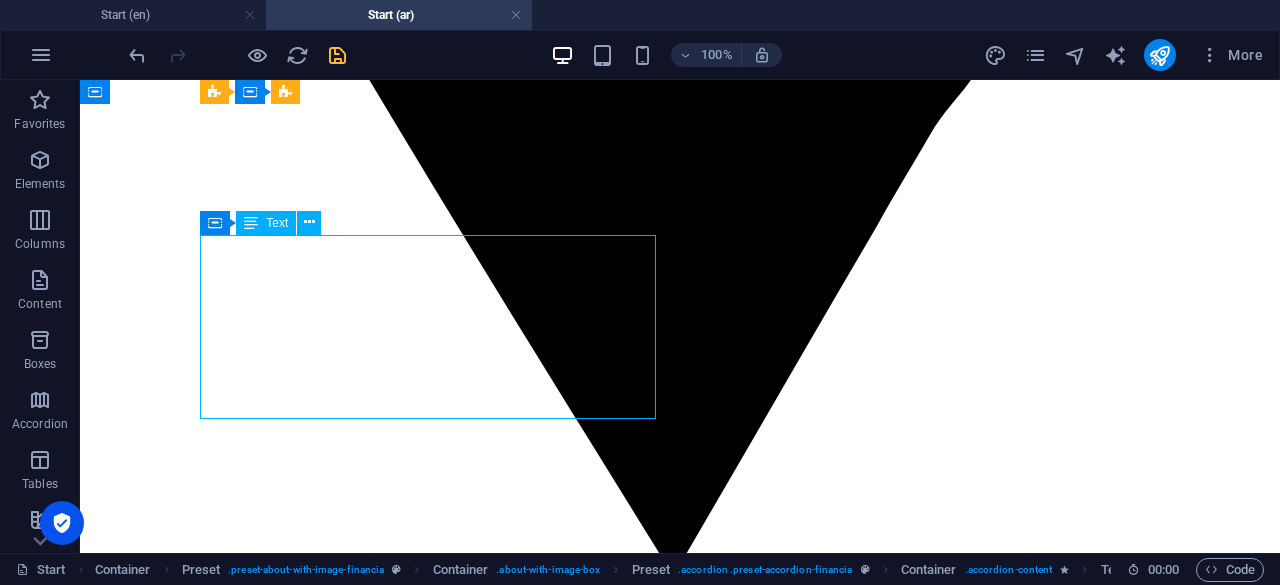 click on "H2   Container   Banner   Container   Banner   Menu Bar   Menu   Preset   Container   Text   Preset   Preset   Container   Preset   Container   Preset   Button   Spacer   H2   Text   Spacer   Button   H2   Container   Text   Preset   Container   Container   Container   Container   H3   Container   Text   Image   Container   Preset   Callout   Container   H2   Container   Spacer   Text   Container   Spacer   Preset   Container   Image   Preset   Preset   Container   H3   Placeholder   Preset   Preset   Container   Container   H2   Spacer   Preset   Container   H3   Preset   Preset   Container   Preset   Container   Preset   Container   Preset   Container   Text   Preset   Container   Preset   Container   H3   Container   Text   Container   Container   Text   Container   H3   Container   Text   Container   Text   Preset   Preset   Container   Container   Map   Form   Textarea   Input   Input   Preset   Container   Text   H3   Container   Image   H2   Button   Spacer   Image   Image   H2" at bounding box center (680, 316) 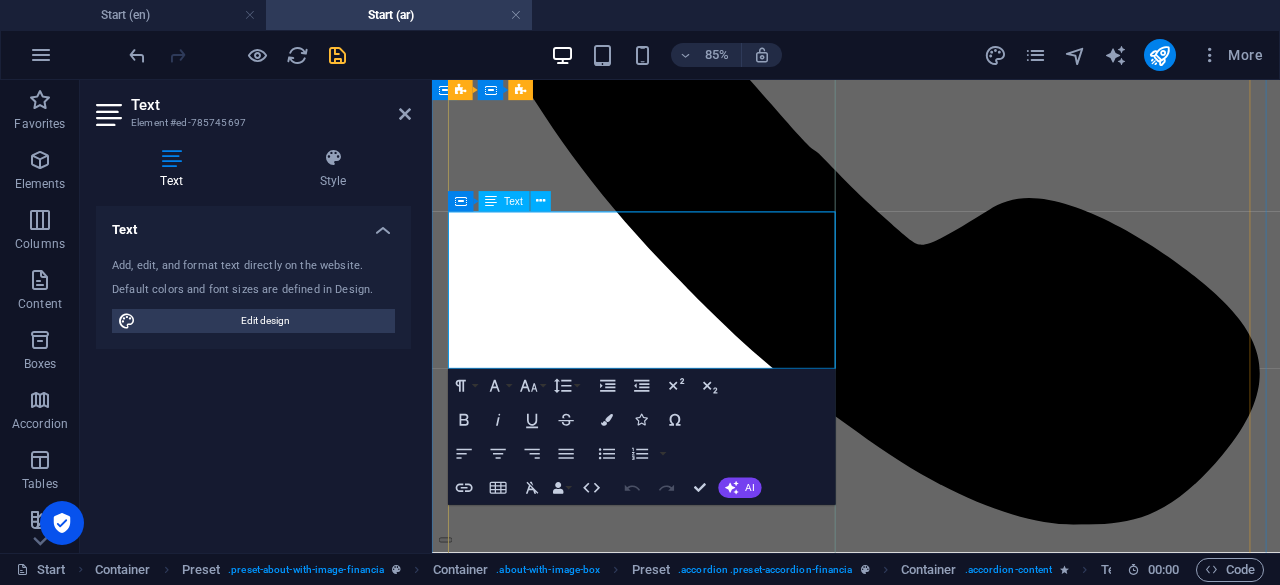 click on "Lorem ipsum dolor sit amet, consectetur adipisicing elit. Maiores ipsum repellat minus nihil. [PERSON_NAME], [PERSON_NAME], nam dignissimos ea repudiandae minima voluptatum magni pariatur possimus quia accusamus harum facilis corporis animi nisi. Enim, pariatur, impedit quia repellat harum ipsam laboriosam voluptas dicta illum nisi obcaecati reprehenderit quis placeat recusandae tenetur aperiam." at bounding box center [931, 31507] 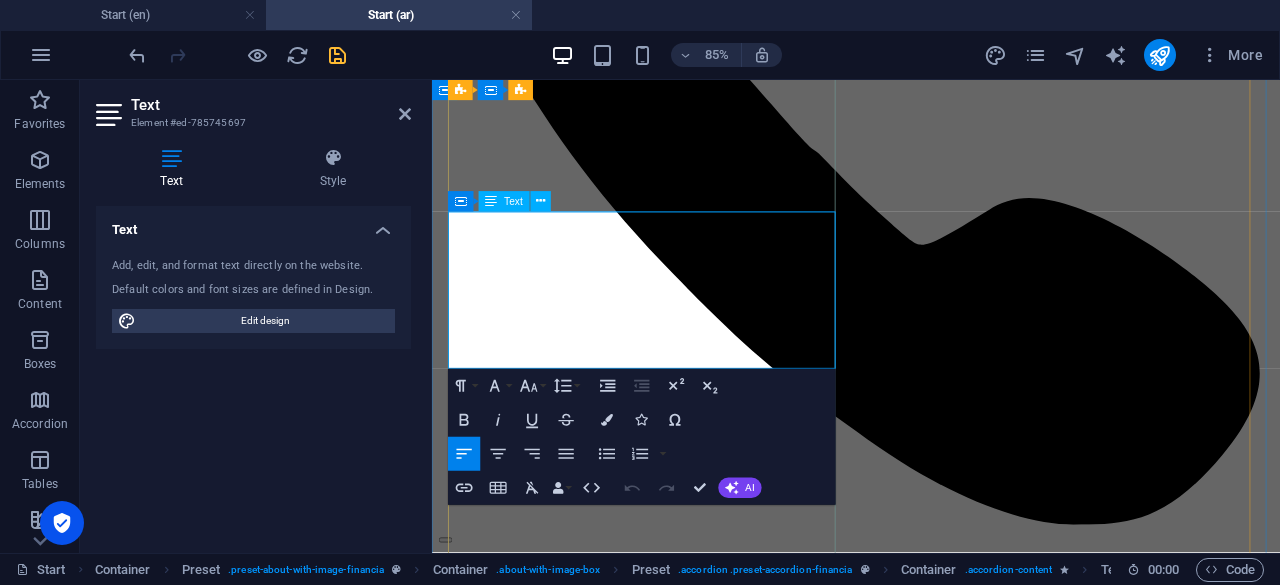 click on "Lorem ipsum dolor sit amet, consectetur adipisicing elit. Maiores ipsum repellat minus nihil. [PERSON_NAME], [PERSON_NAME], nam dignissimos ea repudiandae minima voluptatum magni pariatur possimus quia accusamus harum facilis corporis animi nisi. Enim, pariatur, impedit quia repellat harum ipsam laboriosam voluptas dicta illum nisi obcaecati reprehenderit quis placeat recusandae tenetur aperiam." at bounding box center (931, 31507) 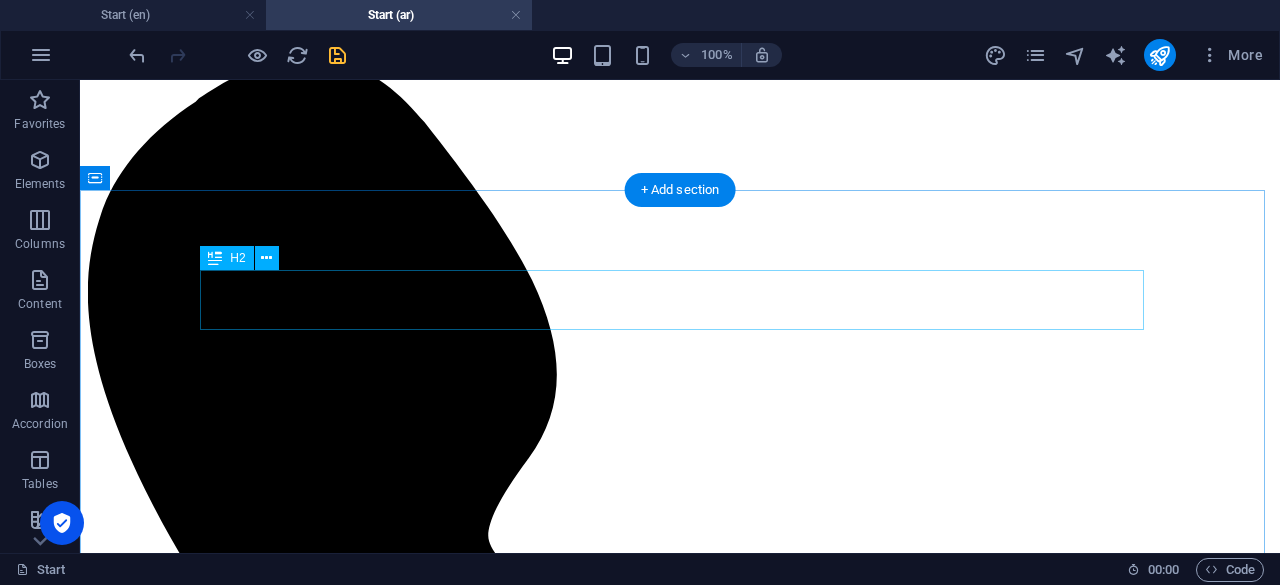 scroll, scrollTop: 2384, scrollLeft: 0, axis: vertical 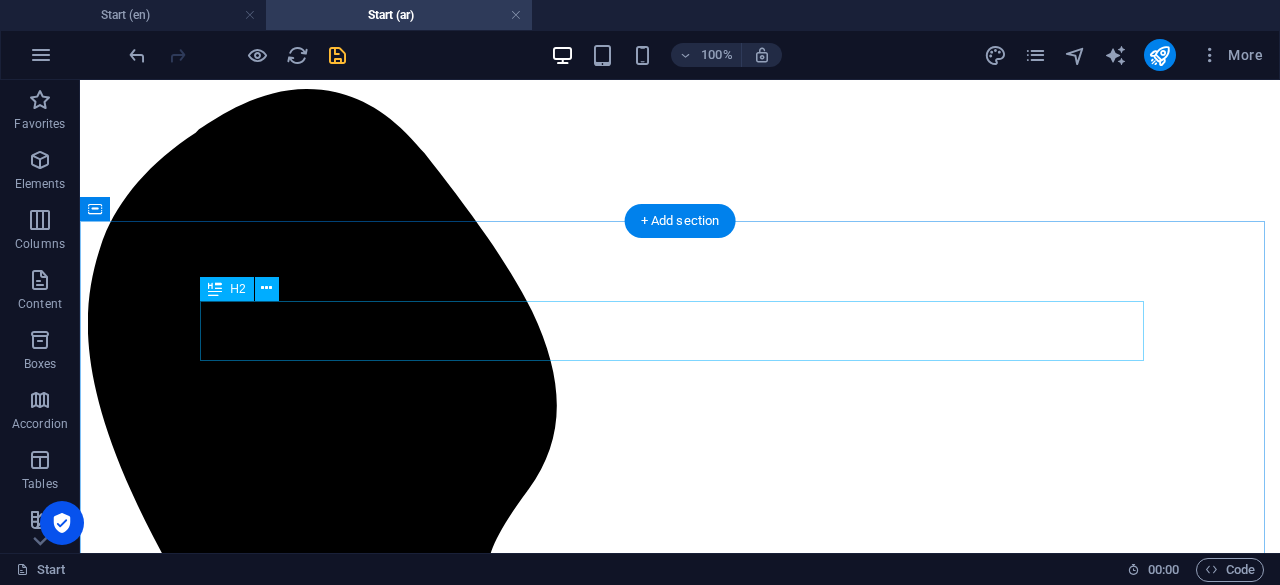 click on "Our Partners" at bounding box center (680, 20849) 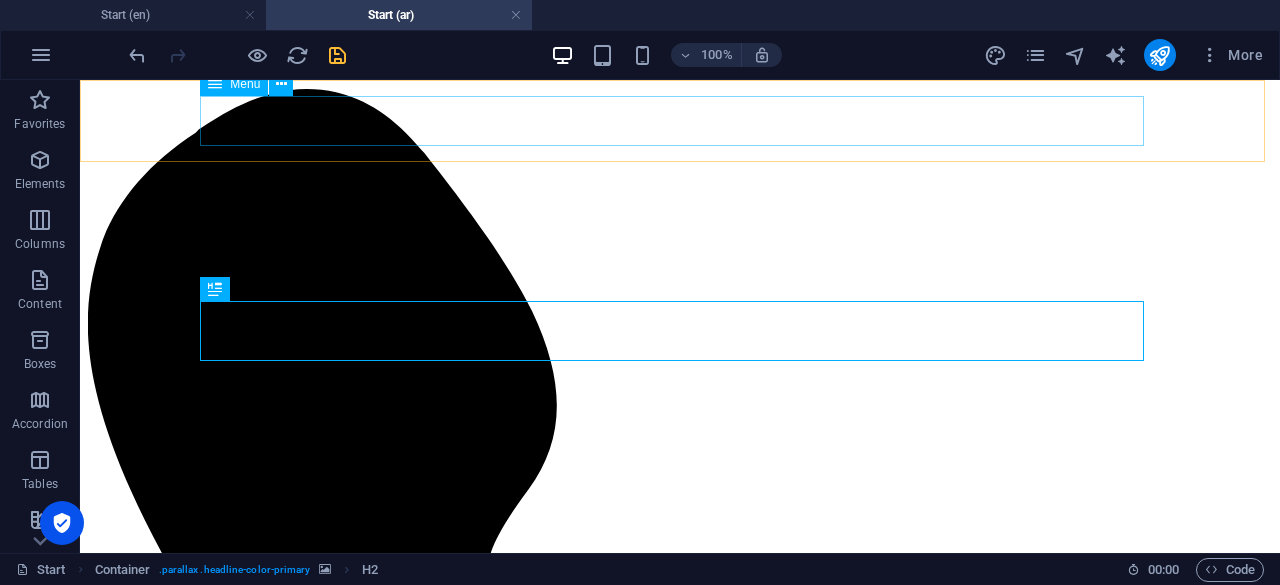 click on "Home About us Services Partners Advisors FAQ Contact" at bounding box center [680, 2722] 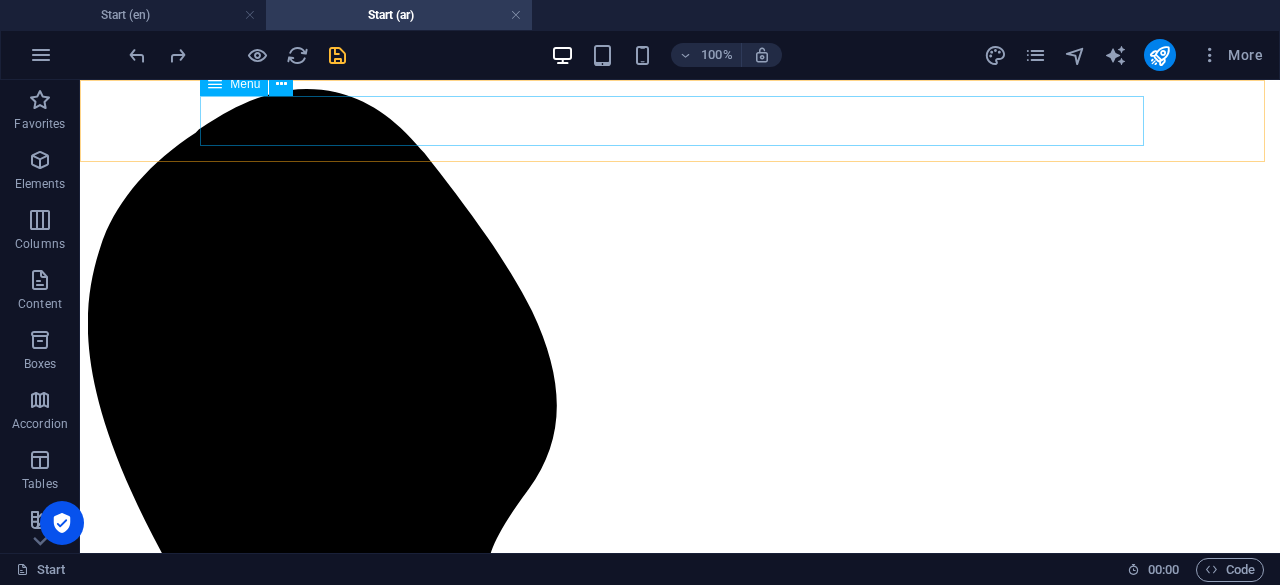 click on "Home About us Services Partners Advisors FAQ Contact" at bounding box center [680, 2722] 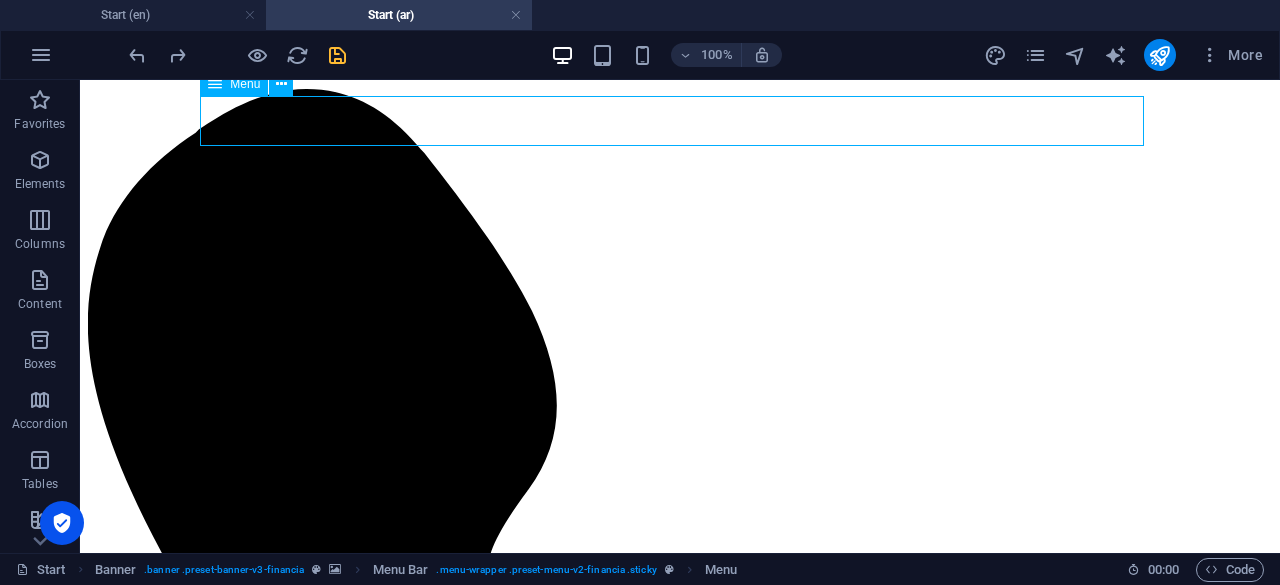 click on "Home About us Services Partners Advisors FAQ Contact" at bounding box center [680, 2722] 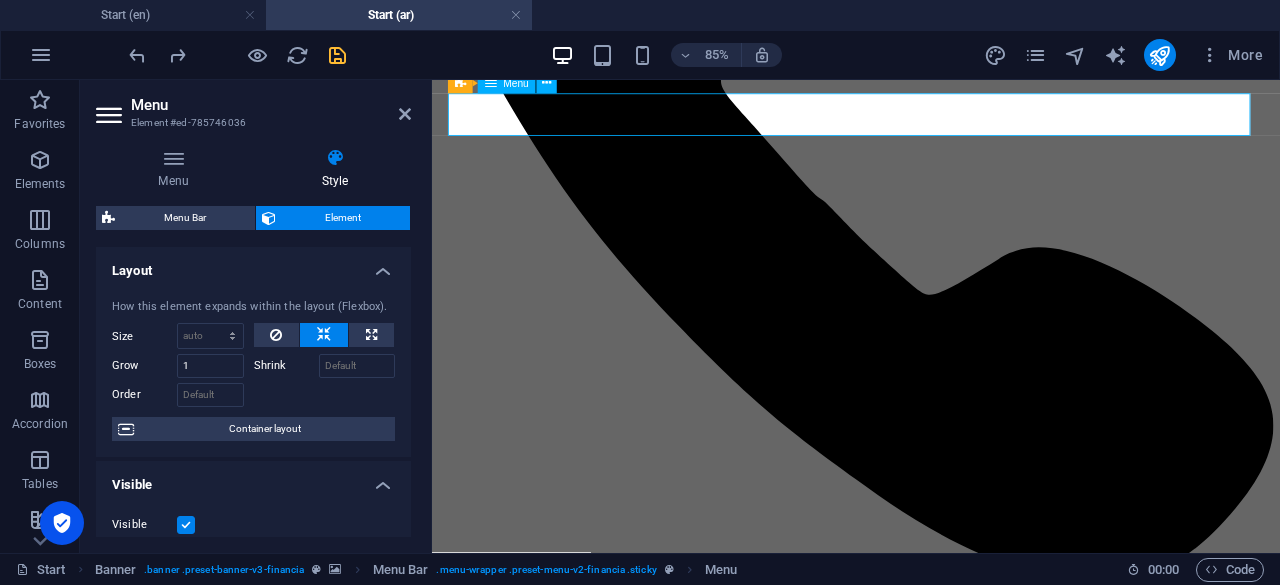 click on "Home About us Services Partners Advisors FAQ Contact" at bounding box center [931, 1966] 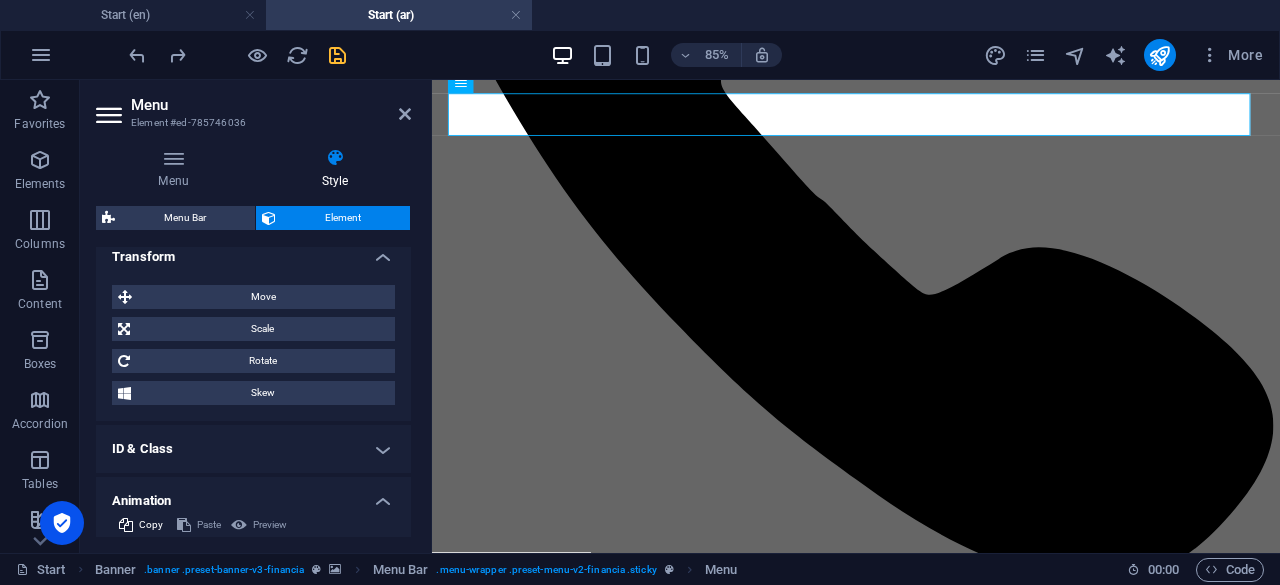 scroll, scrollTop: 800, scrollLeft: 0, axis: vertical 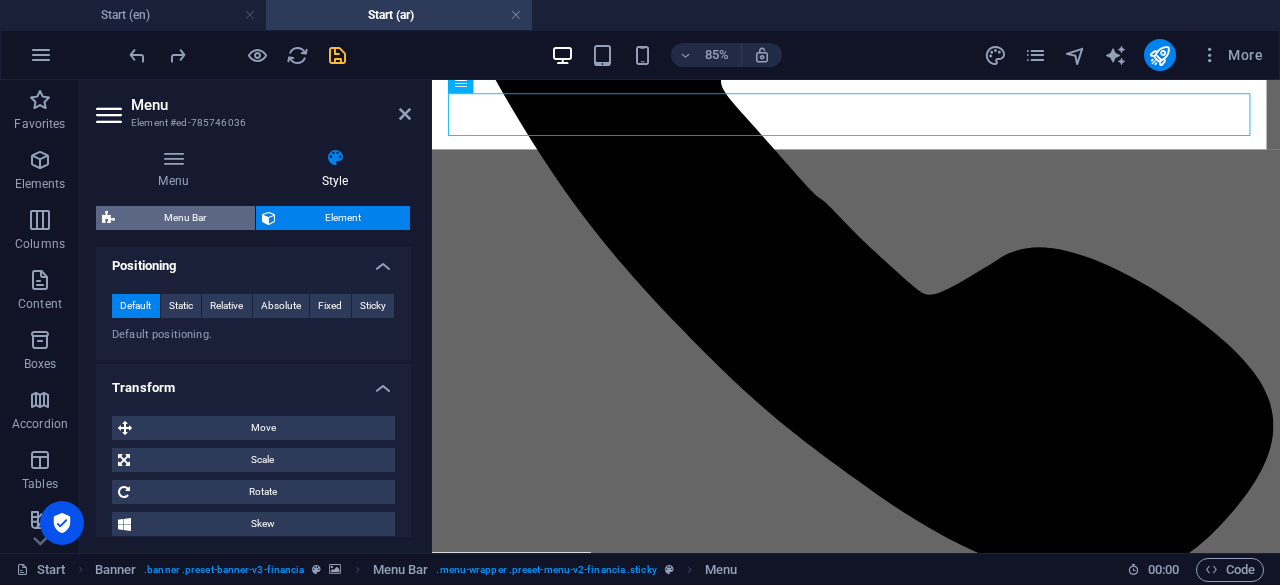 click on "Menu Bar" at bounding box center [185, 218] 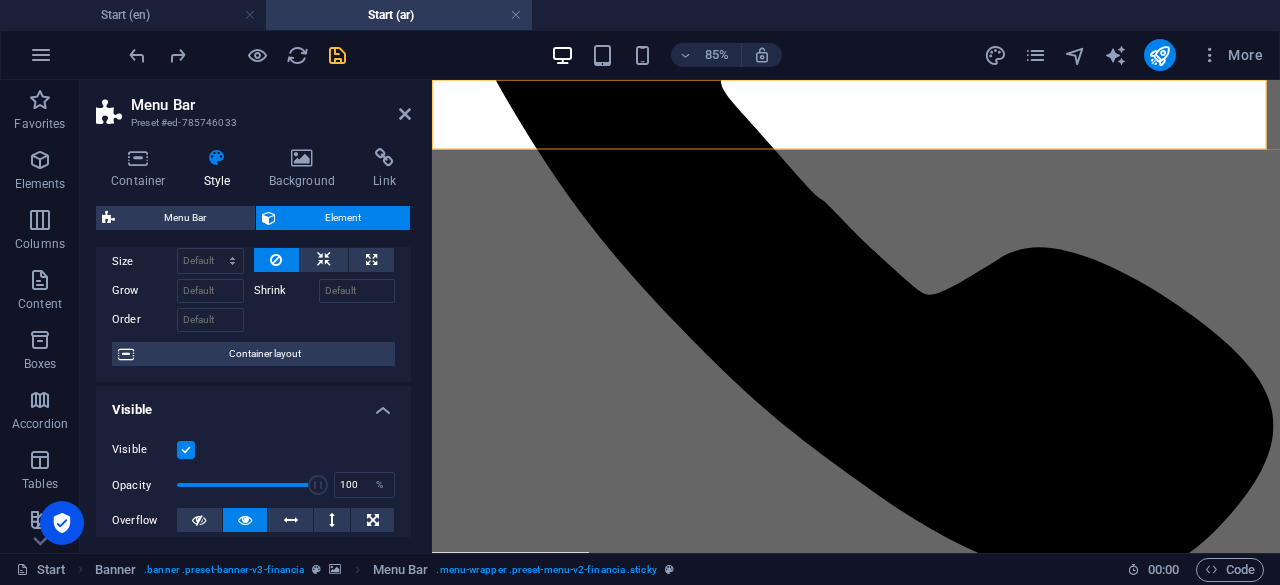 scroll, scrollTop: 0, scrollLeft: 0, axis: both 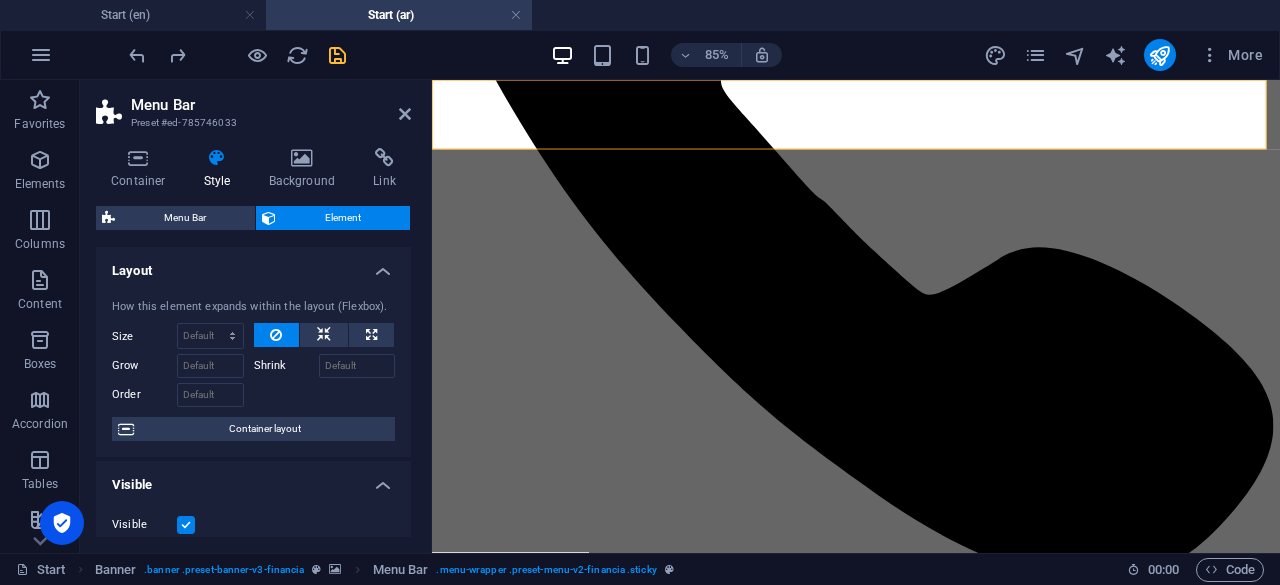 click on "Container Style Background Link Size Height Default px rem % vh vw Min. height None px rem % vh vw Width Default px rem % em vh vw Min. width None px rem % vh vw Content width Default Custom width Width Default px rem % em vh vw Min. width None px rem % vh vw Default padding Custom spacing Default content width and padding can be changed under Design. Edit design Layout (Flexbox) Alignment Determines the flex direction. Default Main axis Determine how elements should behave along the main axis inside this container (justify content). Default Side axis Control the vertical direction of the element inside of the container (align items). Default Wrap Default On Off Fill Controls the distances and direction of elements on the y-axis across several lines (align content). Default Accessibility ARIA helps assistive technologies (like screen readers) to understand the role, state, and behavior of web elements Role The ARIA role defines the purpose of an element.  None Alert Article Banner Comment Fan" at bounding box center [253, 342] 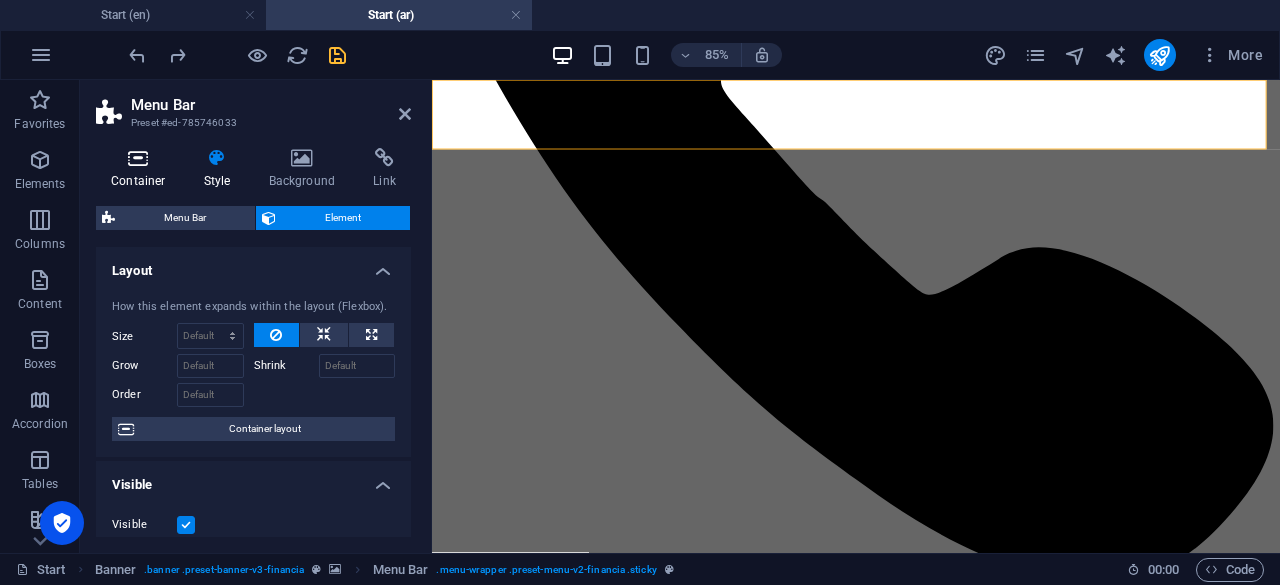 click at bounding box center [138, 158] 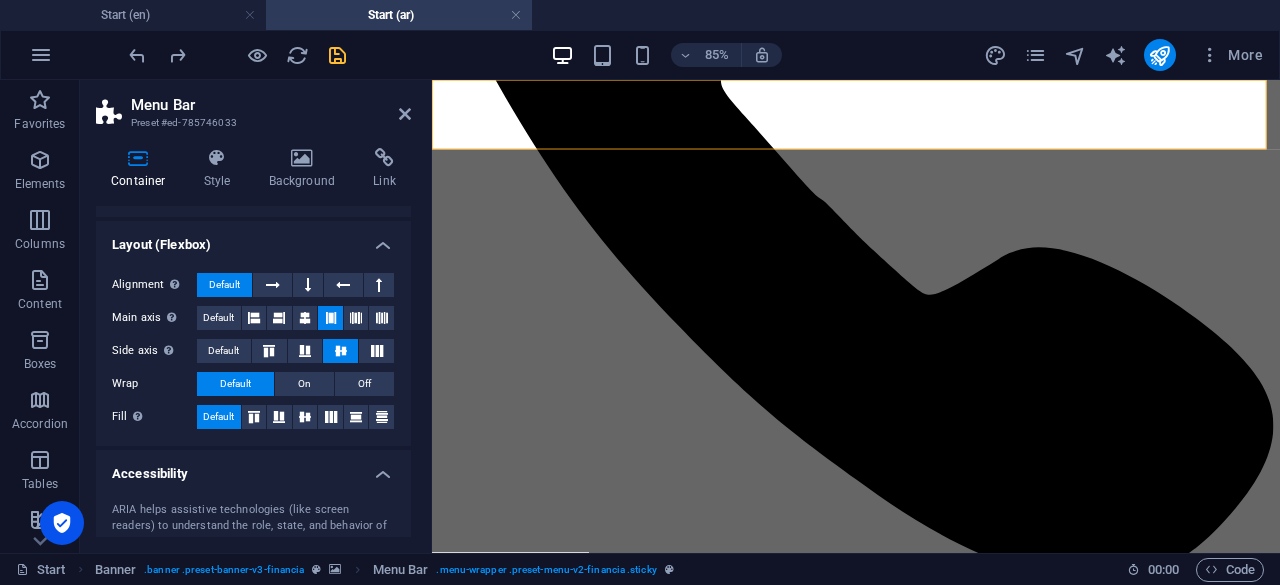 scroll, scrollTop: 142, scrollLeft: 0, axis: vertical 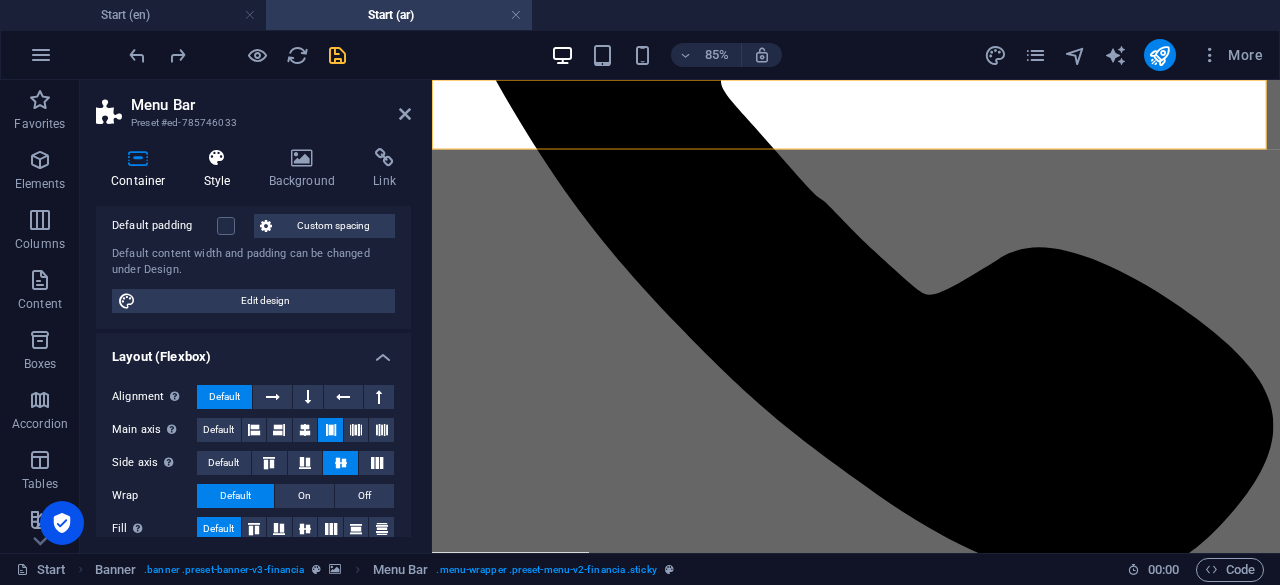 click at bounding box center [217, 158] 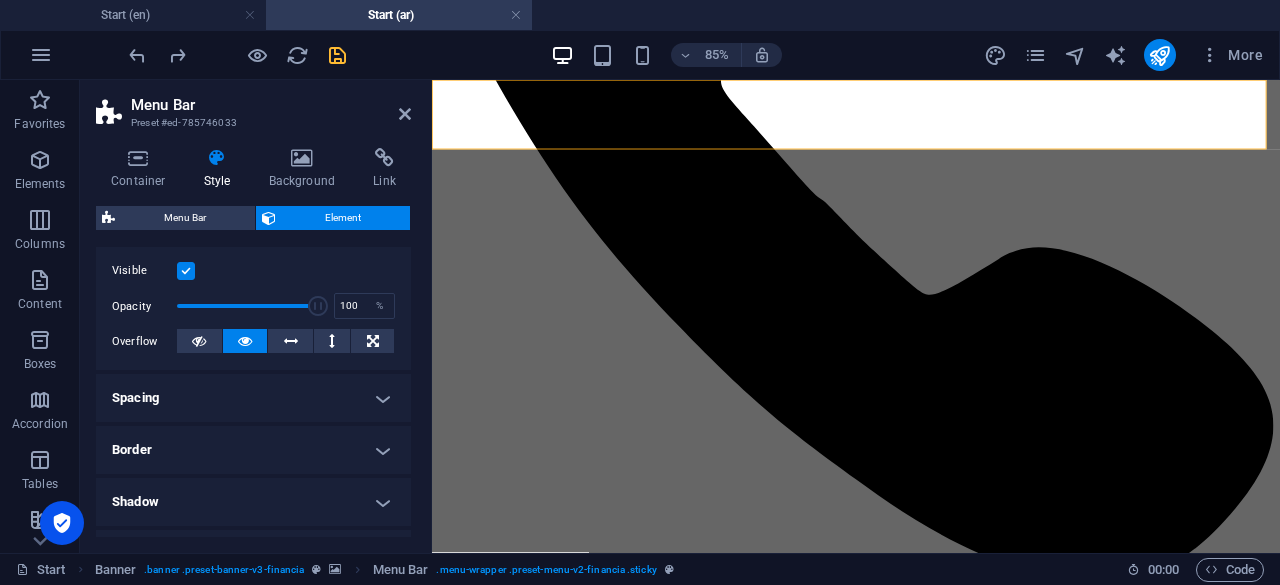 scroll, scrollTop: 0, scrollLeft: 0, axis: both 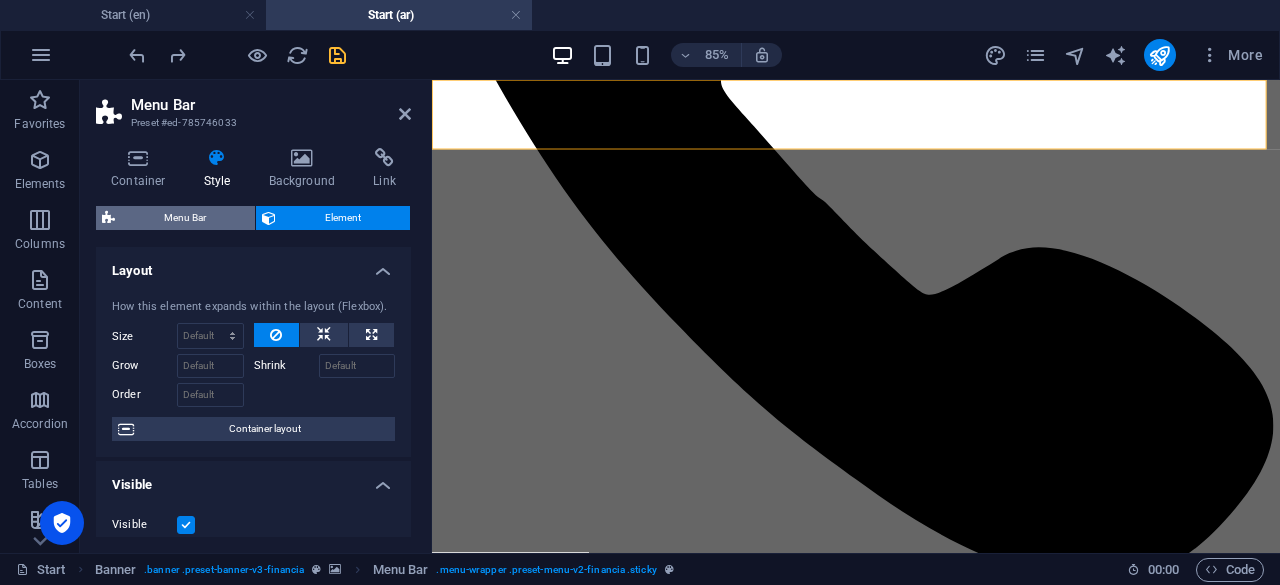click on "Menu Bar" at bounding box center (185, 218) 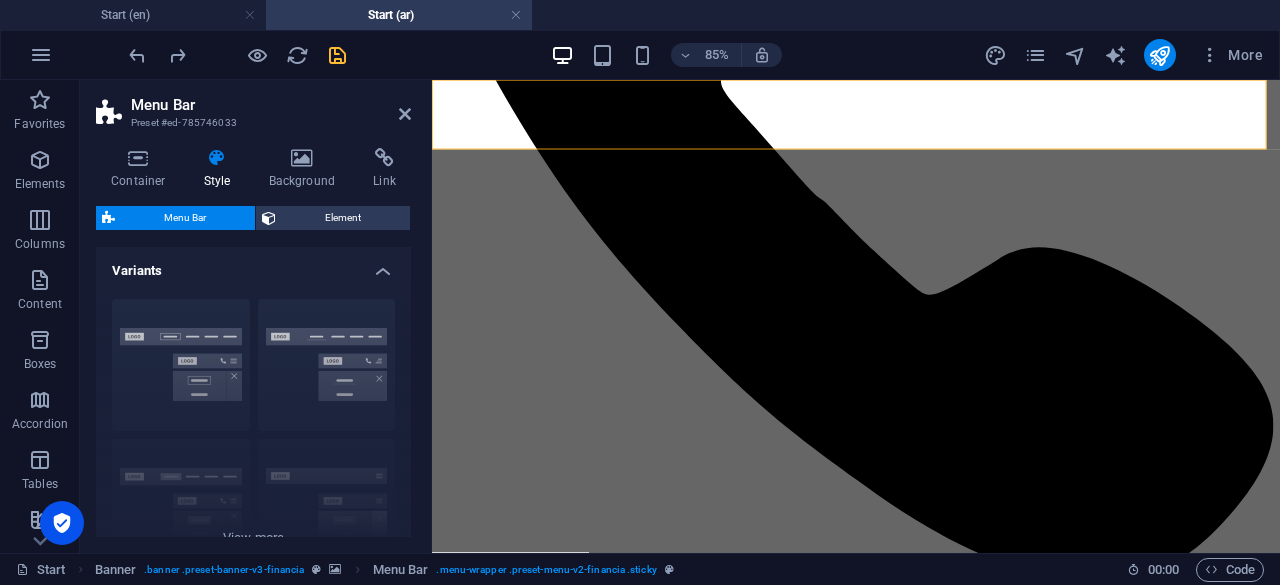 click on "Menu Bar Element Layout How this element expands within the layout (Flexbox). Size Default auto px % 1/1 1/2 1/3 1/4 1/5 1/6 1/7 1/8 1/9 1/10 Grow Shrink Order Container layout Visible Visible Opacity 100 % Overflow Spacing Margin Default auto px % rem vw vh Custom Custom auto px % rem vw vh auto px % rem vw vh auto px % rem vw vh auto px % rem vw vh Padding Default px rem % vh vw Custom Custom px rem % vh vw px rem % vh vw px rem % vh vw px rem % vh vw Border Style              - Width 1 auto px rem % vh vw Custom Custom 1 auto px rem % vh vw 1 auto px rem % vh vw 1 auto px rem % vh vw 1 auto px rem % vh vw  - Color Round corners For background overlay and background images, the overflow must be hidden so that the round corners are visible Default px rem % vh vw Custom Custom px rem % vh vw px rem % vh vw px rem % vh vw px rem % vh vw Shadow Default None Outside Inside Color X offset 0 px rem vh vw Y offset 0 px rem vh vw Blur 0 px rem % vh vw Spread 0 px rem vh vw Text Shadow Default None Outside" at bounding box center (253, 371) 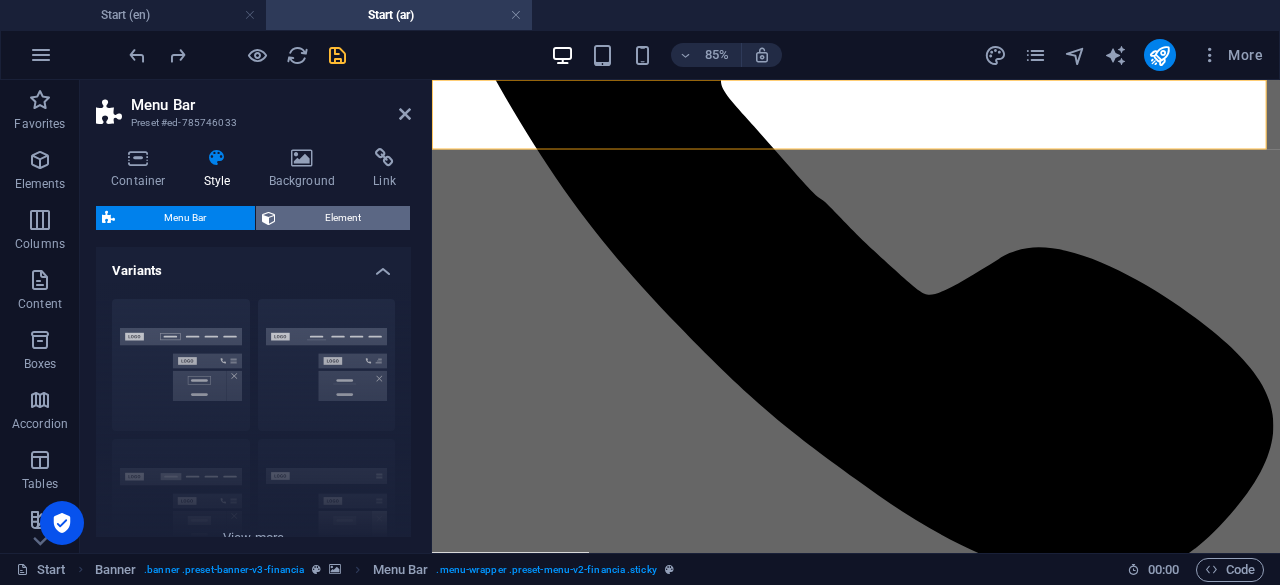 click on "Element" at bounding box center [343, 218] 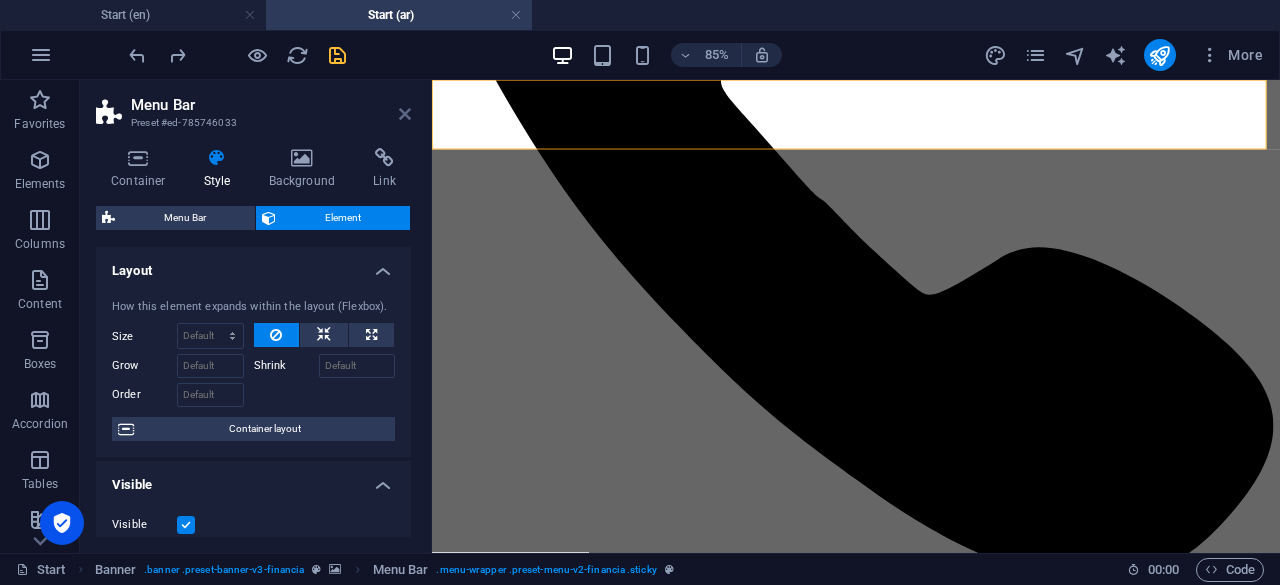 click at bounding box center (405, 114) 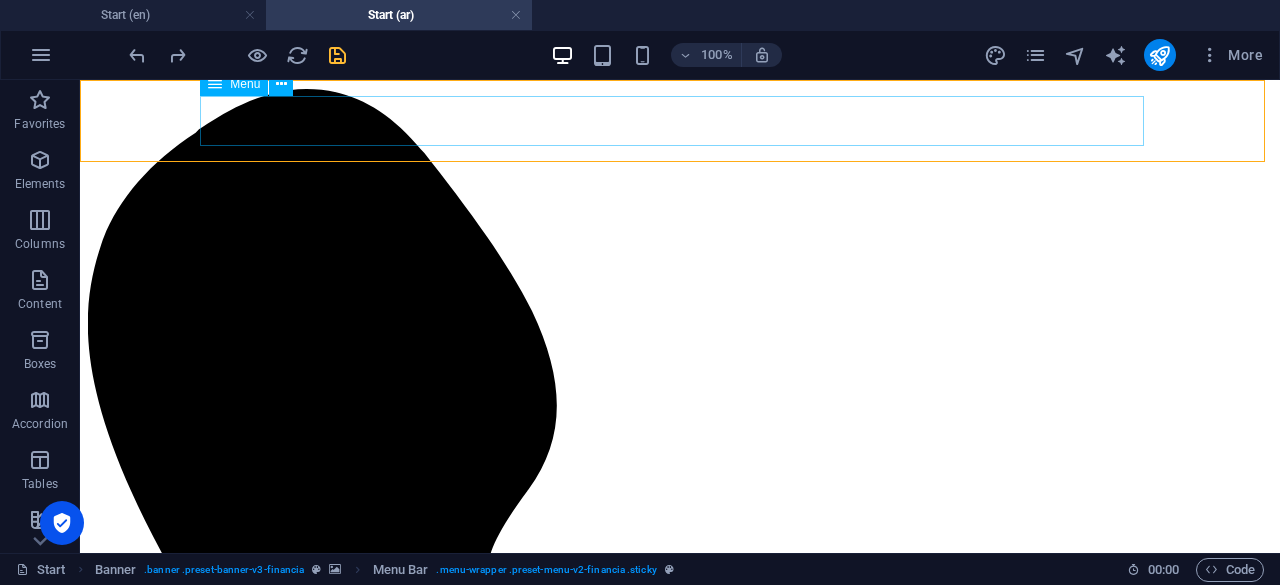 click on "Home About us Services Partners Advisors FAQ Contact" at bounding box center [680, 2722] 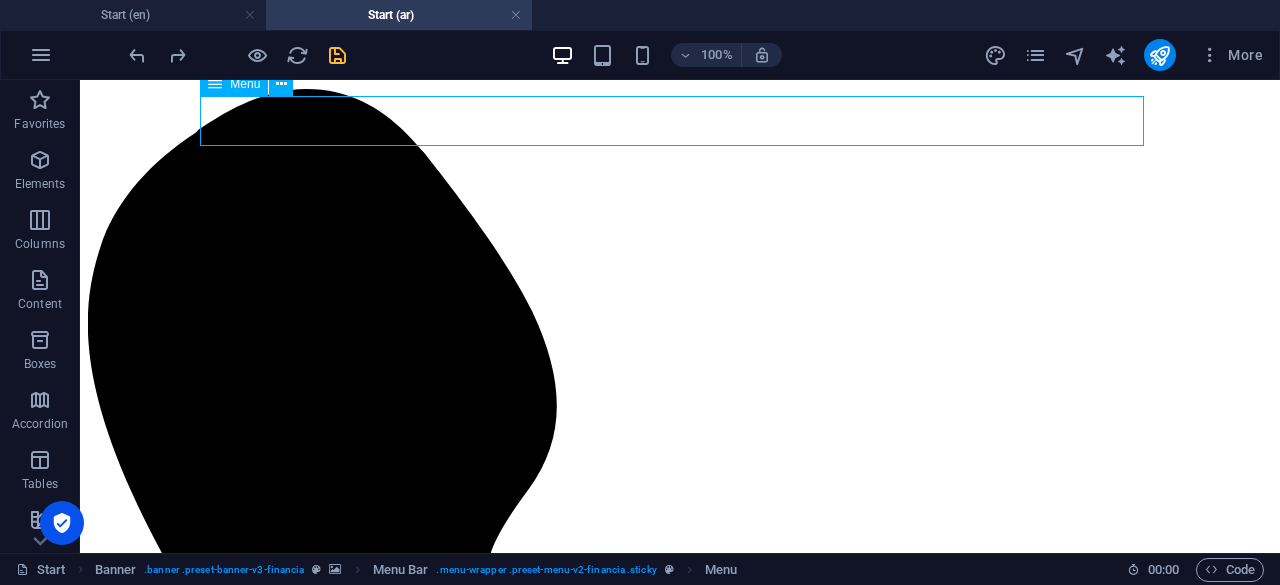 click on "Home About us Services Partners Advisors FAQ Contact" at bounding box center [680, 2722] 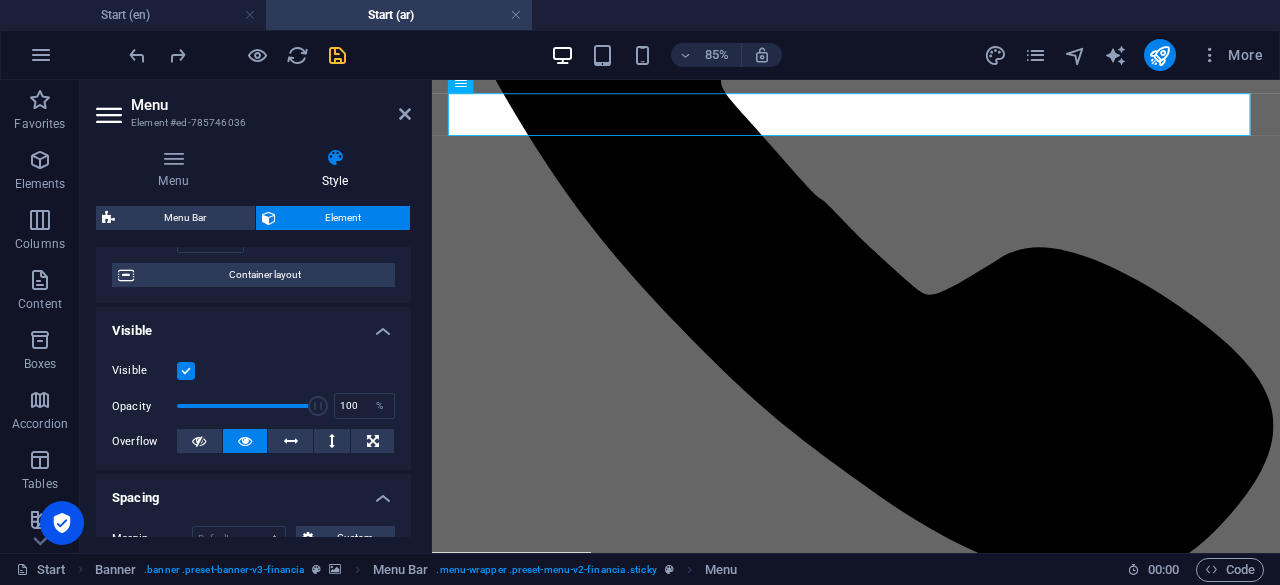 scroll, scrollTop: 0, scrollLeft: 0, axis: both 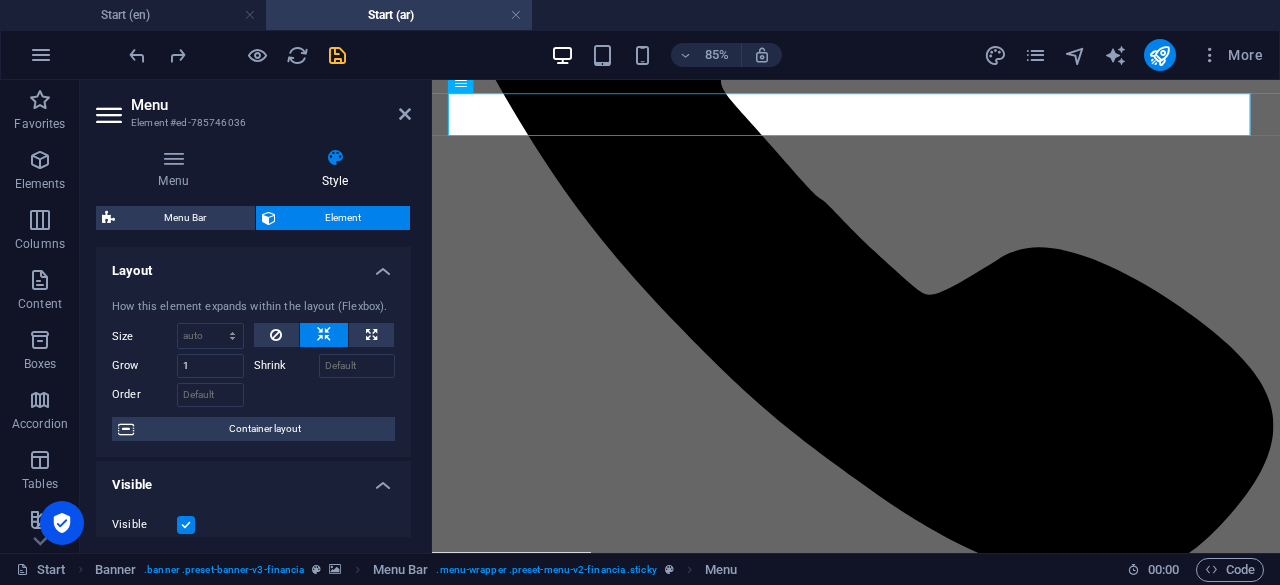 click on "Visible" at bounding box center [253, 479] 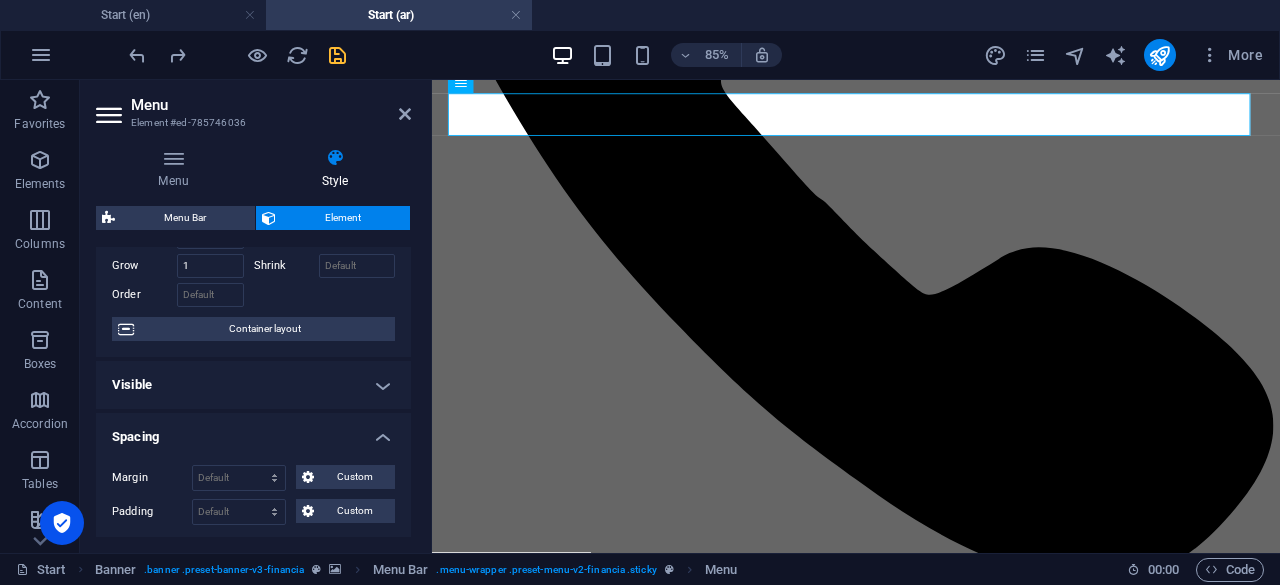 click on "Spacing" at bounding box center [253, 431] 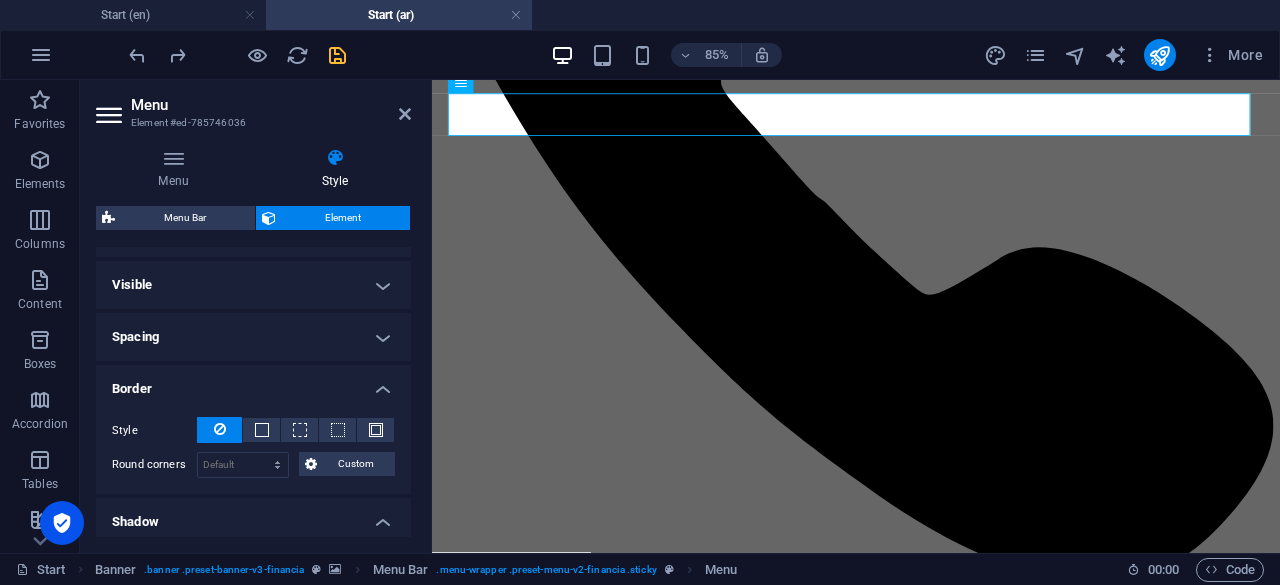 click on "Border" at bounding box center (253, 383) 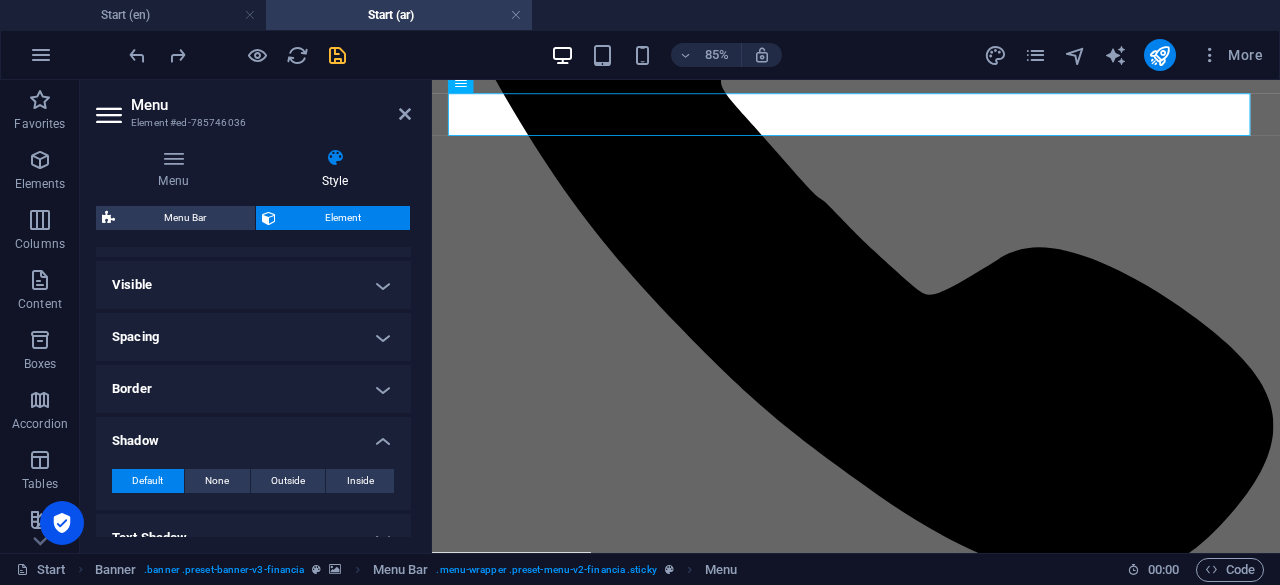 scroll, scrollTop: 300, scrollLeft: 0, axis: vertical 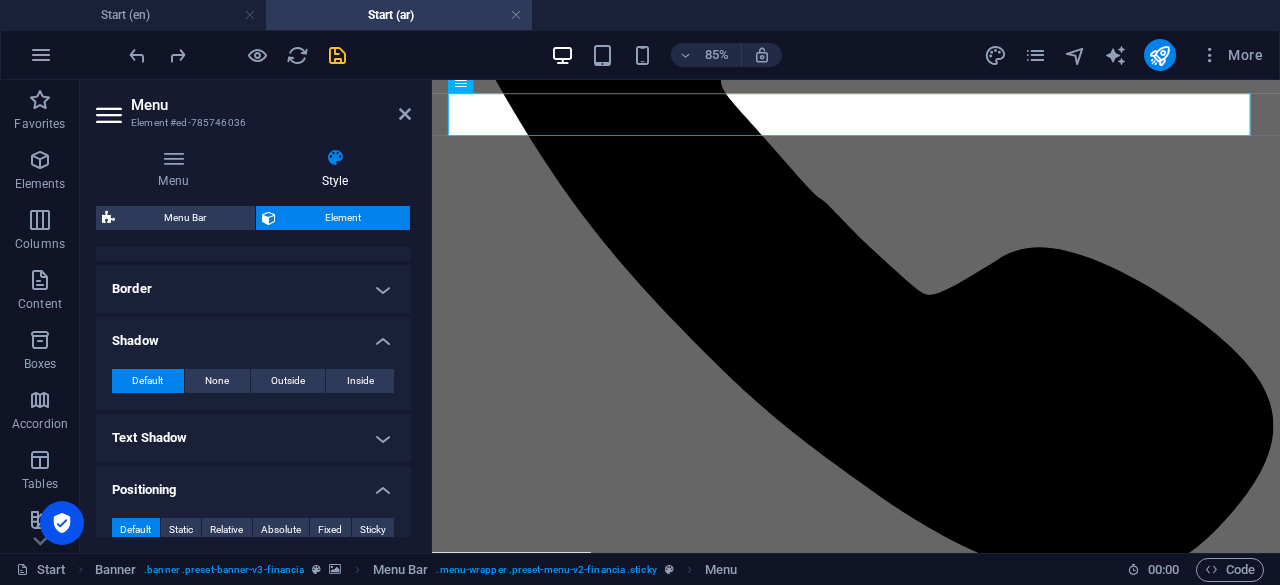 click on "Shadow" at bounding box center (253, 335) 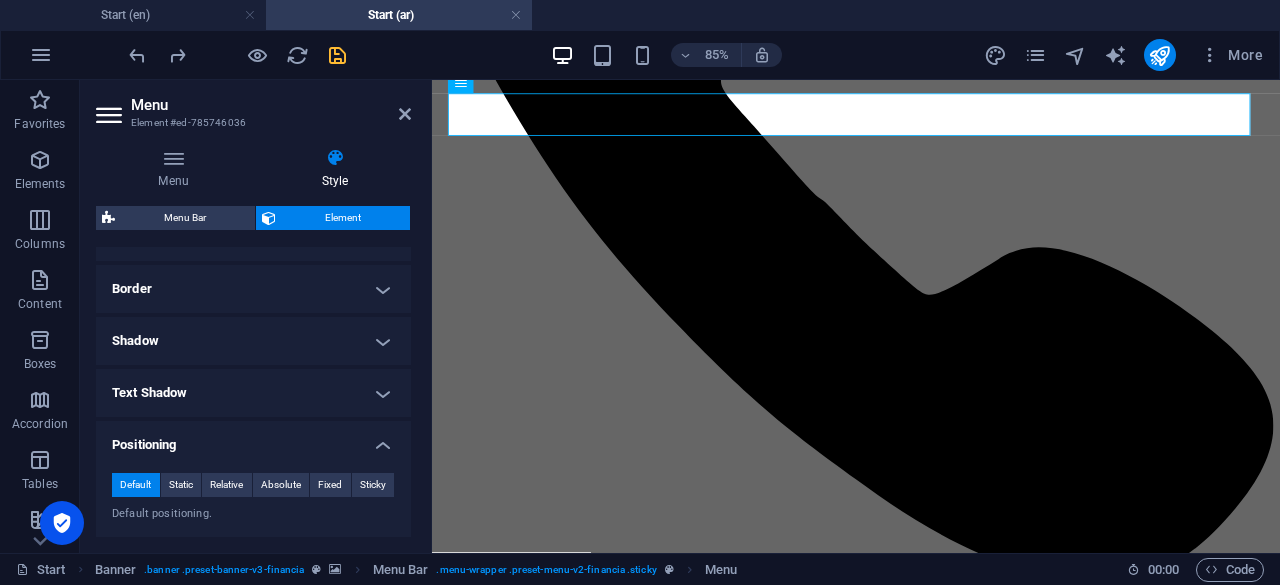 click on "Positioning" at bounding box center (253, 439) 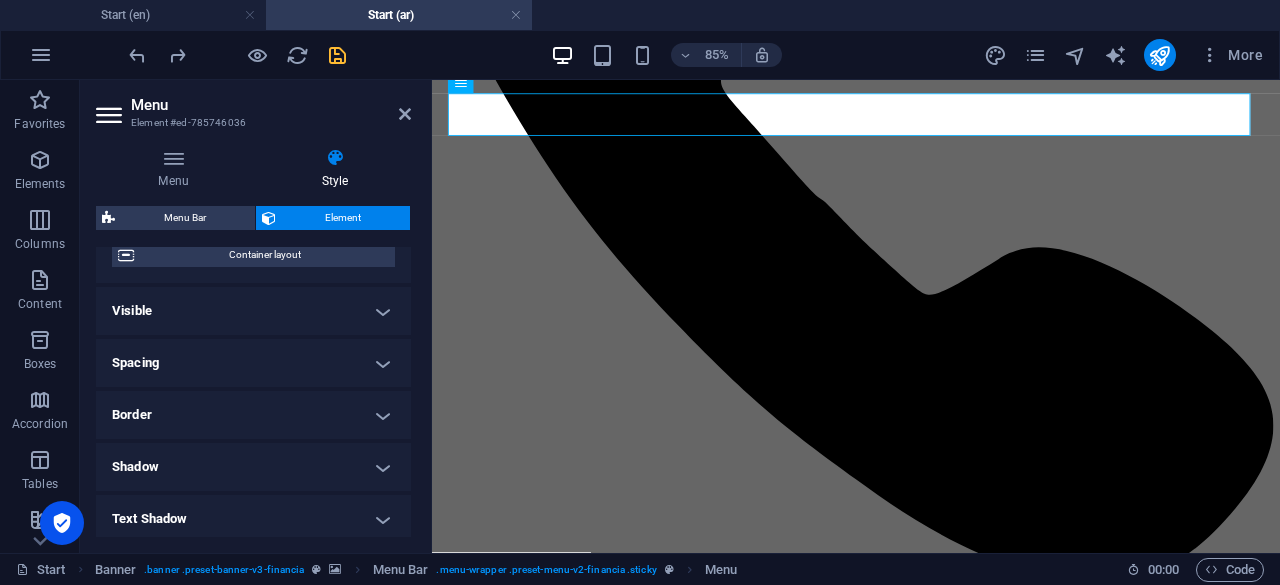 scroll, scrollTop: 400, scrollLeft: 0, axis: vertical 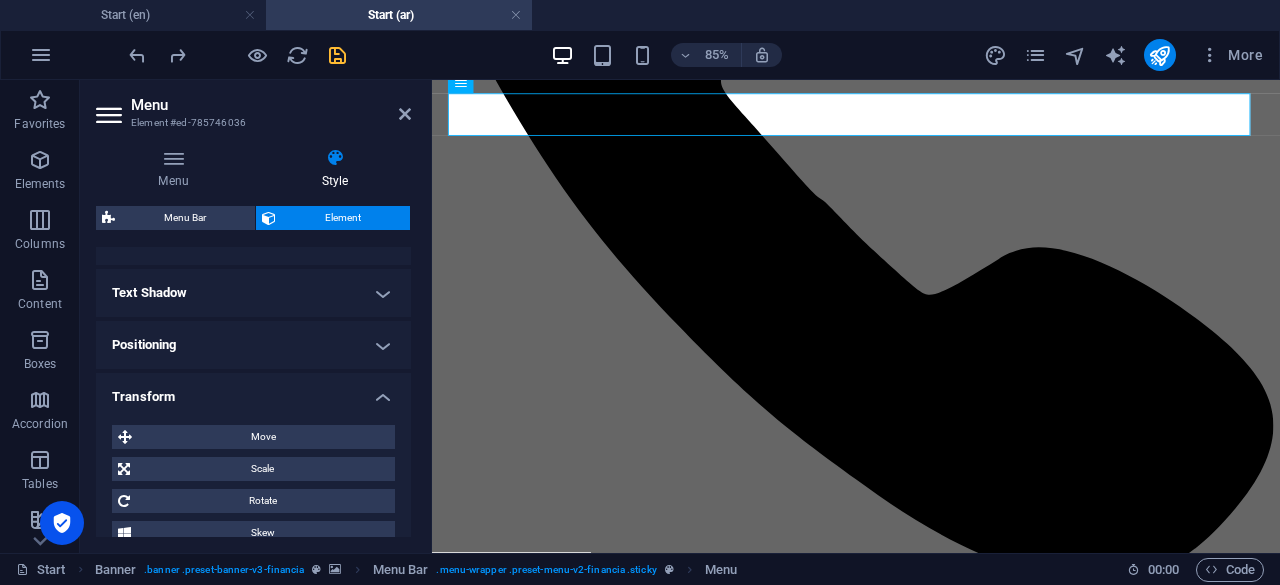 click on "Transform" at bounding box center [253, 391] 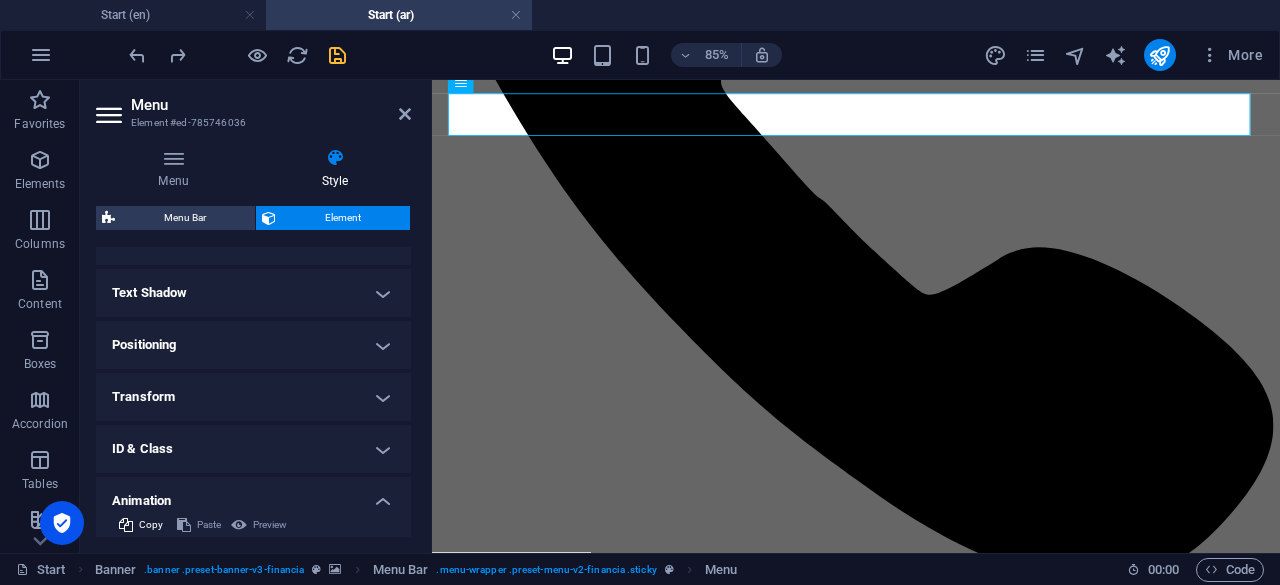 scroll, scrollTop: 600, scrollLeft: 0, axis: vertical 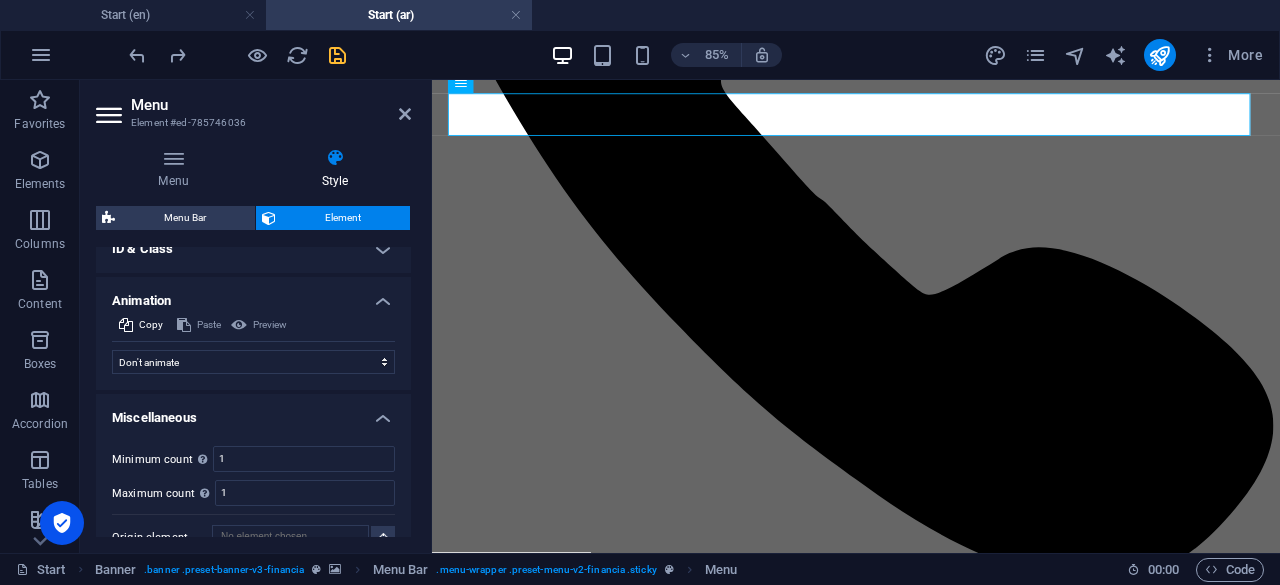 click on "Animation" at bounding box center [253, 295] 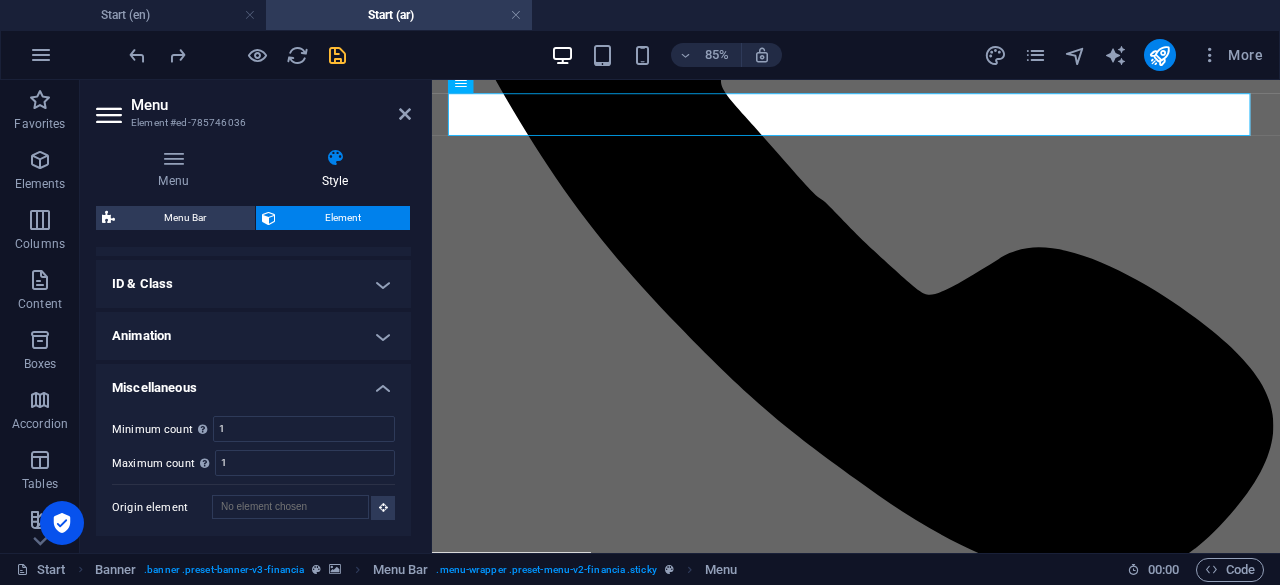 scroll, scrollTop: 562, scrollLeft: 0, axis: vertical 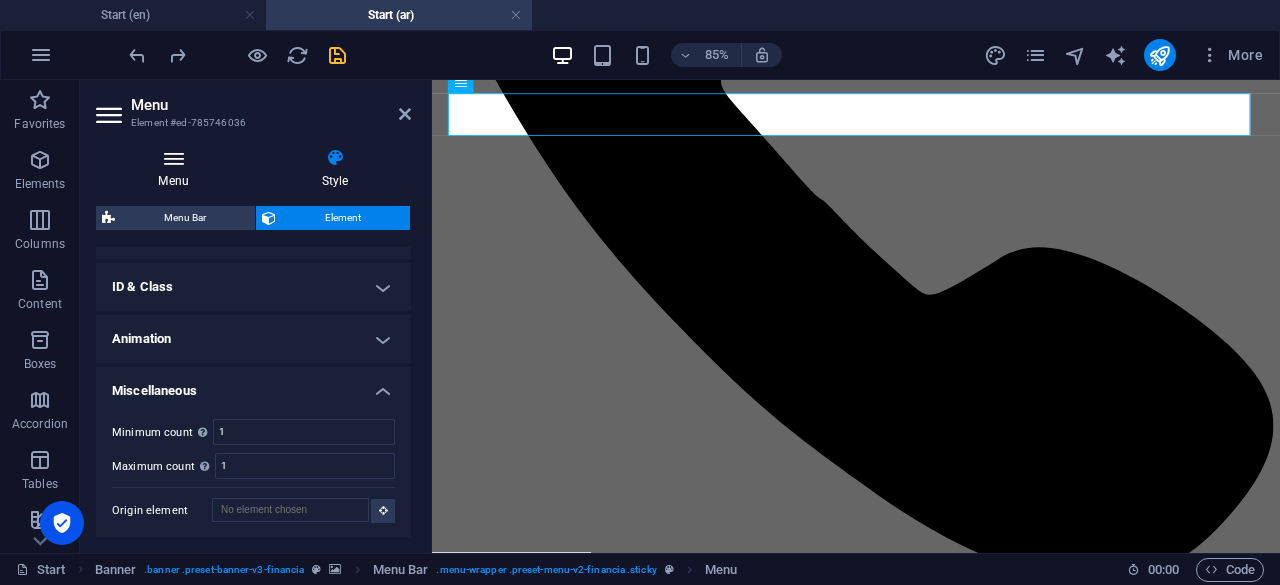 click on "Menu" at bounding box center [177, 169] 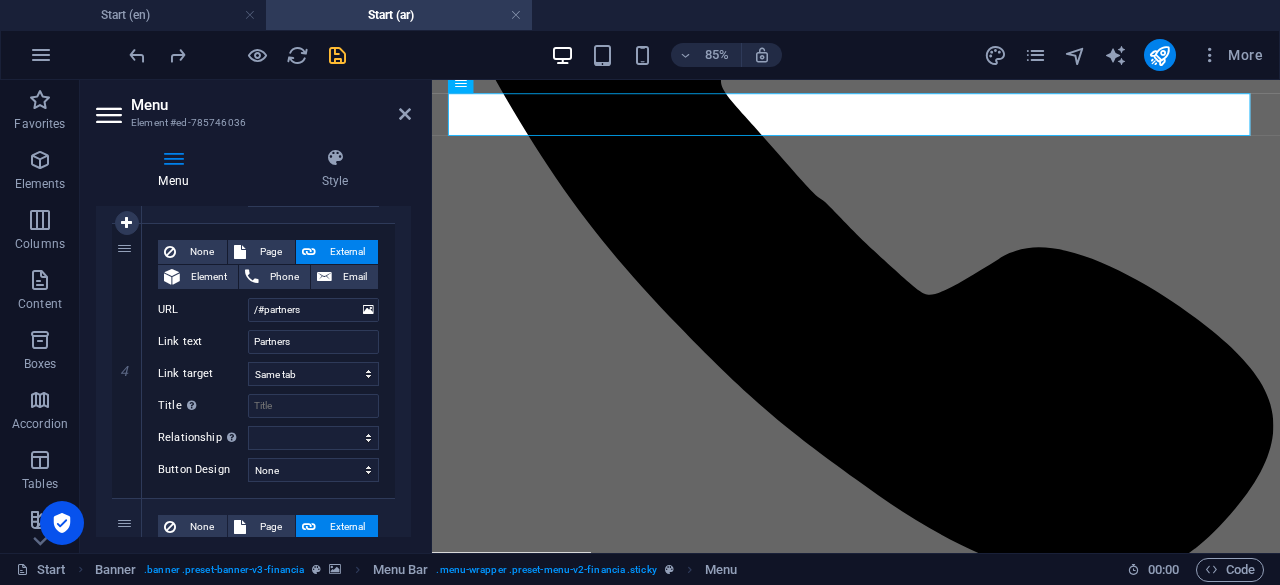 scroll, scrollTop: 1000, scrollLeft: 0, axis: vertical 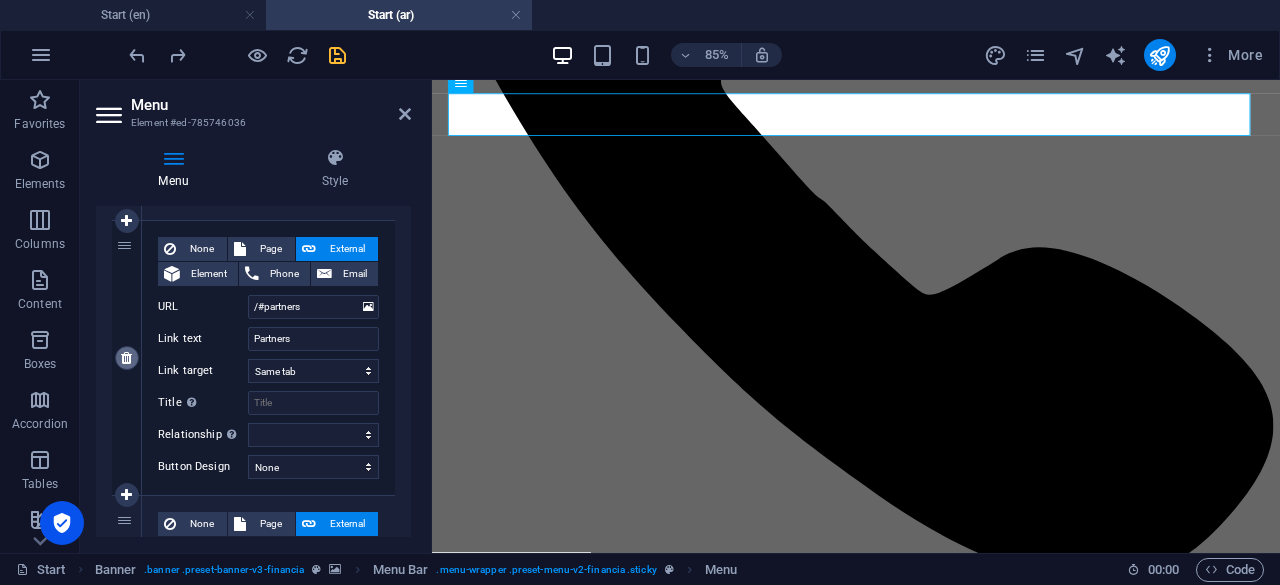 click at bounding box center (126, 358) 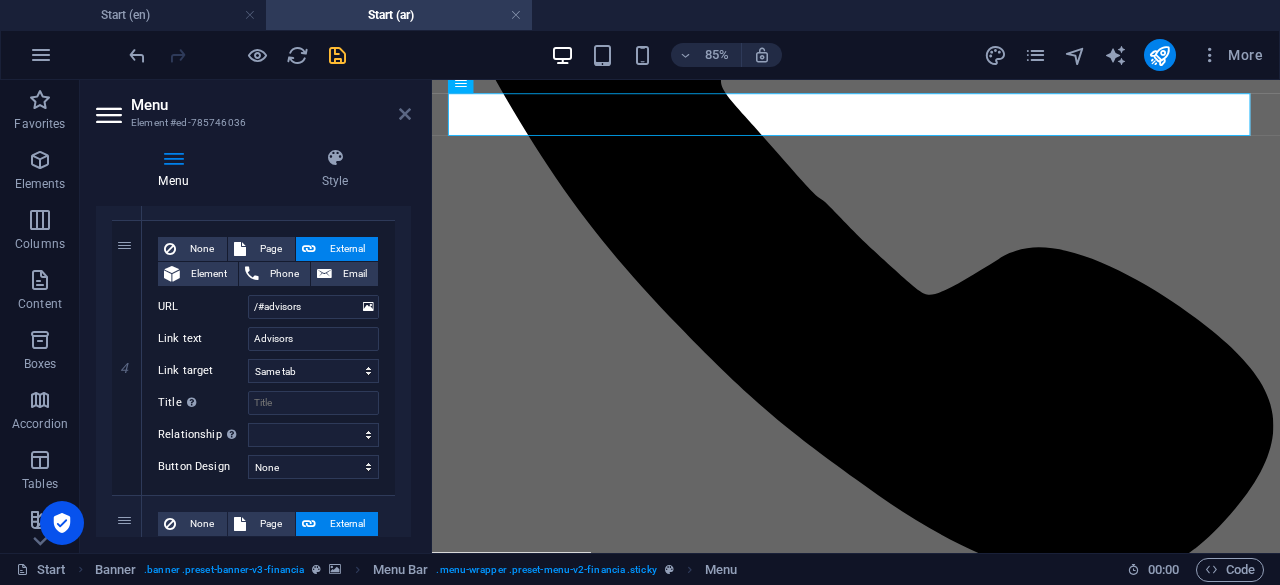 click at bounding box center (405, 114) 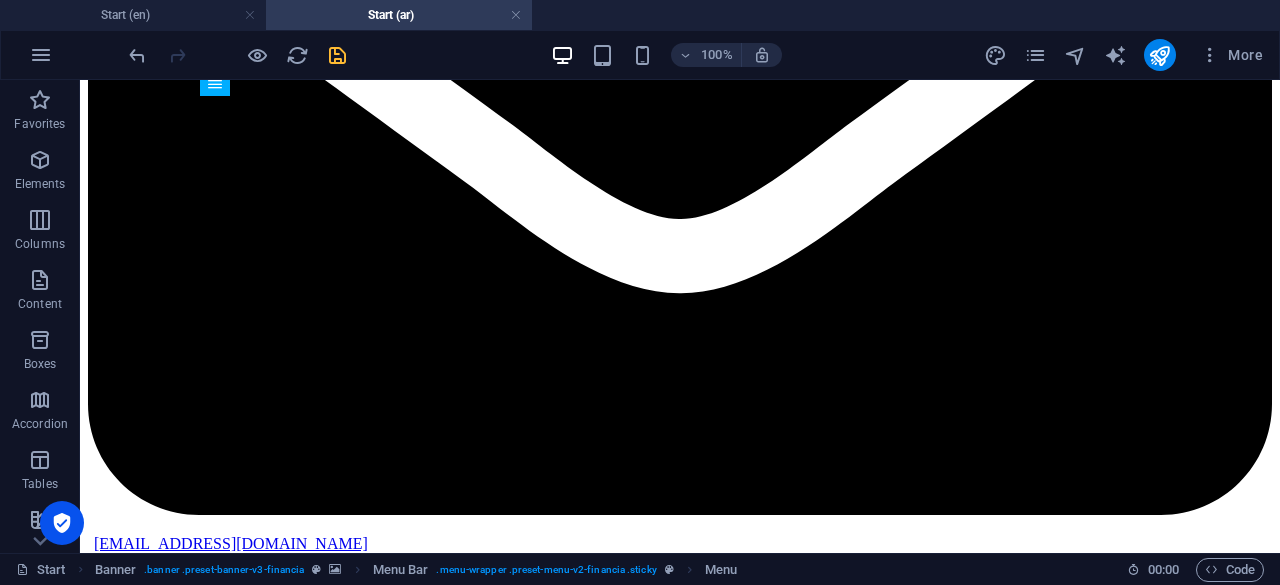 scroll, scrollTop: 4784, scrollLeft: 0, axis: vertical 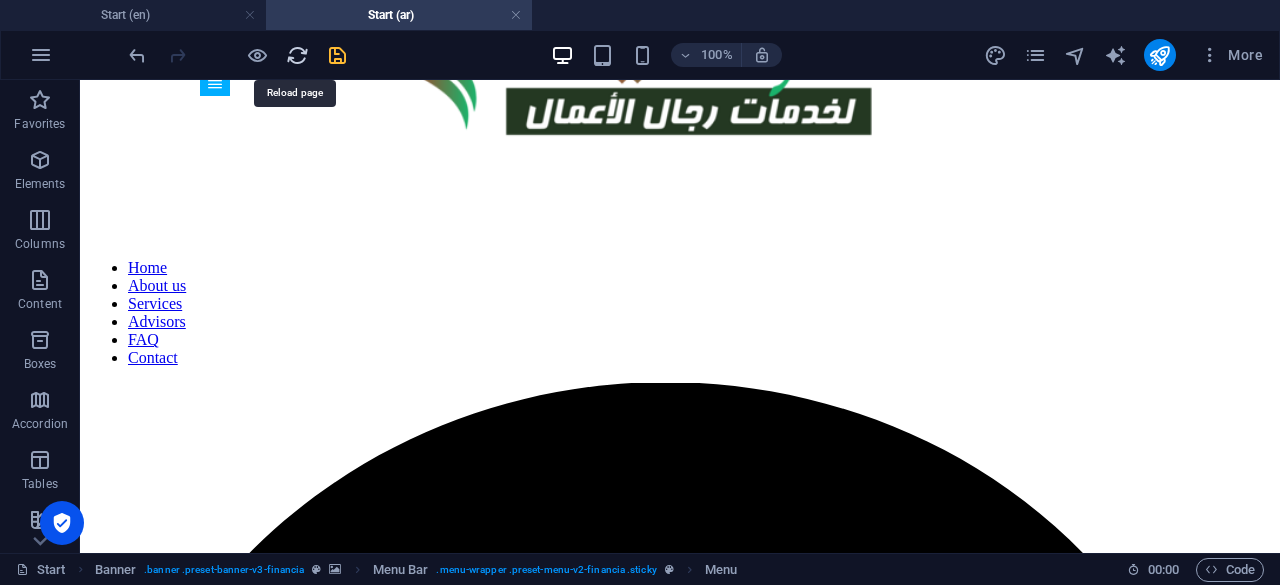click at bounding box center (297, 55) 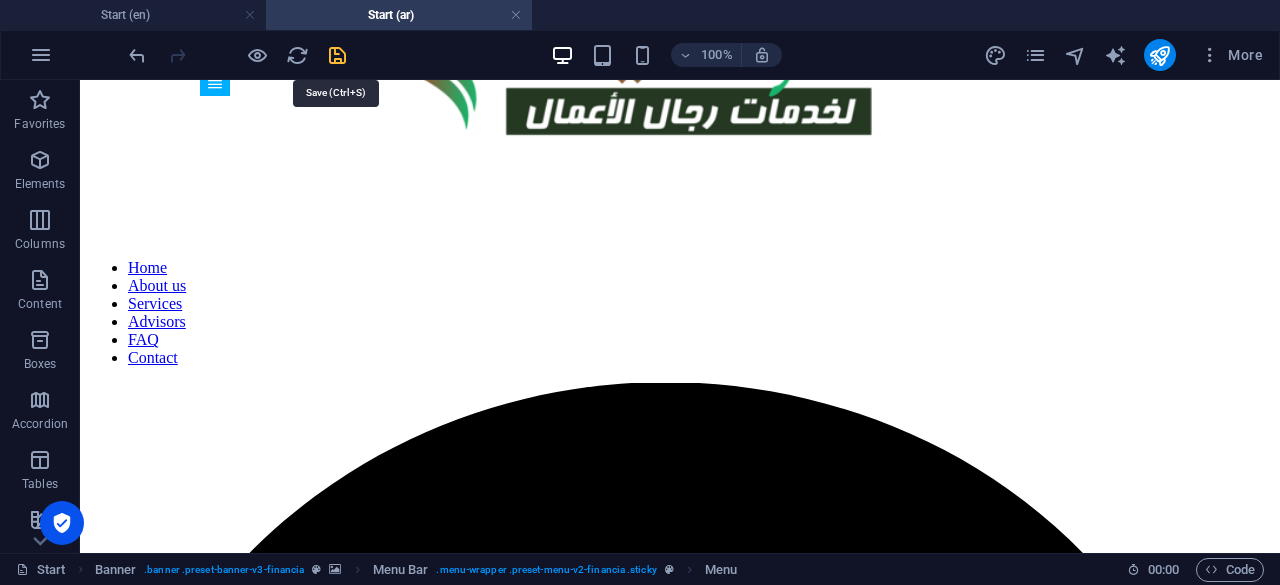 click at bounding box center (337, 55) 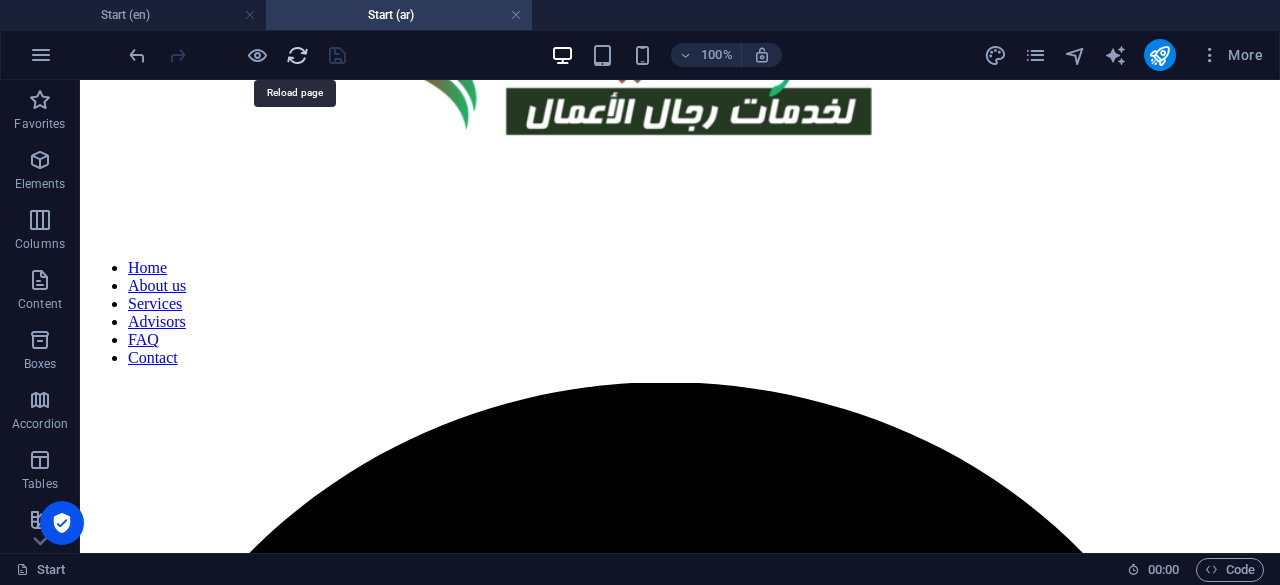 click at bounding box center (297, 55) 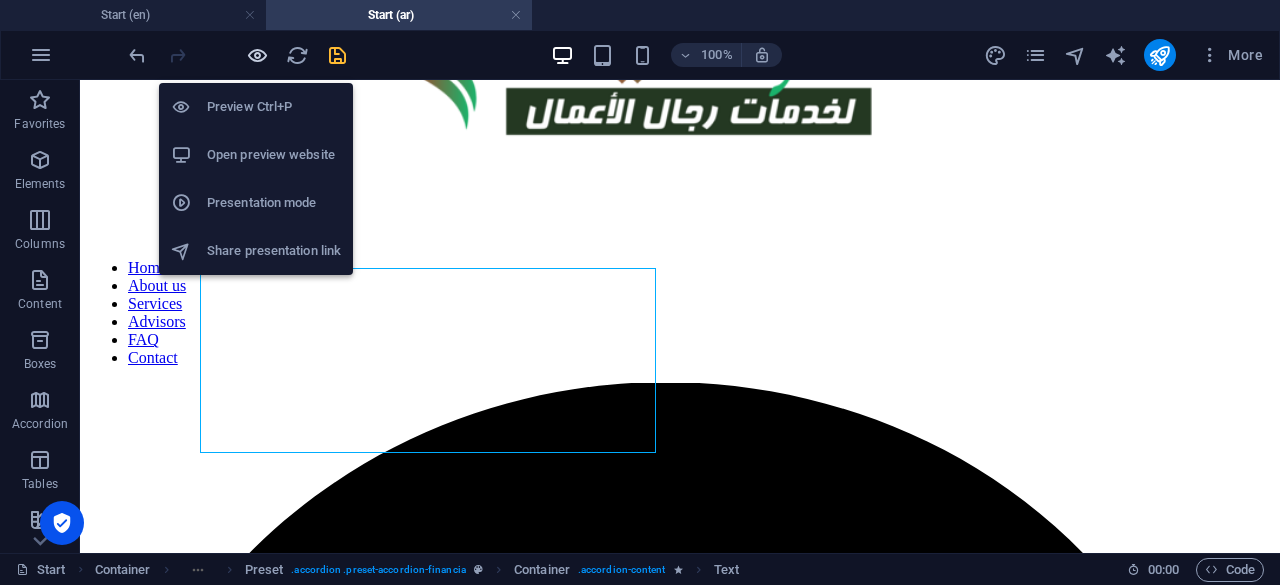 click at bounding box center [257, 55] 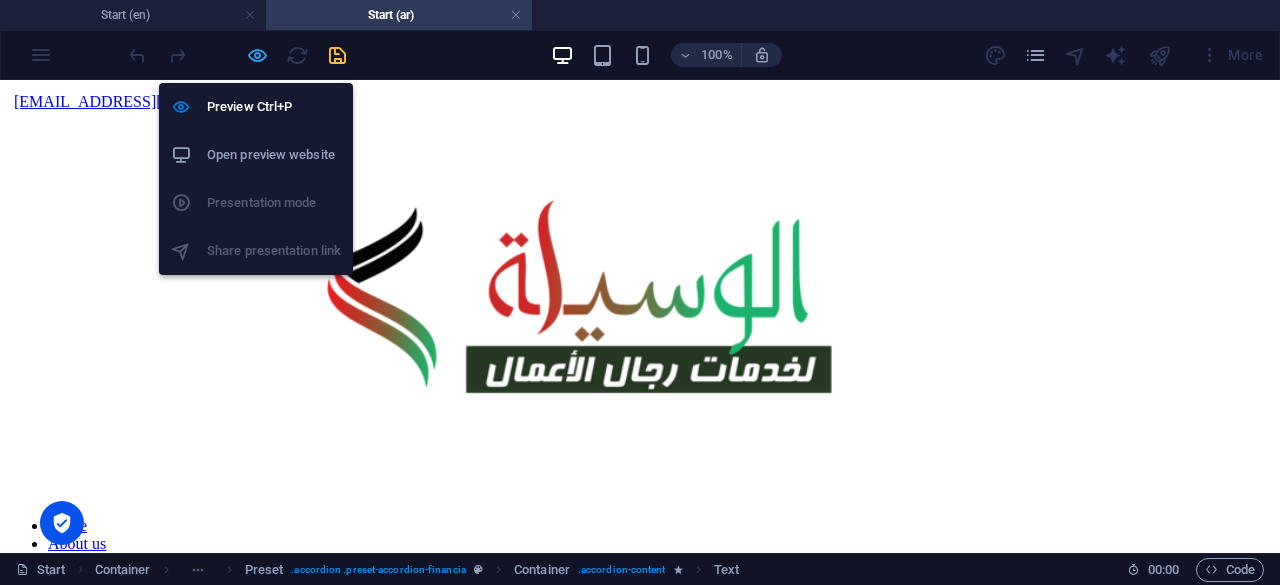 click at bounding box center [257, 55] 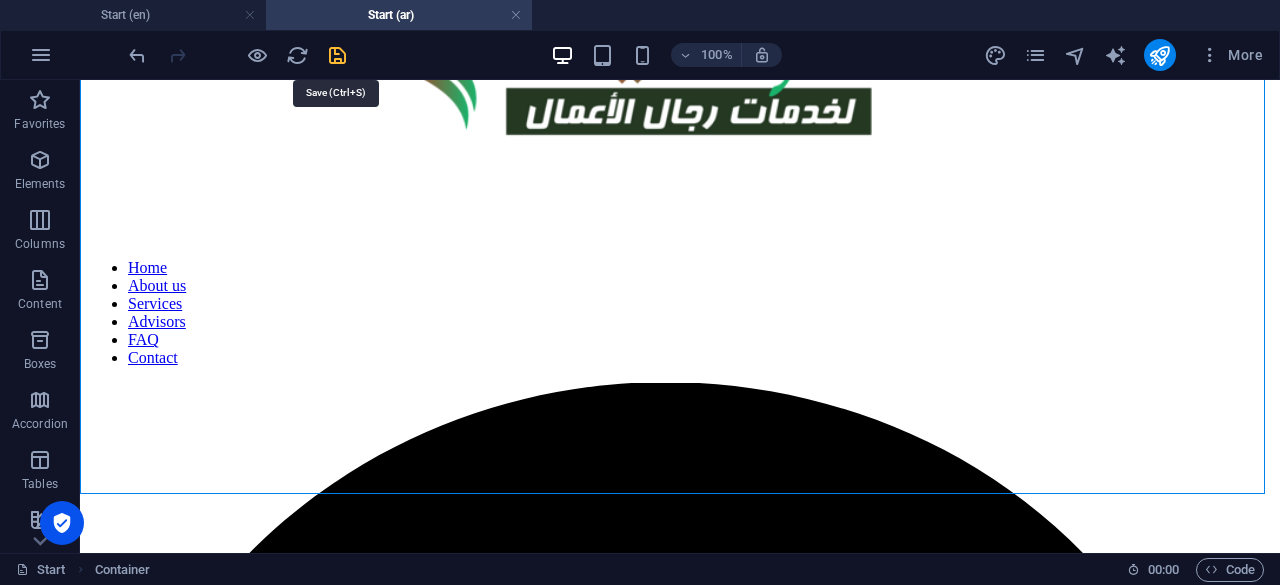 click at bounding box center (337, 55) 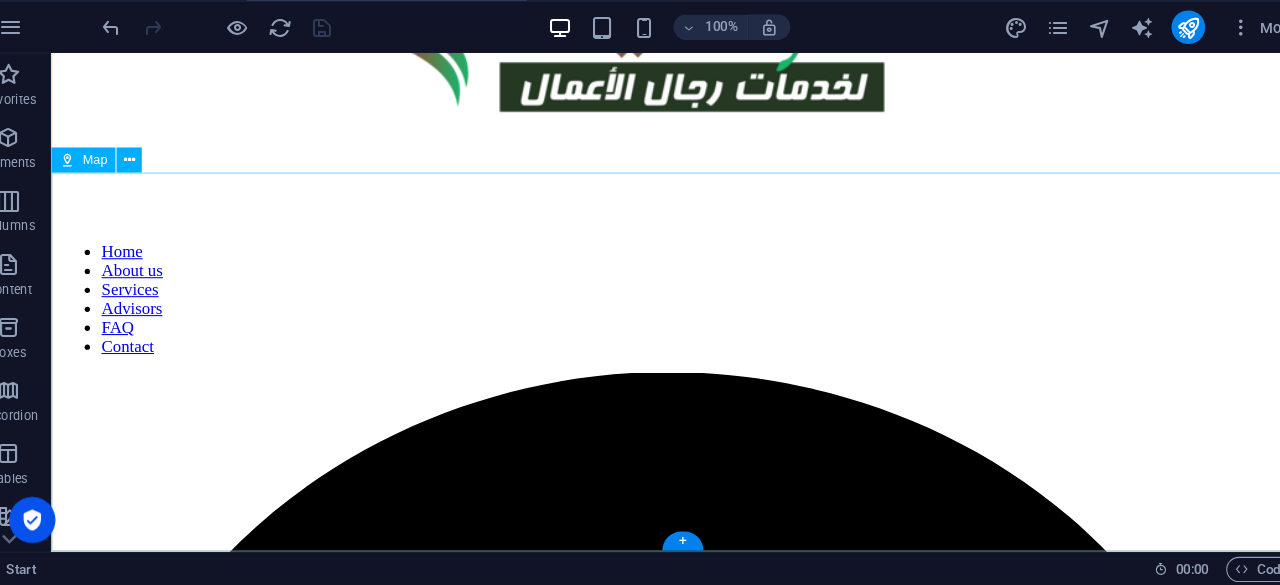 scroll, scrollTop: 0, scrollLeft: 0, axis: both 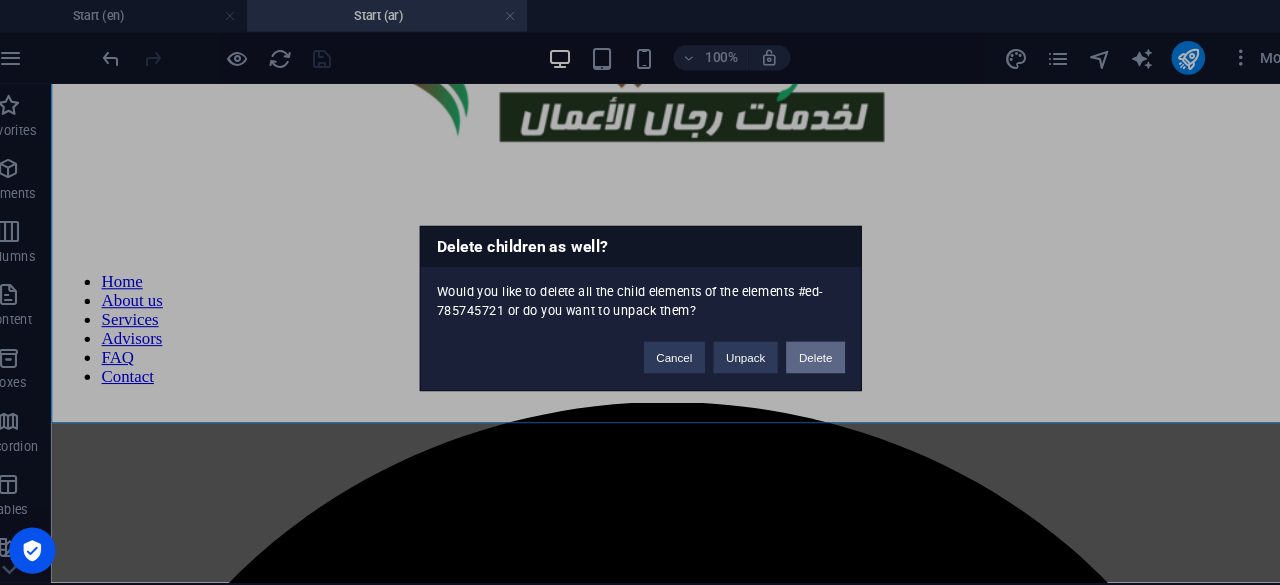 click on "Delete" at bounding box center [806, 339] 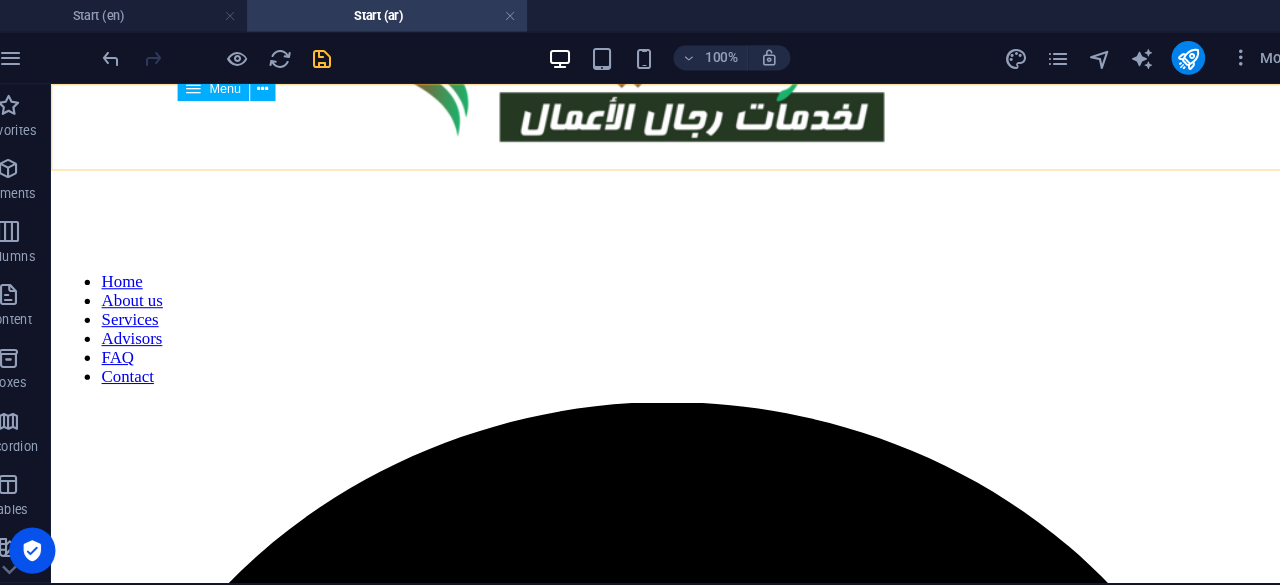select 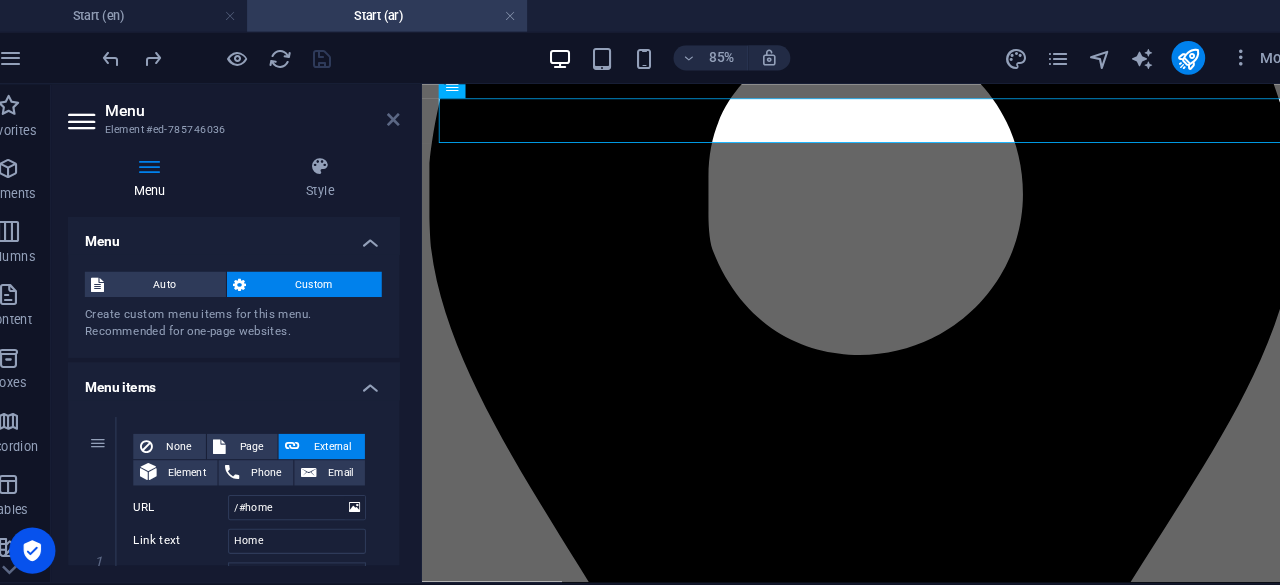 click at bounding box center (405, 114) 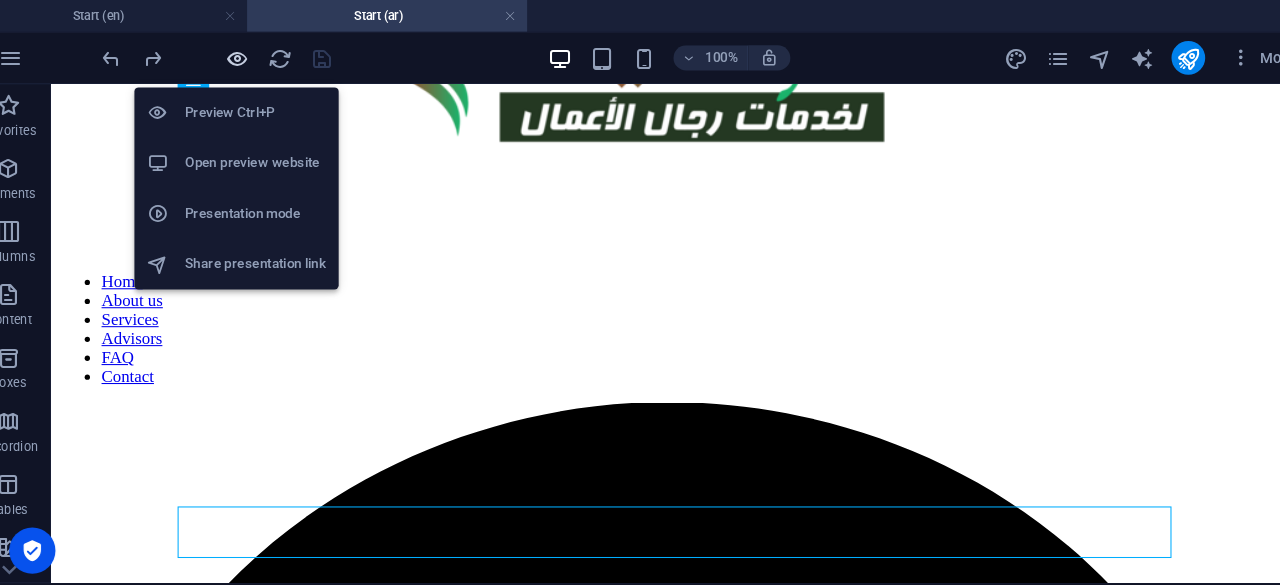click at bounding box center [257, 55] 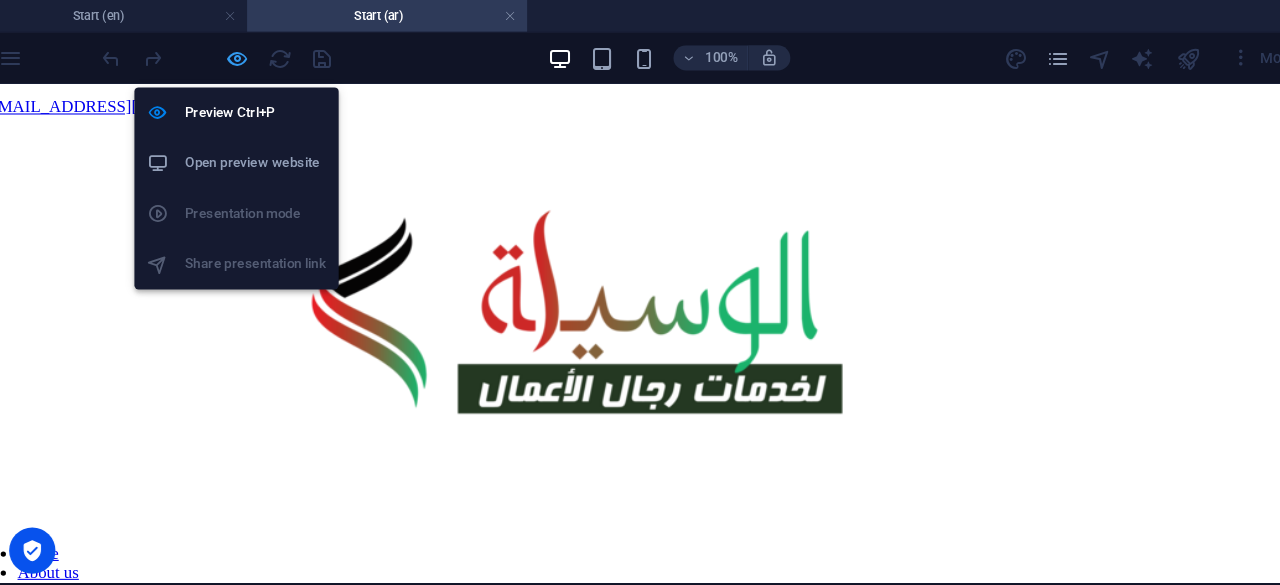 click at bounding box center [257, 55] 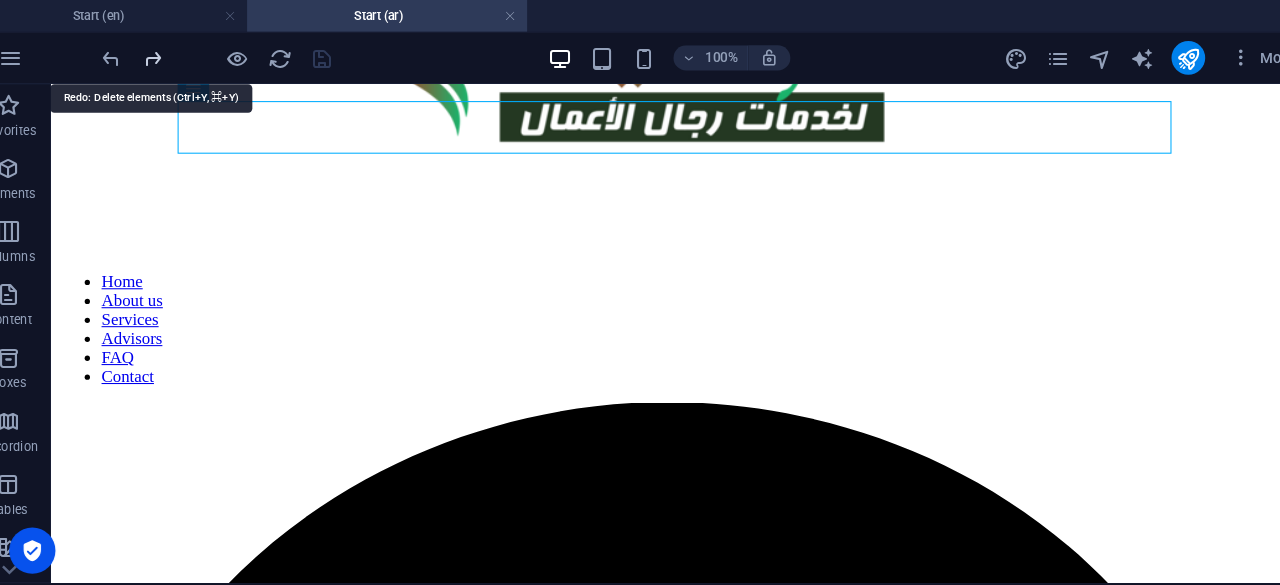 type 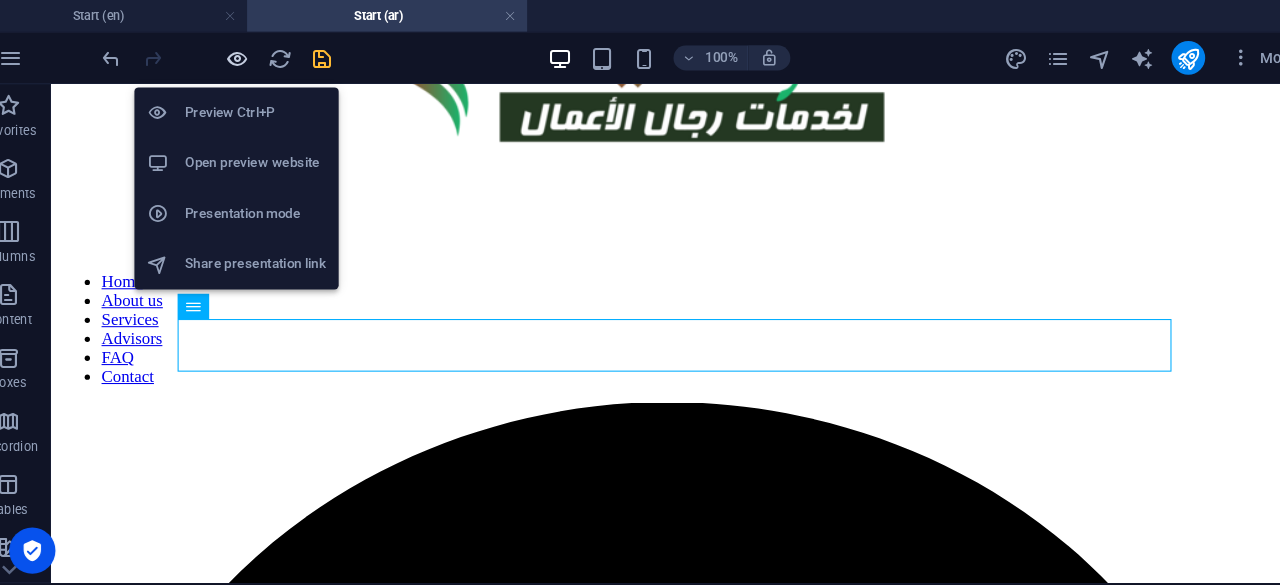 click at bounding box center [257, 55] 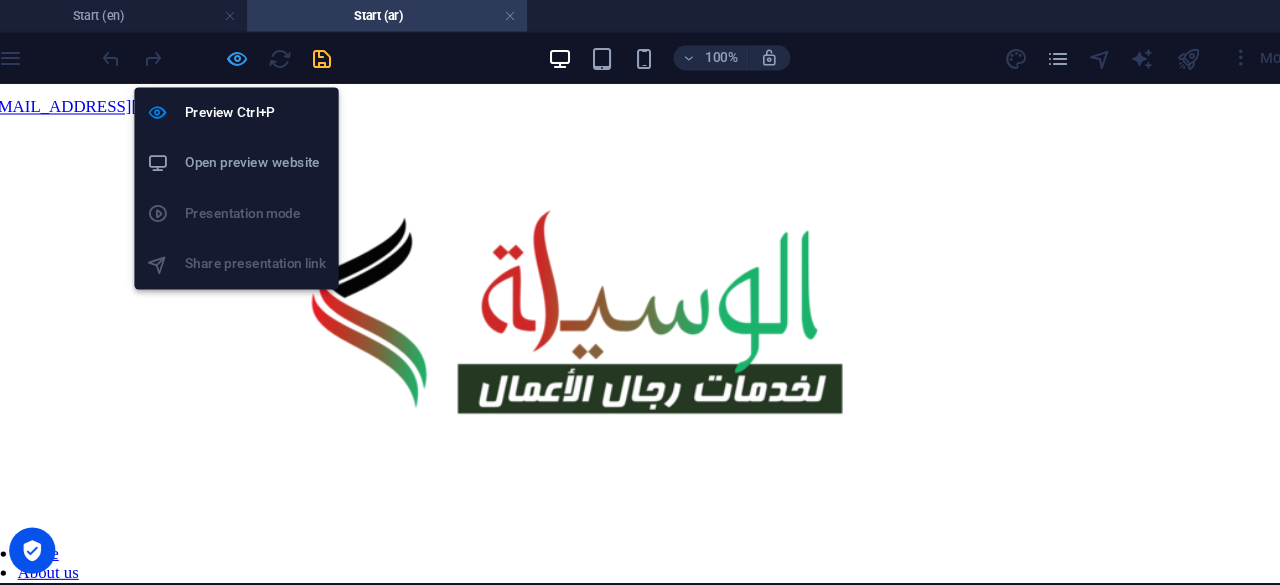 click at bounding box center (257, 55) 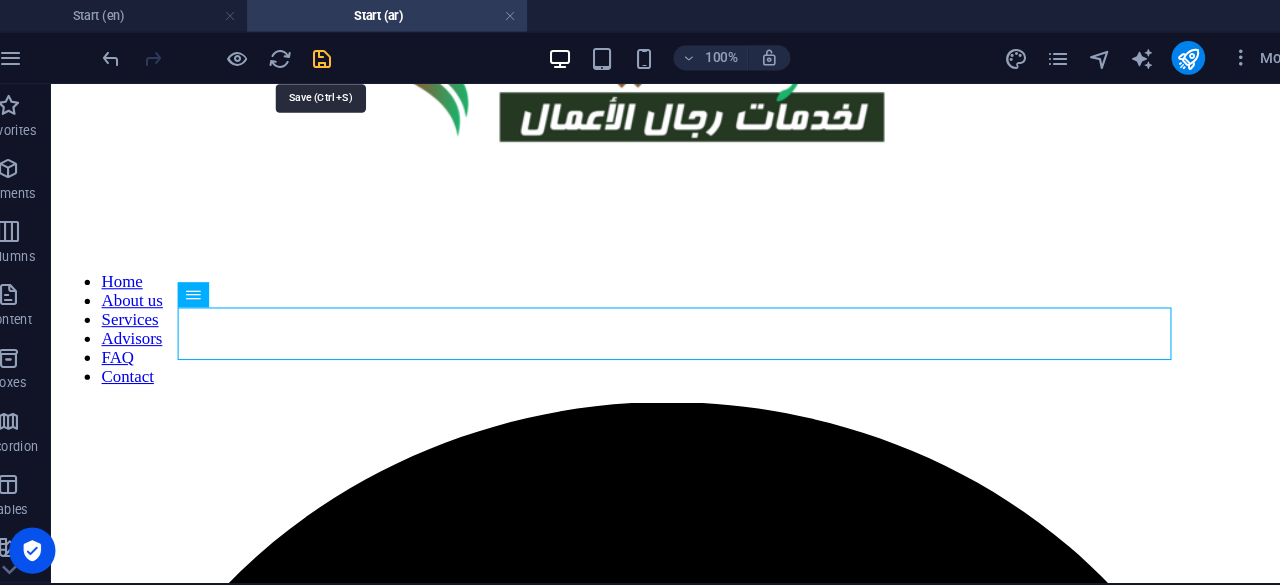 click at bounding box center [337, 55] 